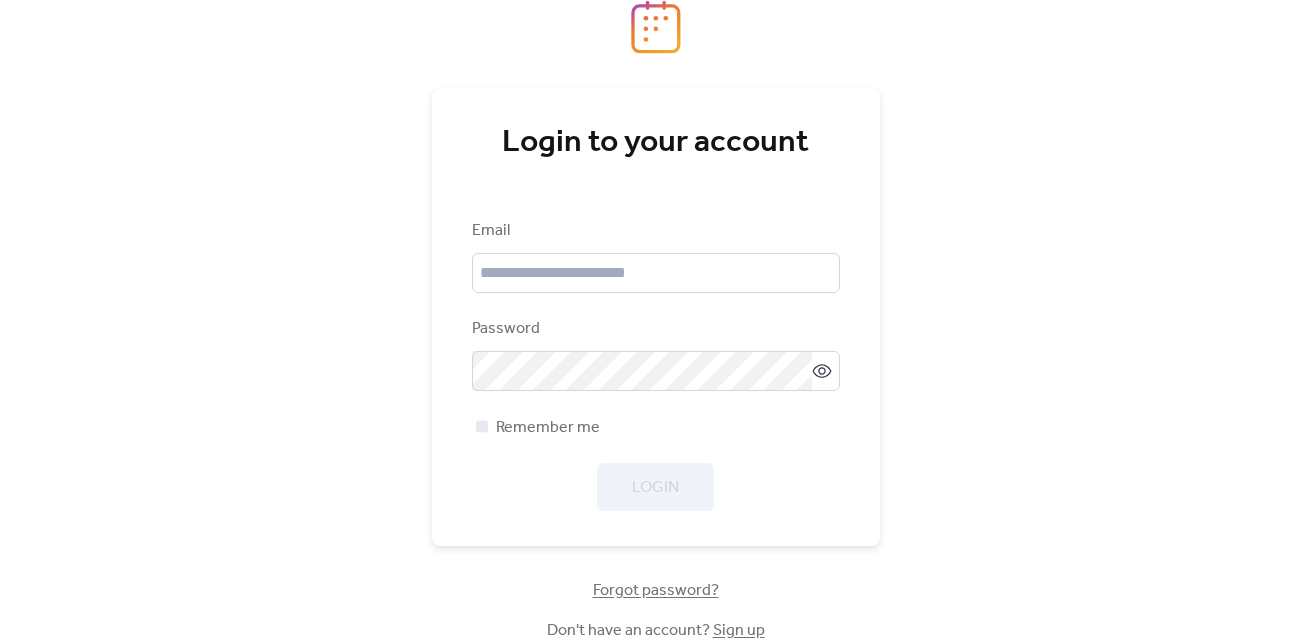scroll, scrollTop: 0, scrollLeft: 0, axis: both 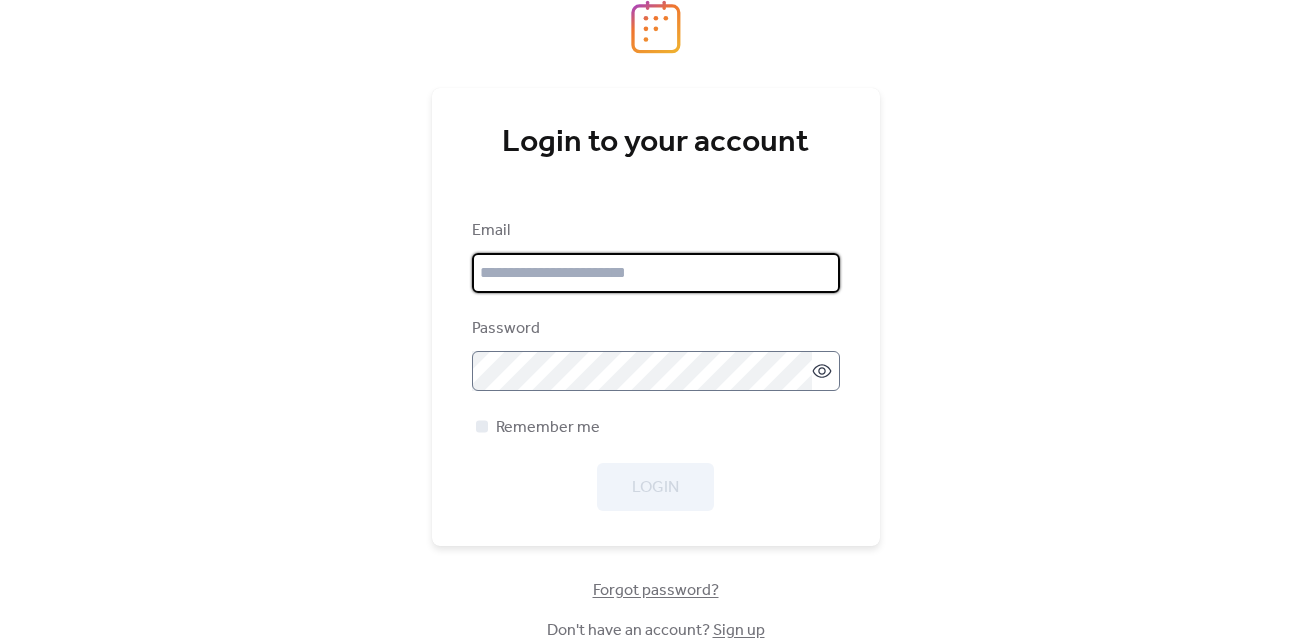 type on "**********" 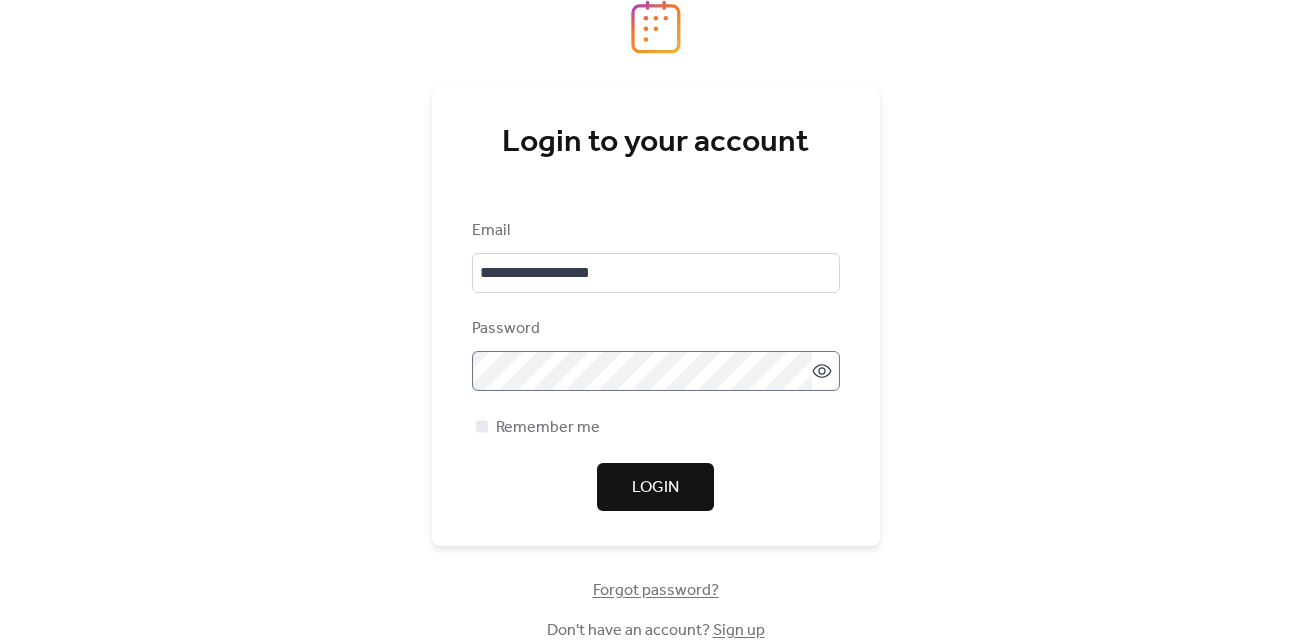 click 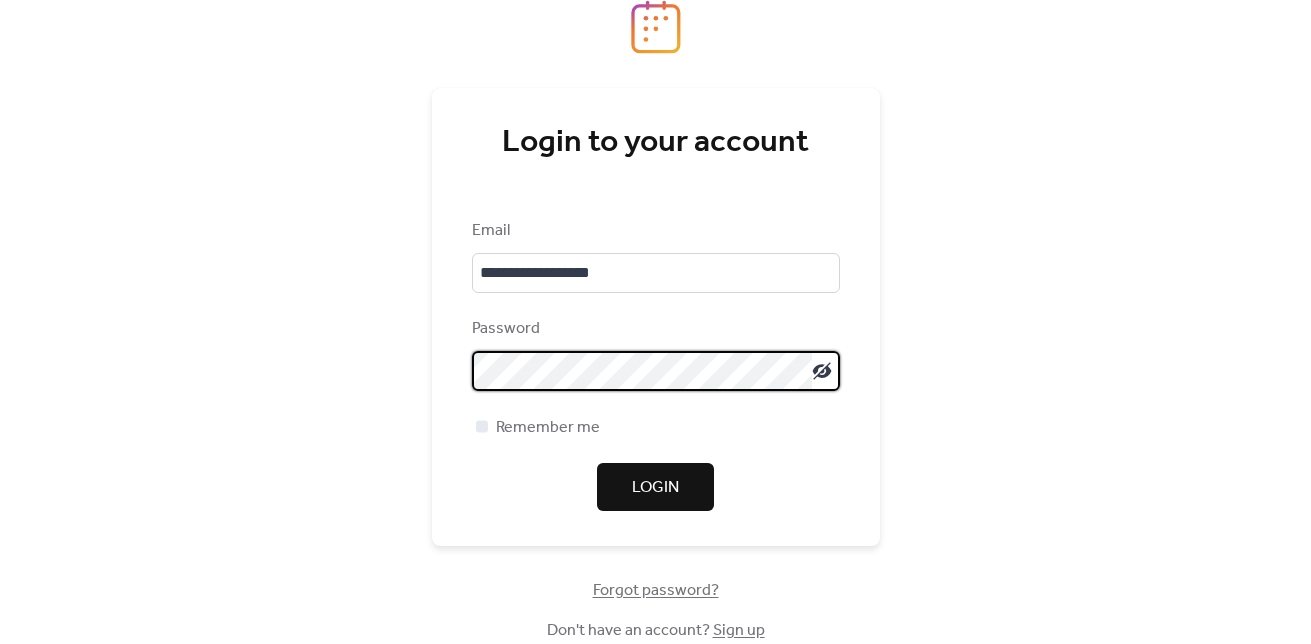 click 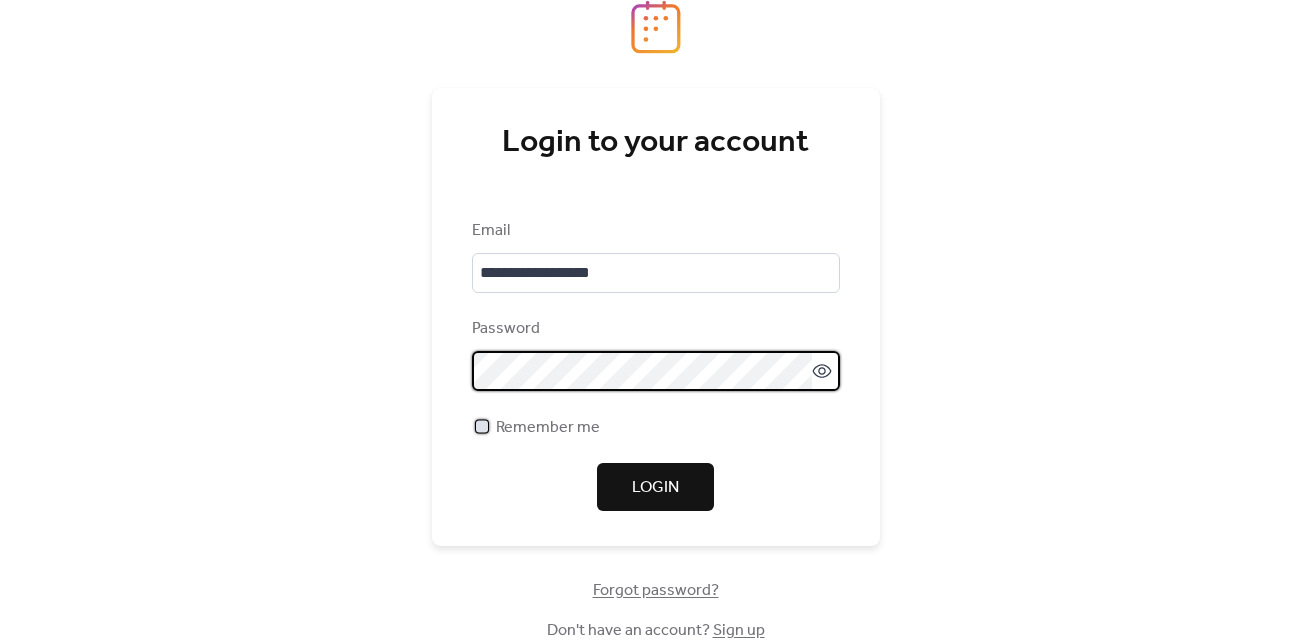 click at bounding box center [482, 426] 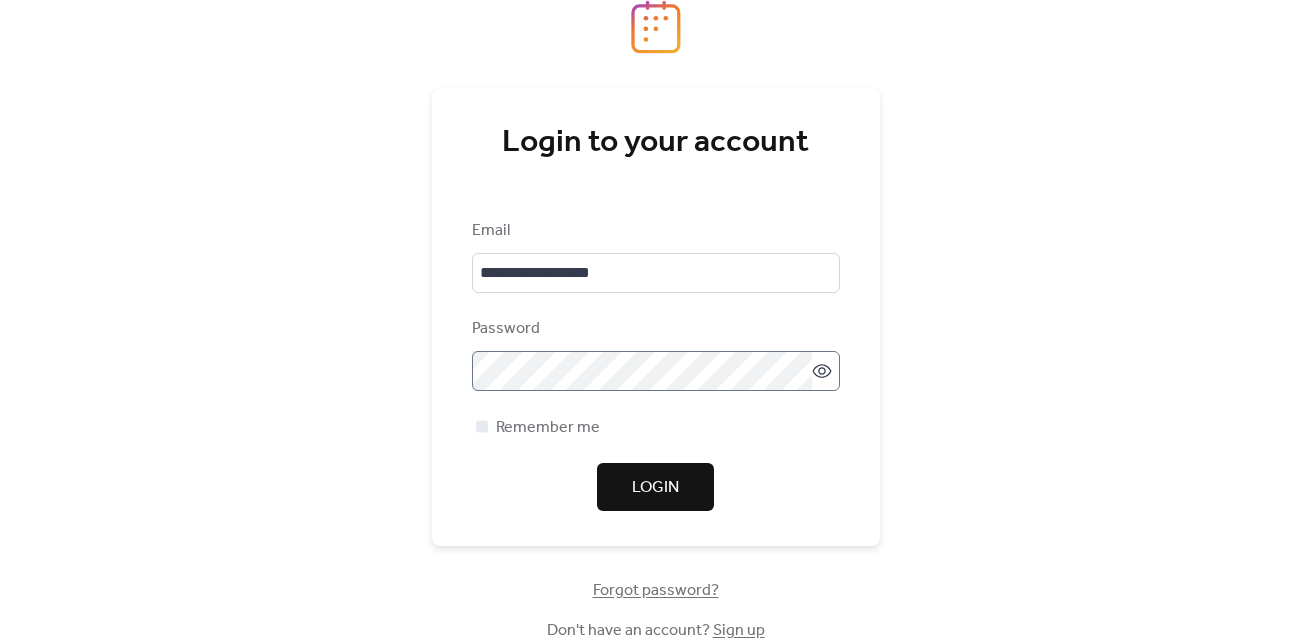 click on "Login" at bounding box center [655, 487] 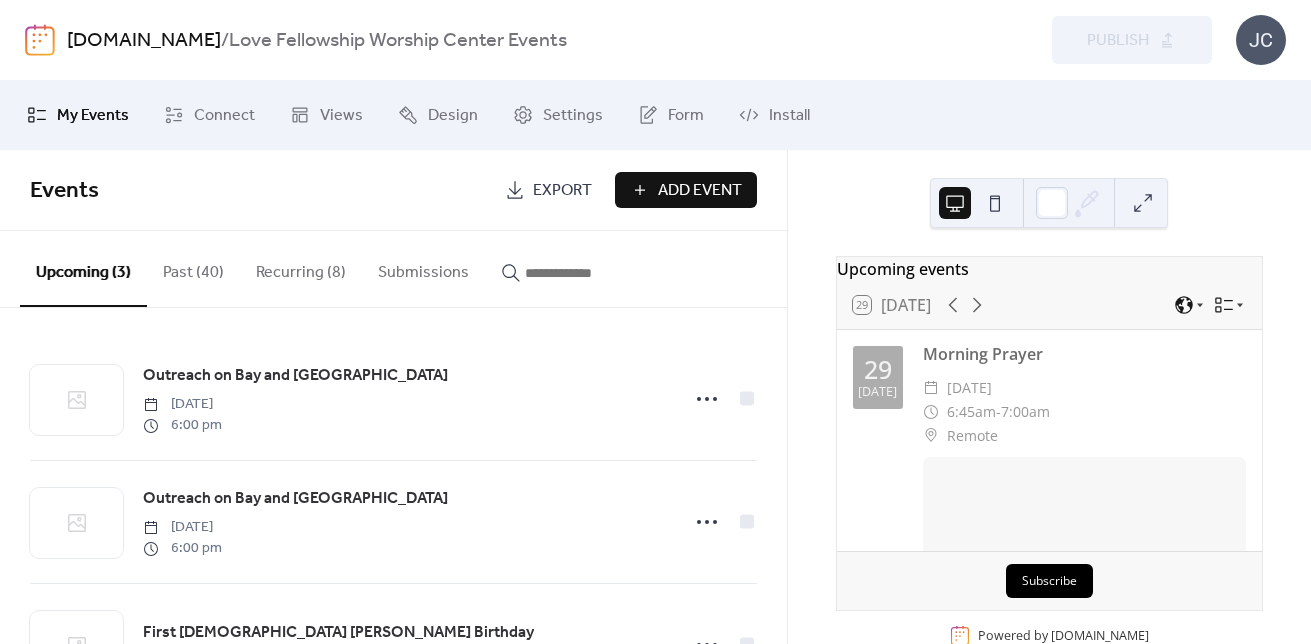 scroll, scrollTop: 0, scrollLeft: 0, axis: both 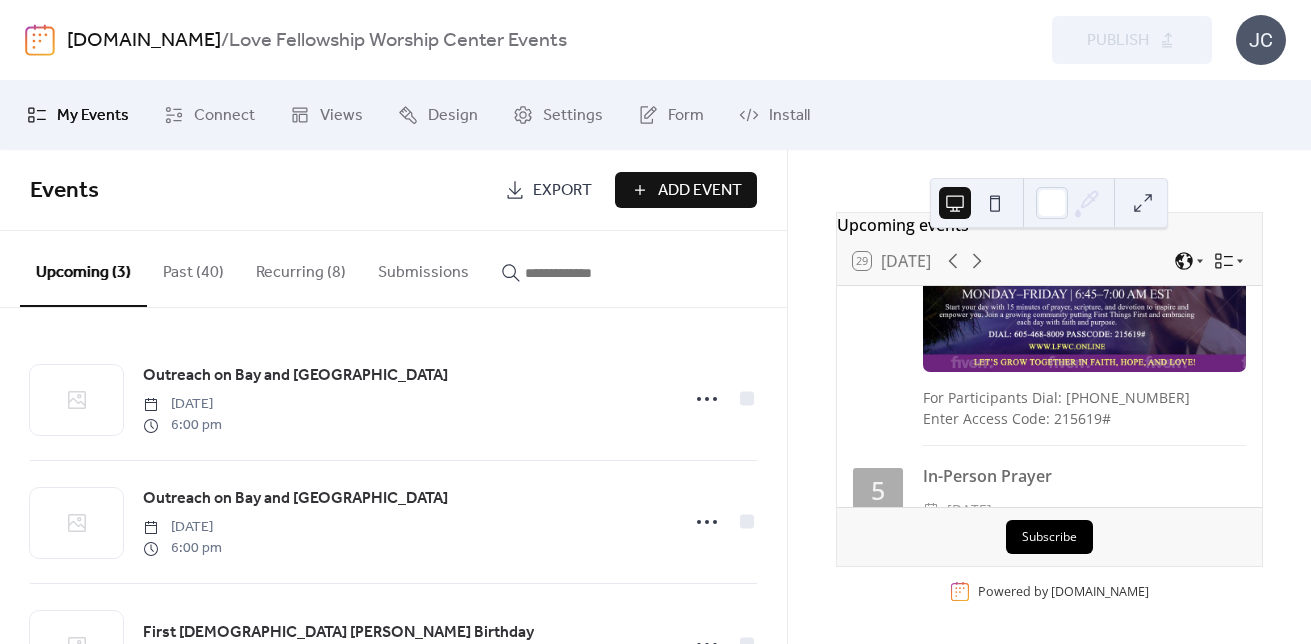 click on "Past (40)" at bounding box center (193, 268) 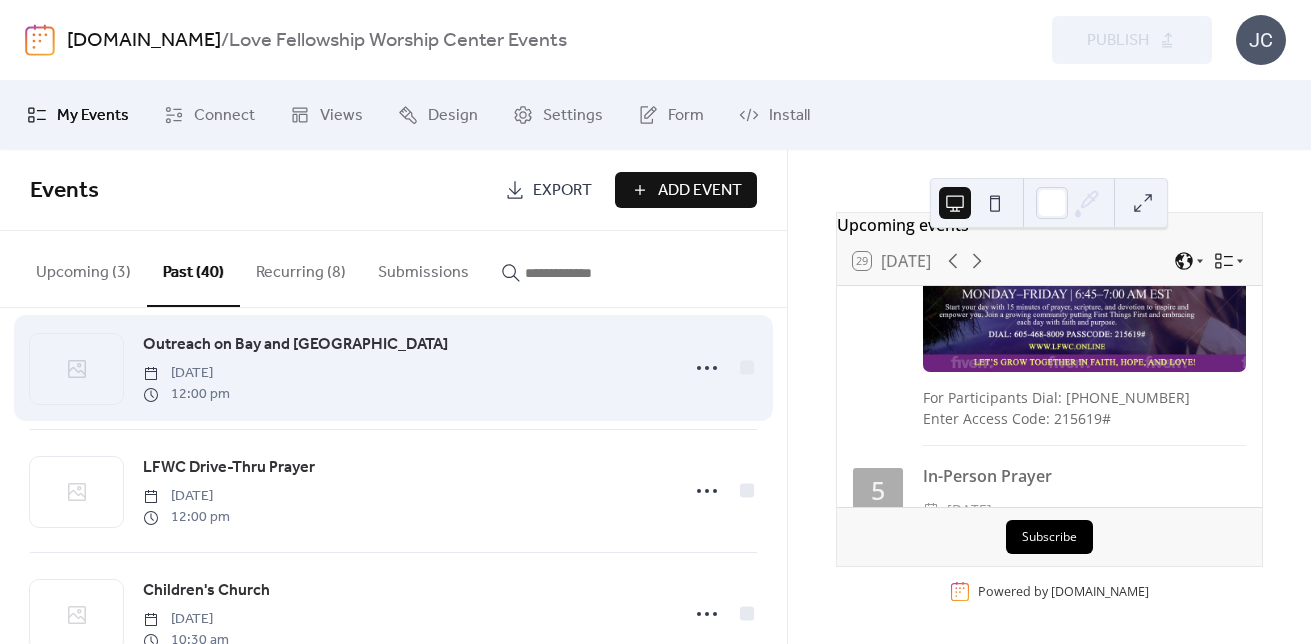 scroll, scrollTop: 800, scrollLeft: 0, axis: vertical 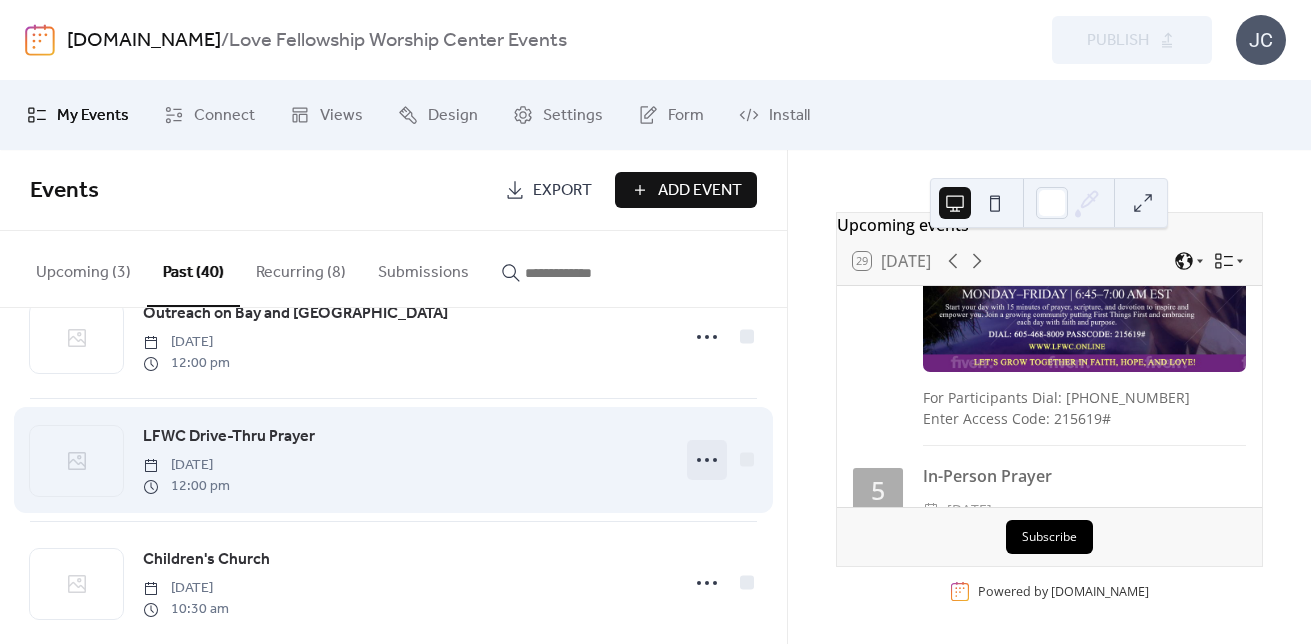 click 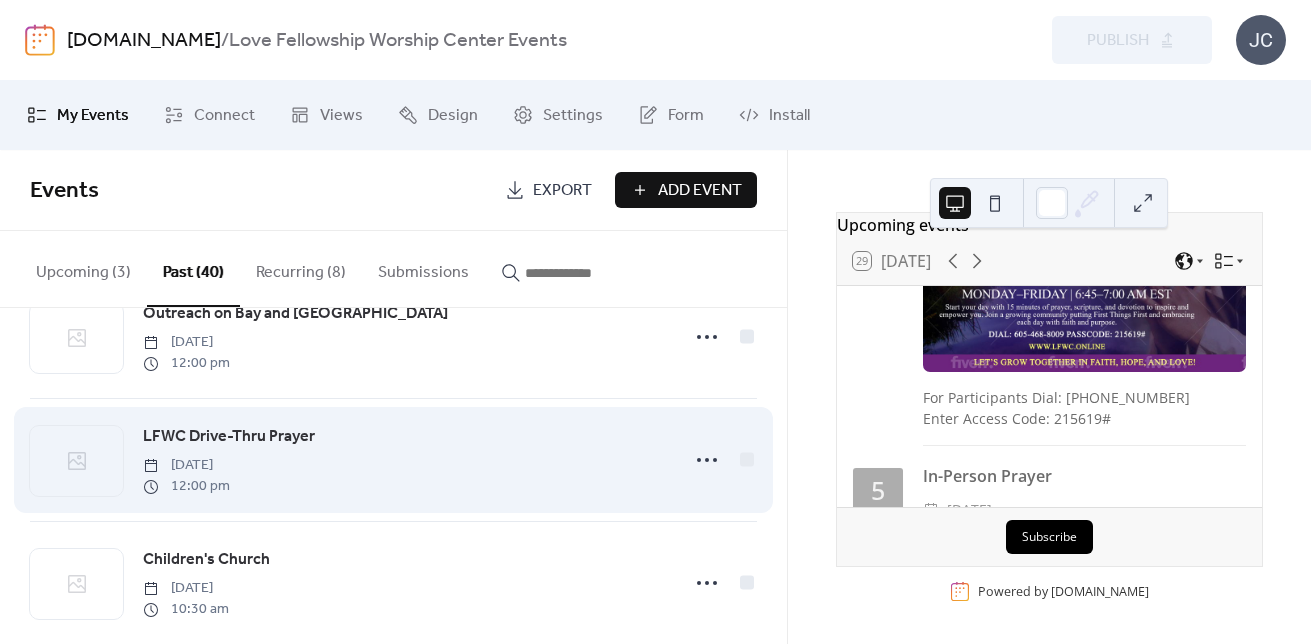 click on "LFWC Drive-Thru Prayer [DATE] 12:00 pm" at bounding box center (404, 460) 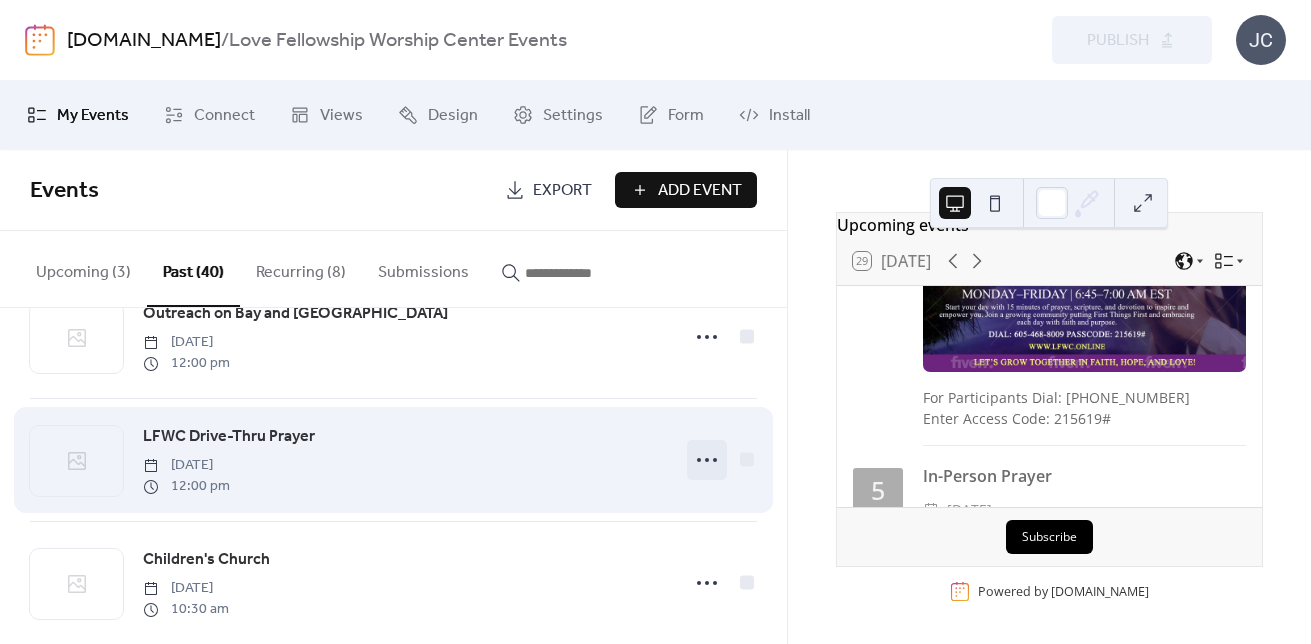 click 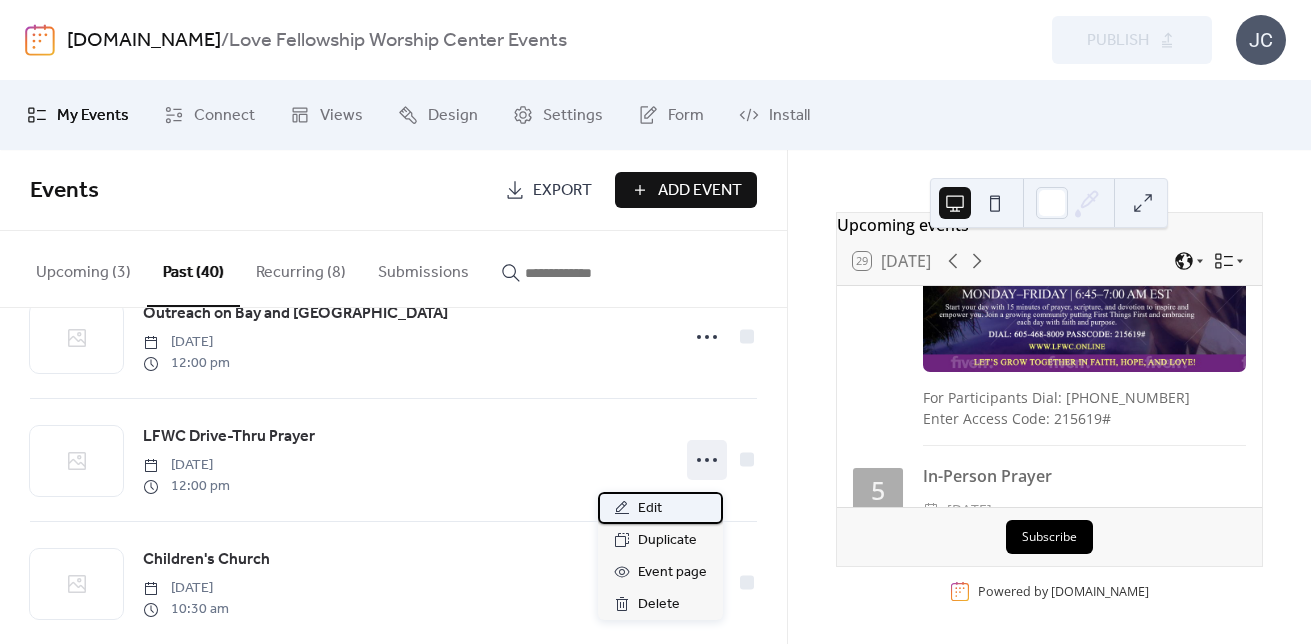 click on "Edit" at bounding box center (650, 509) 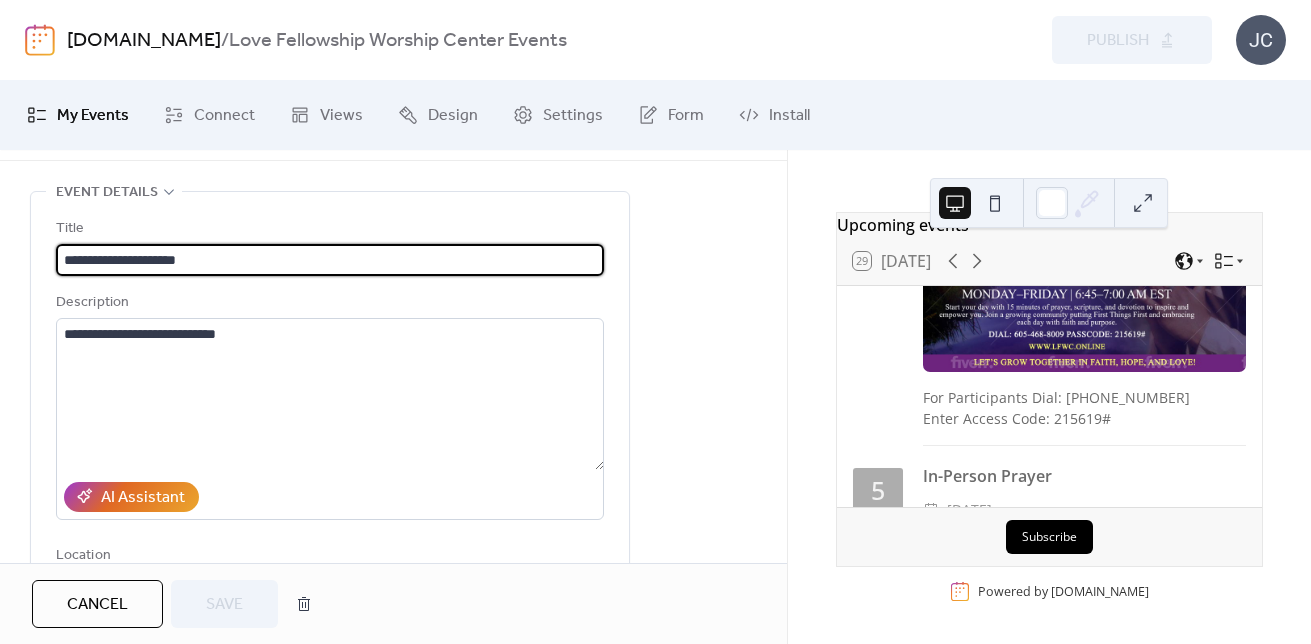 scroll, scrollTop: 0, scrollLeft: 0, axis: both 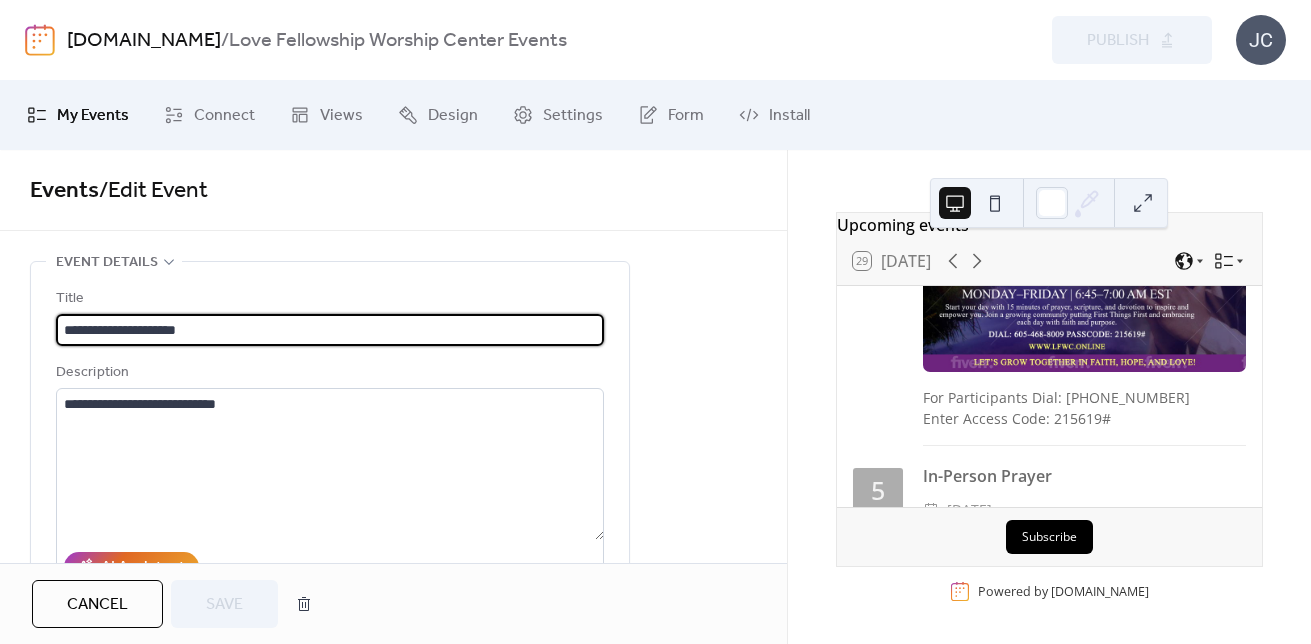click on "Cancel" at bounding box center (97, 605) 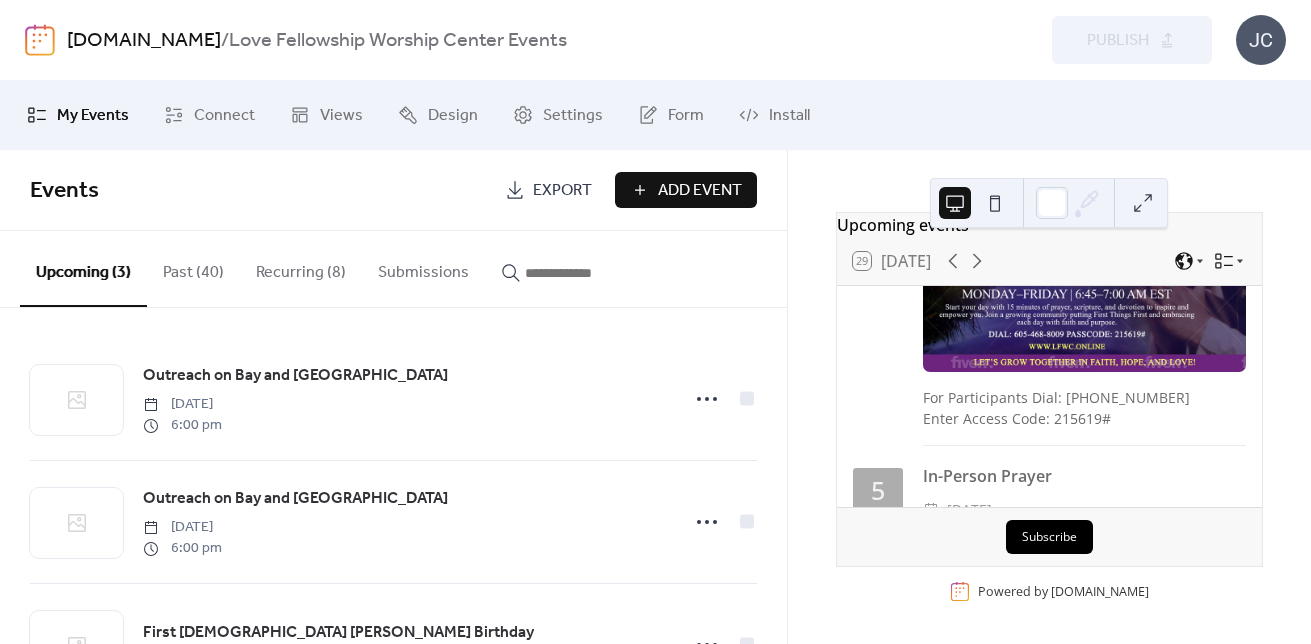 click on "Preview Publish" at bounding box center (1013, 40) 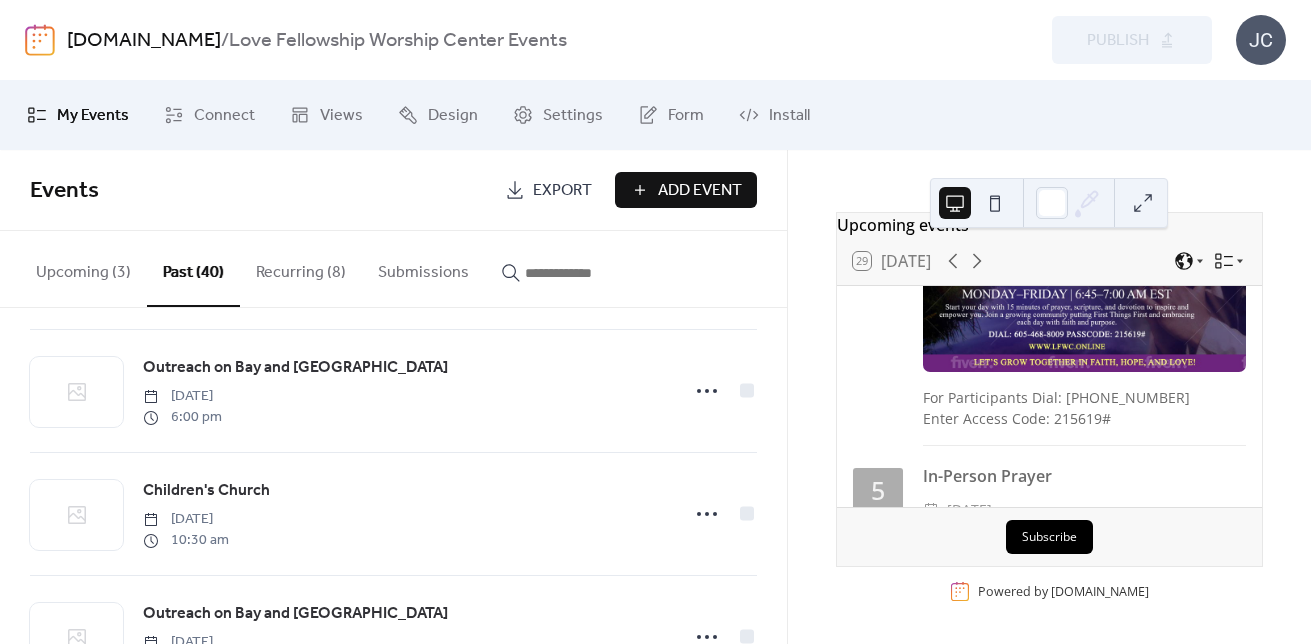scroll, scrollTop: 800, scrollLeft: 0, axis: vertical 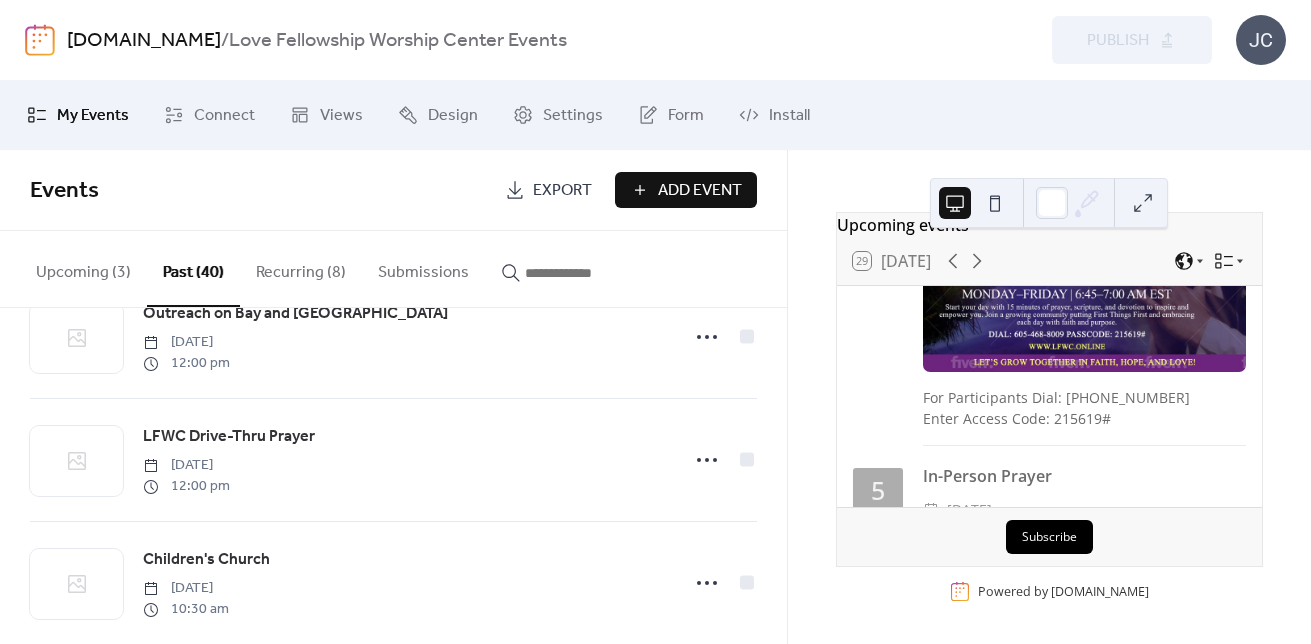 click on "Add Event" at bounding box center (686, 190) 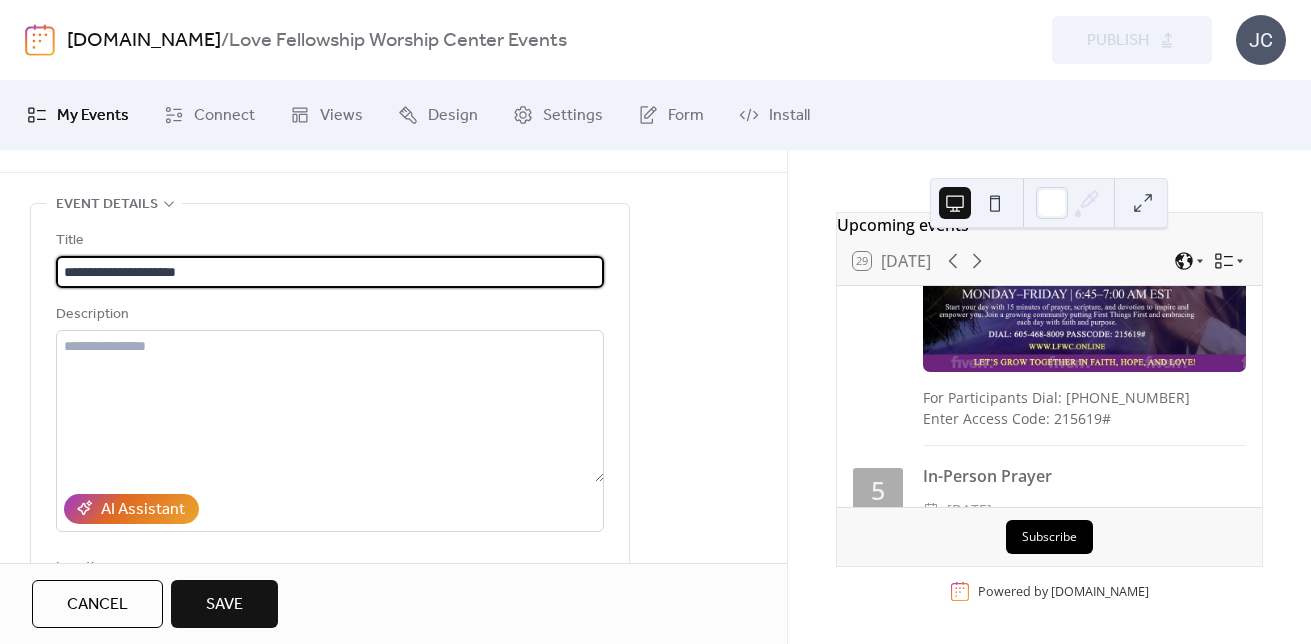 scroll, scrollTop: 100, scrollLeft: 0, axis: vertical 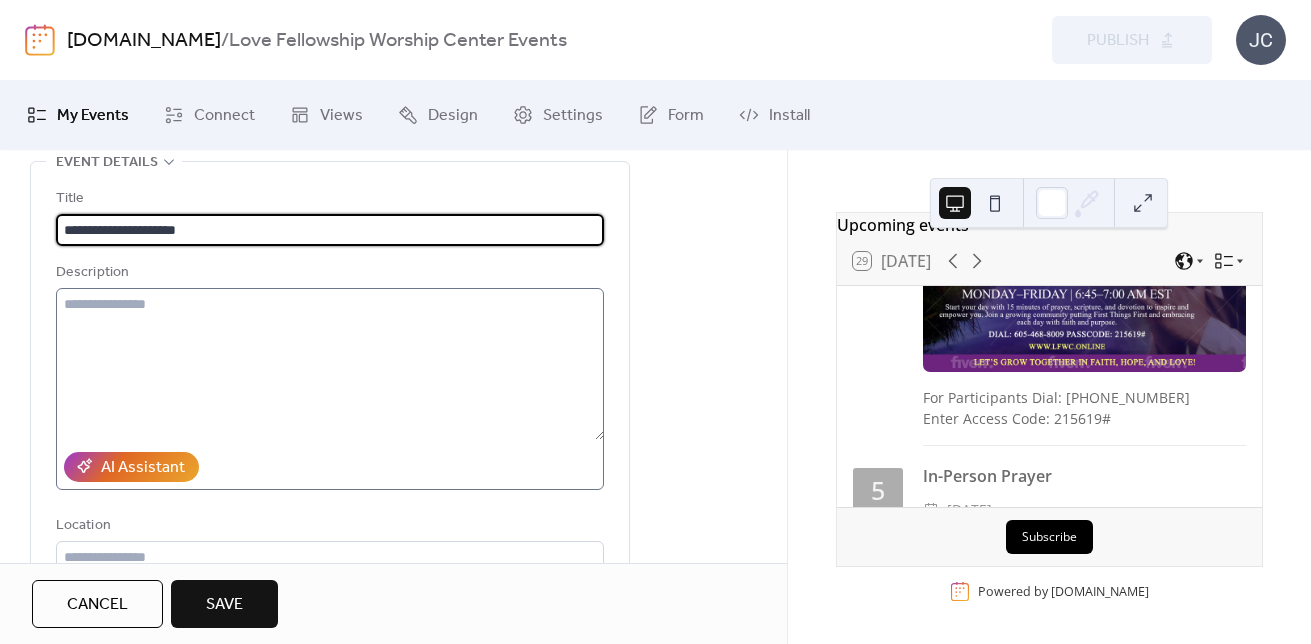 type on "**********" 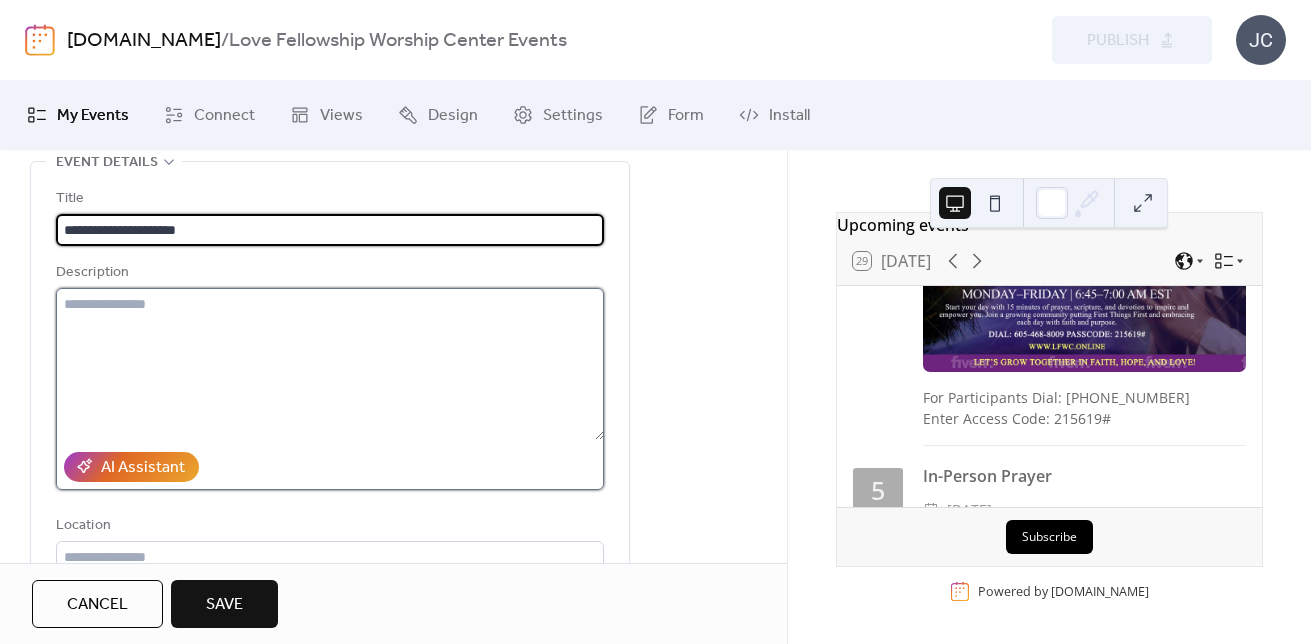 click at bounding box center (330, 364) 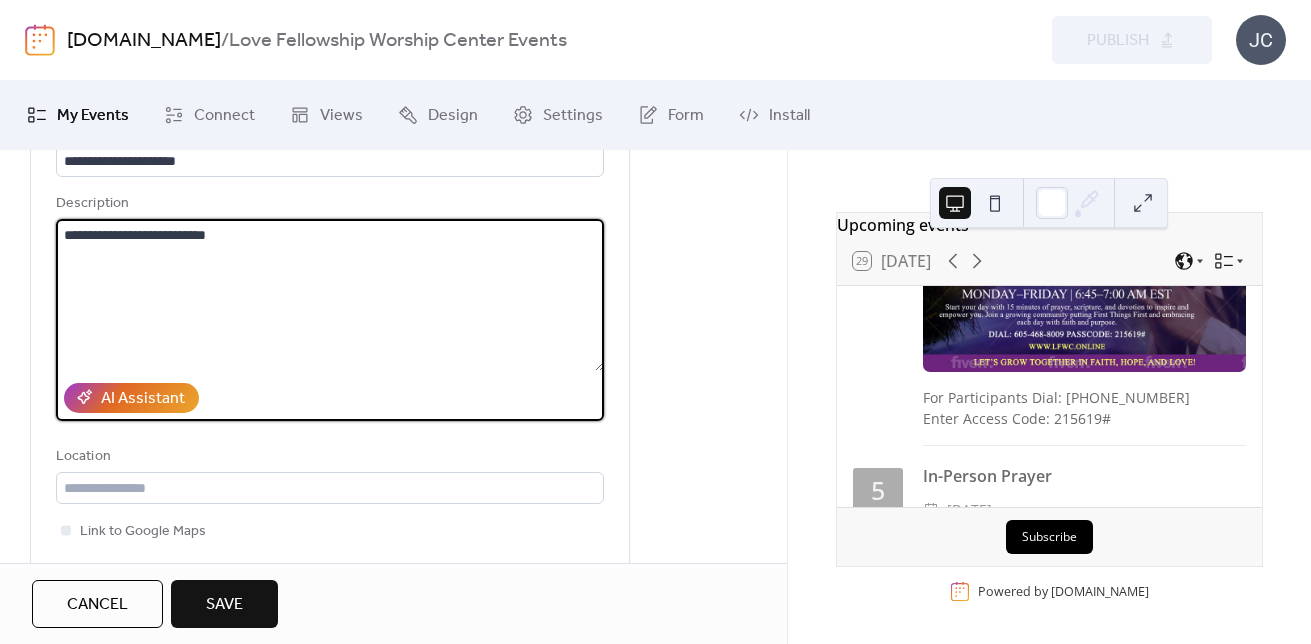 scroll, scrollTop: 200, scrollLeft: 0, axis: vertical 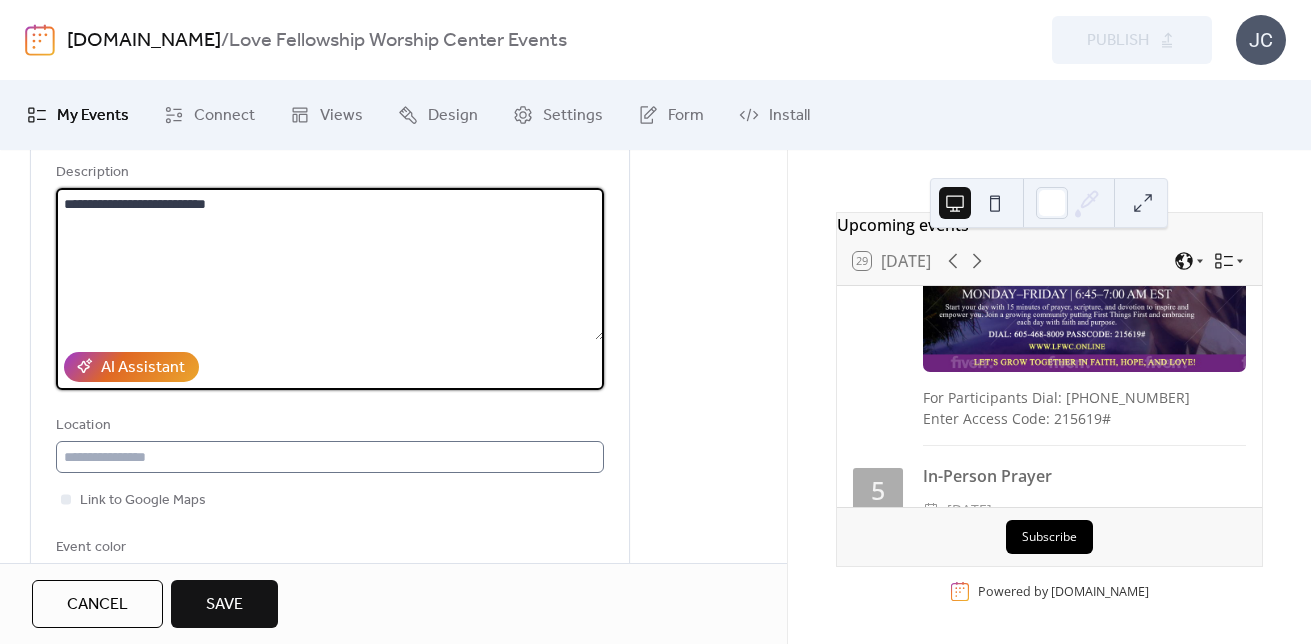 type on "**********" 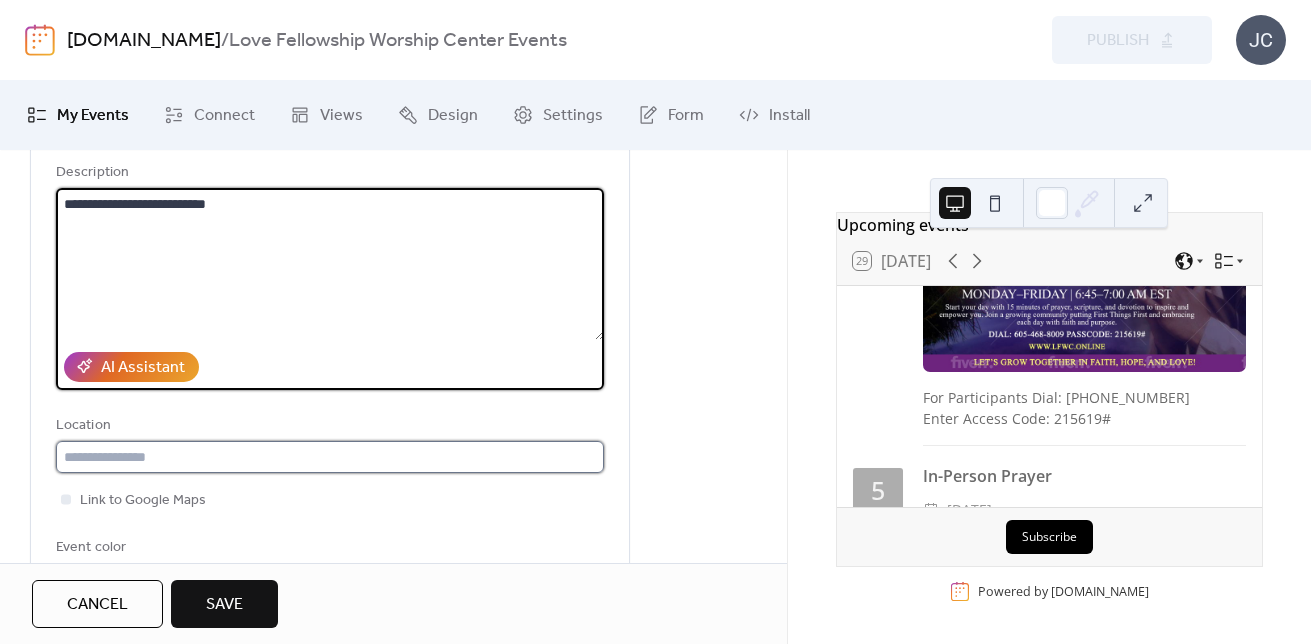 click at bounding box center [330, 457] 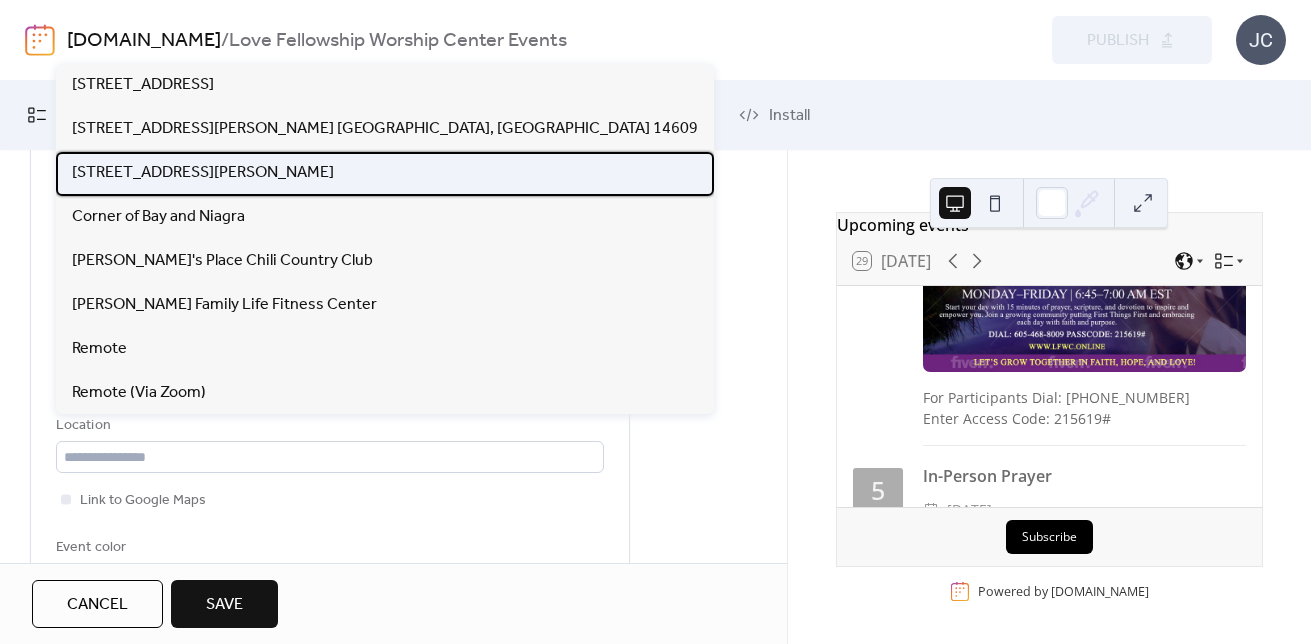 click on "[STREET_ADDRESS][PERSON_NAME]" at bounding box center (203, 173) 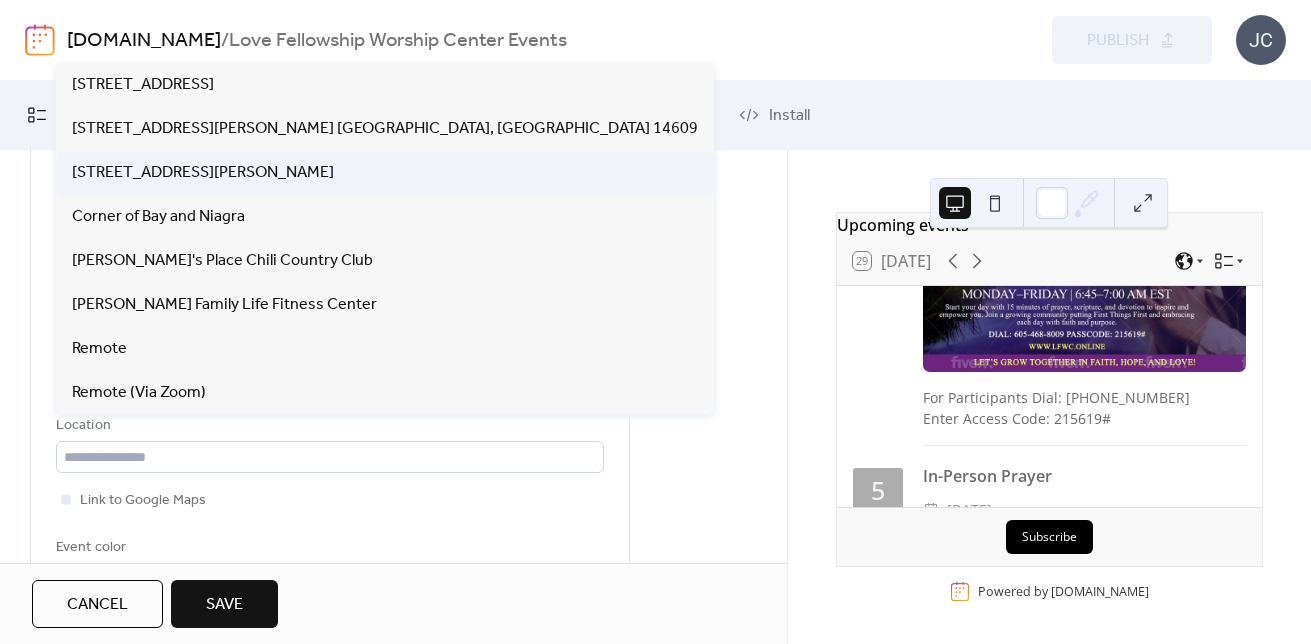 type on "**********" 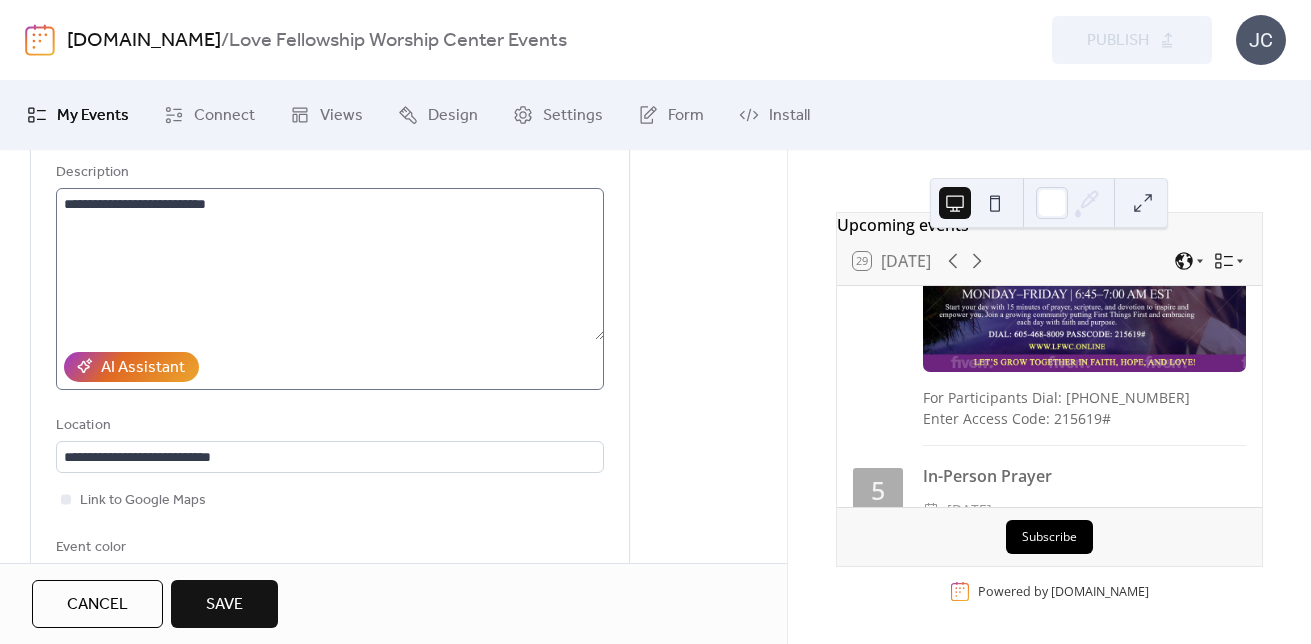 scroll, scrollTop: 300, scrollLeft: 0, axis: vertical 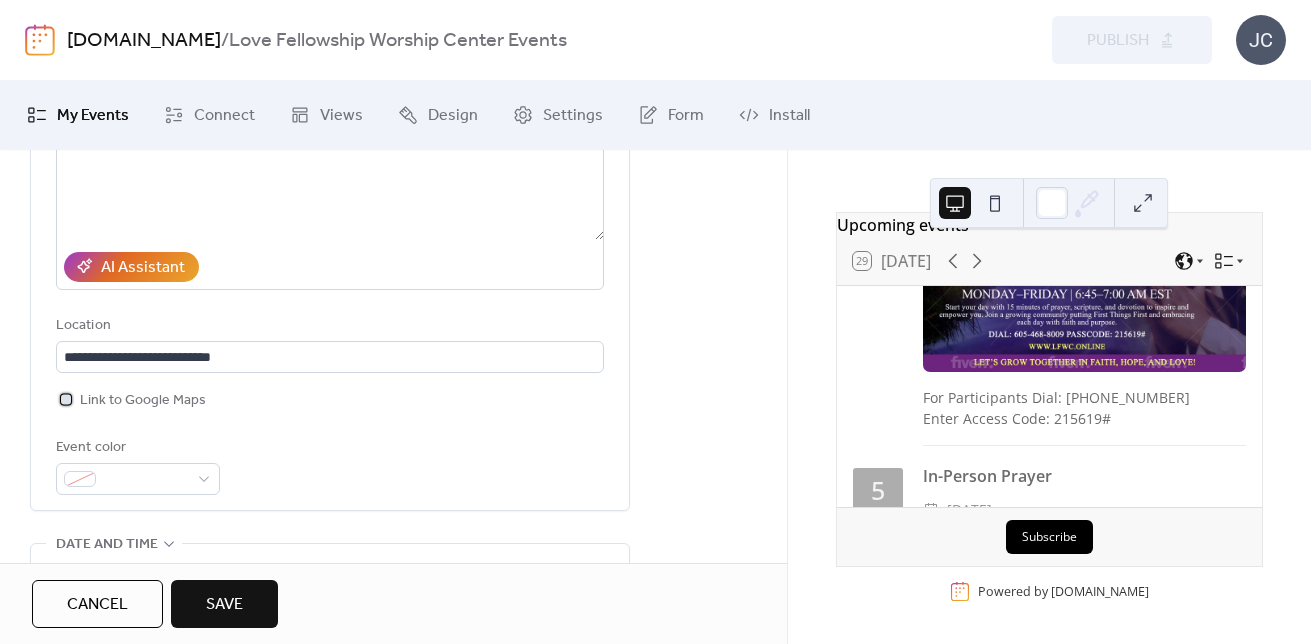 click at bounding box center (66, 399) 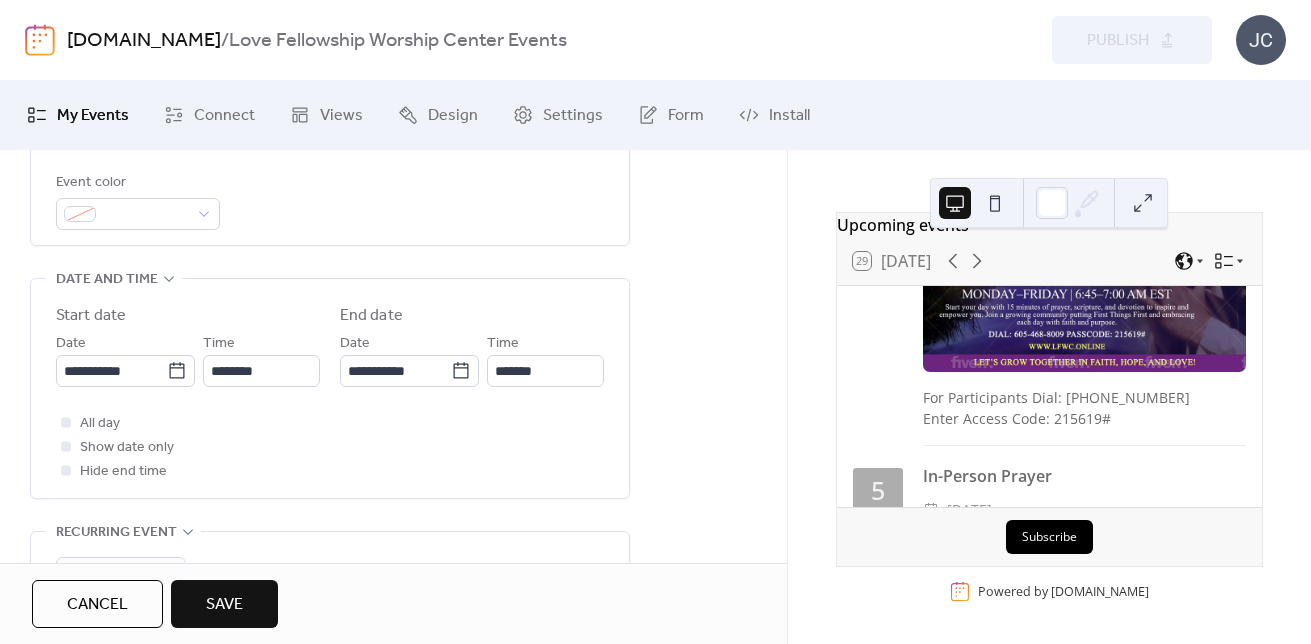 scroll, scrollTop: 500, scrollLeft: 0, axis: vertical 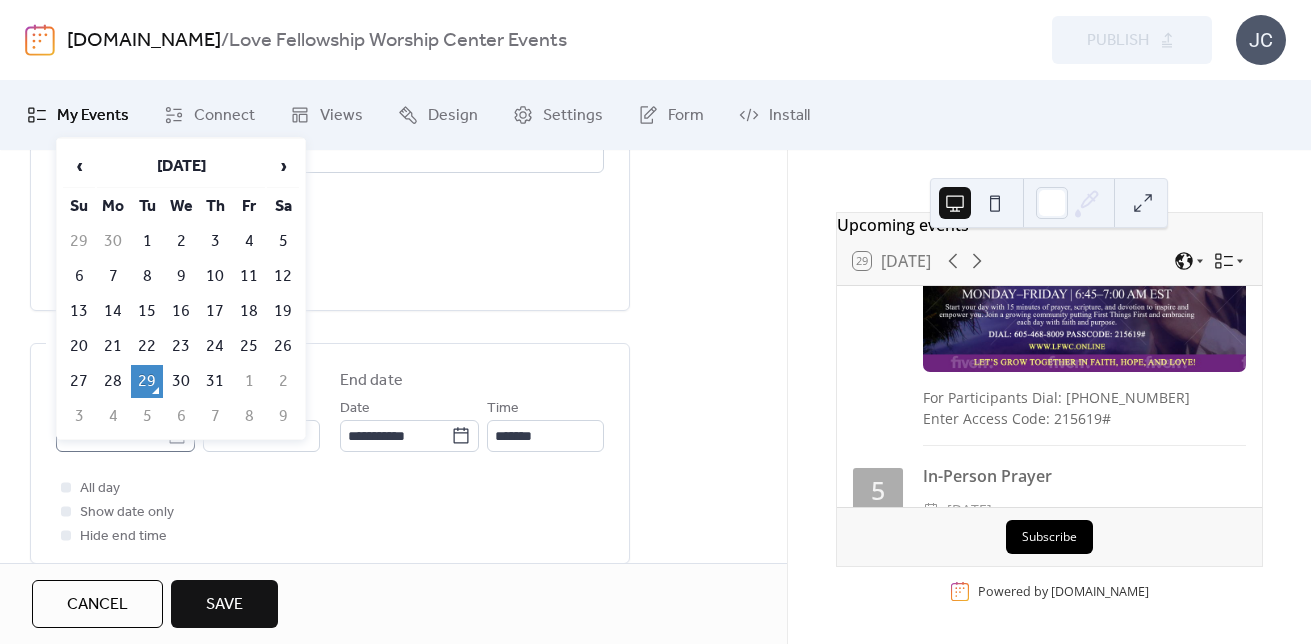 click 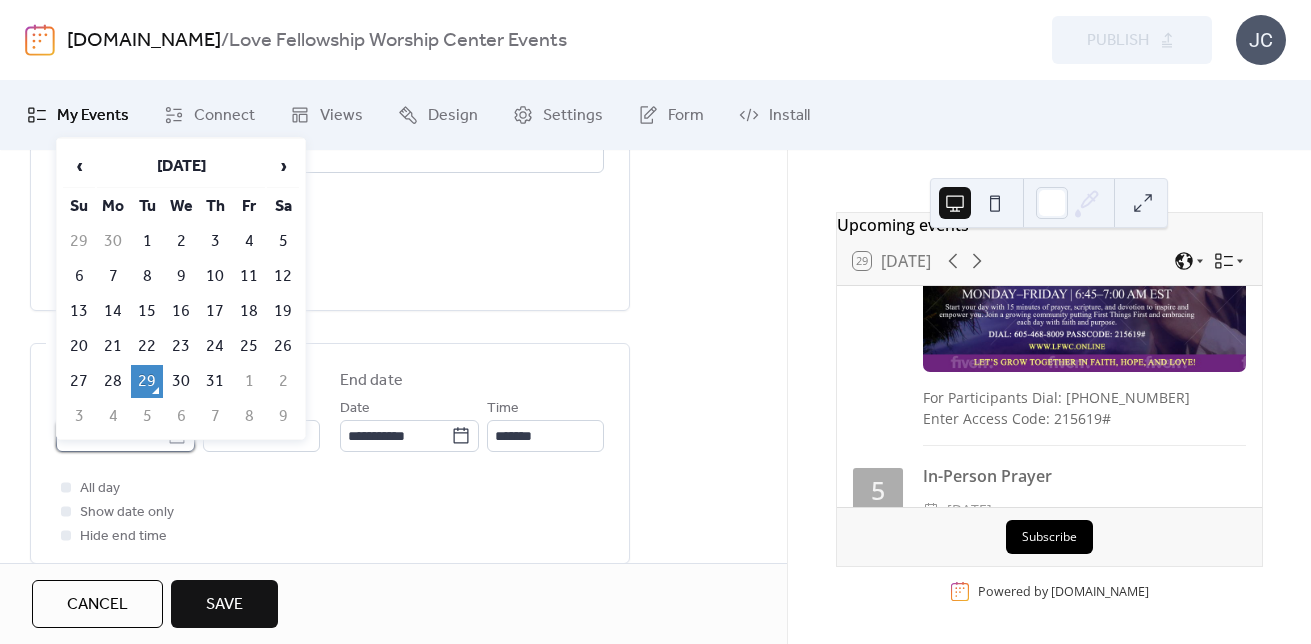 click on "**********" at bounding box center [111, 436] 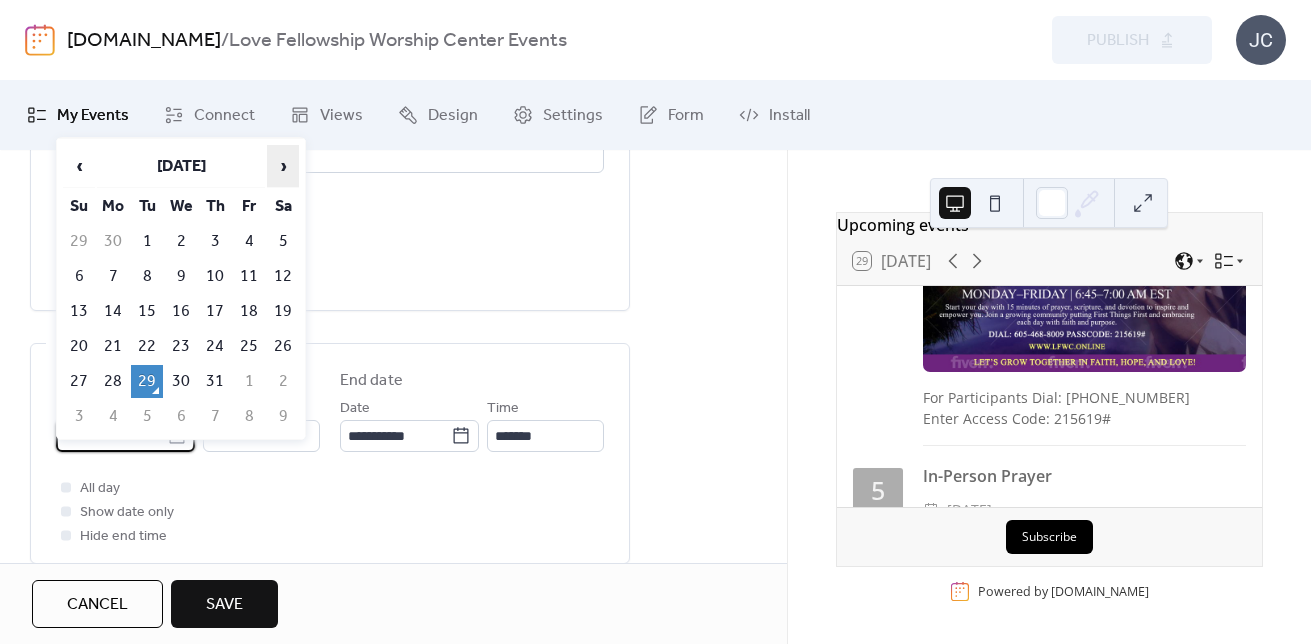click on "›" at bounding box center [283, 166] 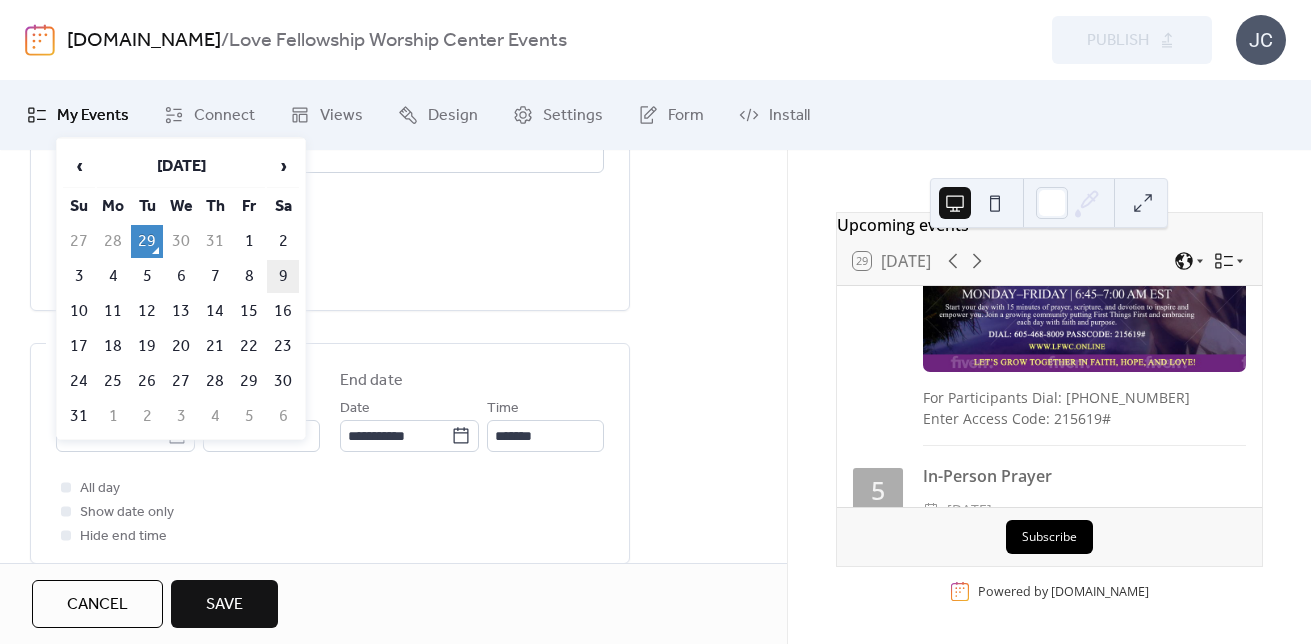 click on "9" at bounding box center (283, 276) 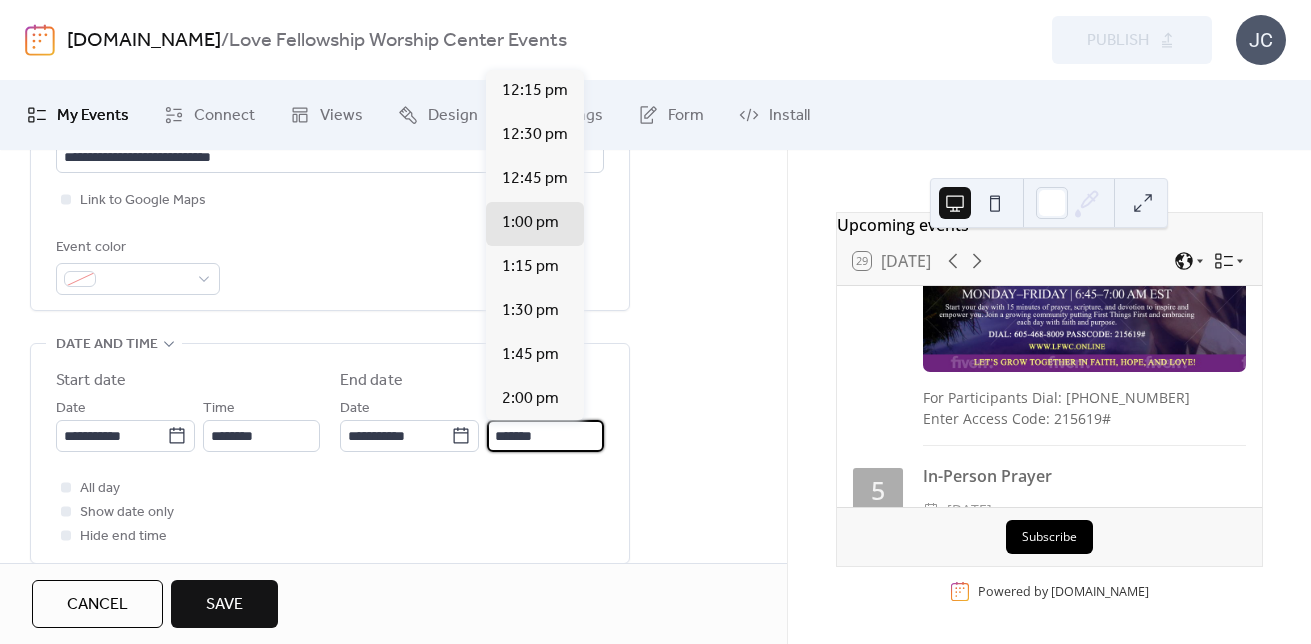 click on "*******" at bounding box center [545, 436] 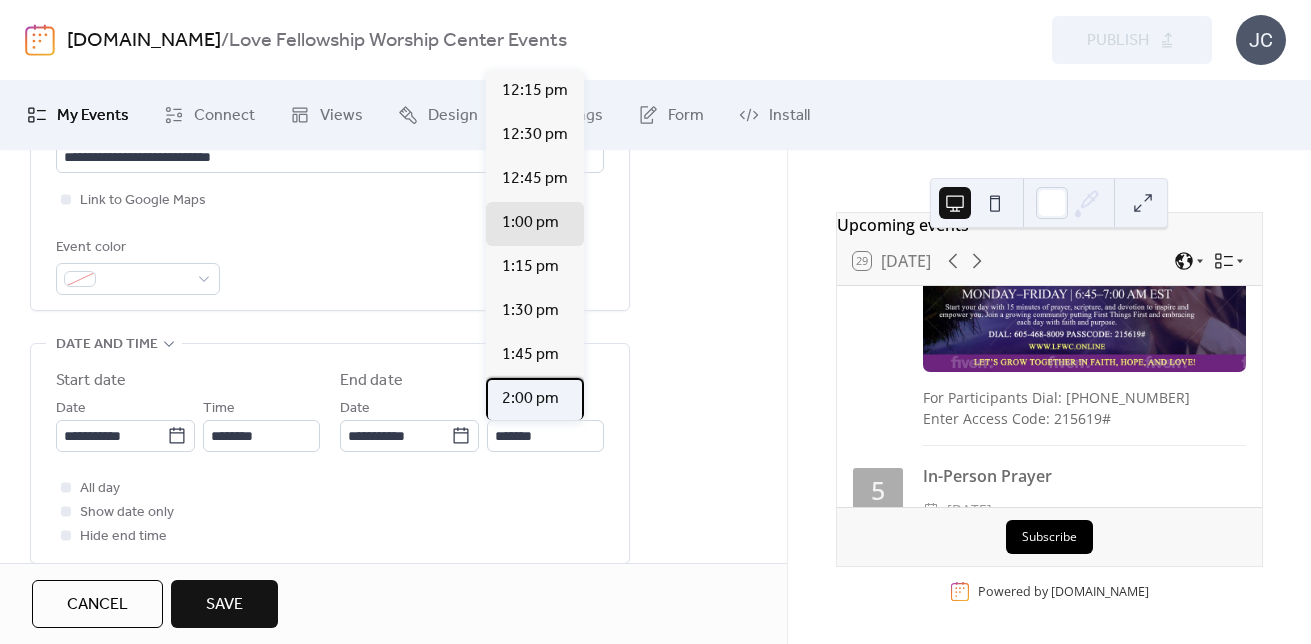 click on "2:00 pm" at bounding box center [530, 399] 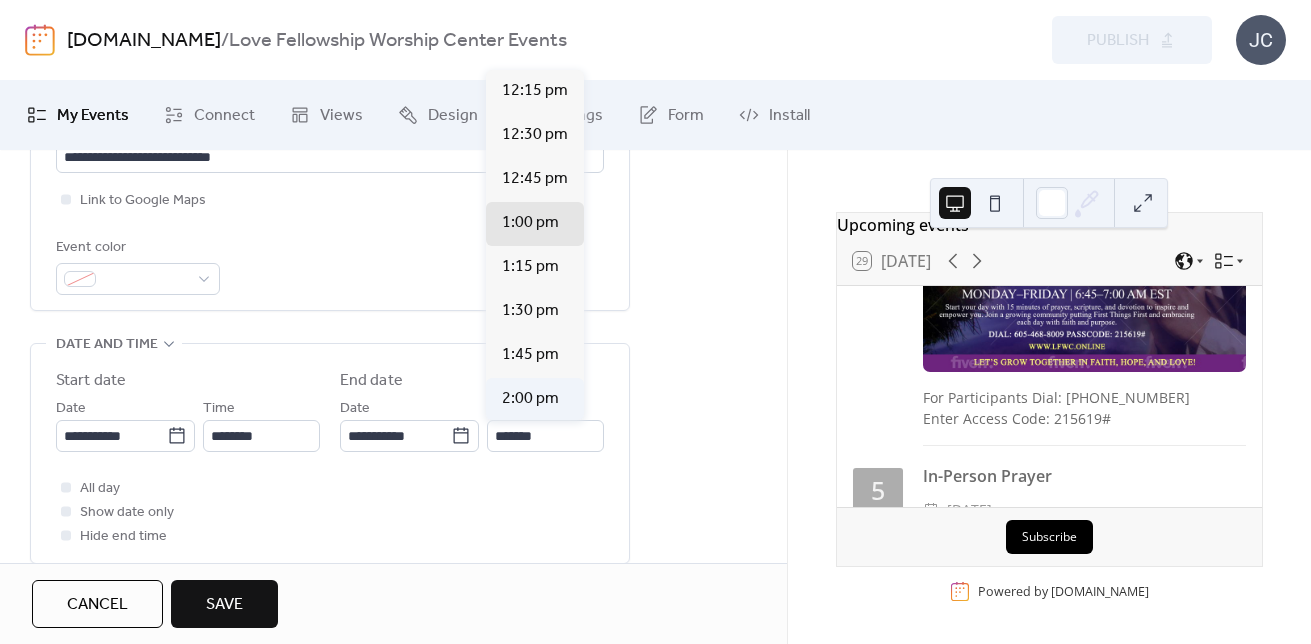 type on "*******" 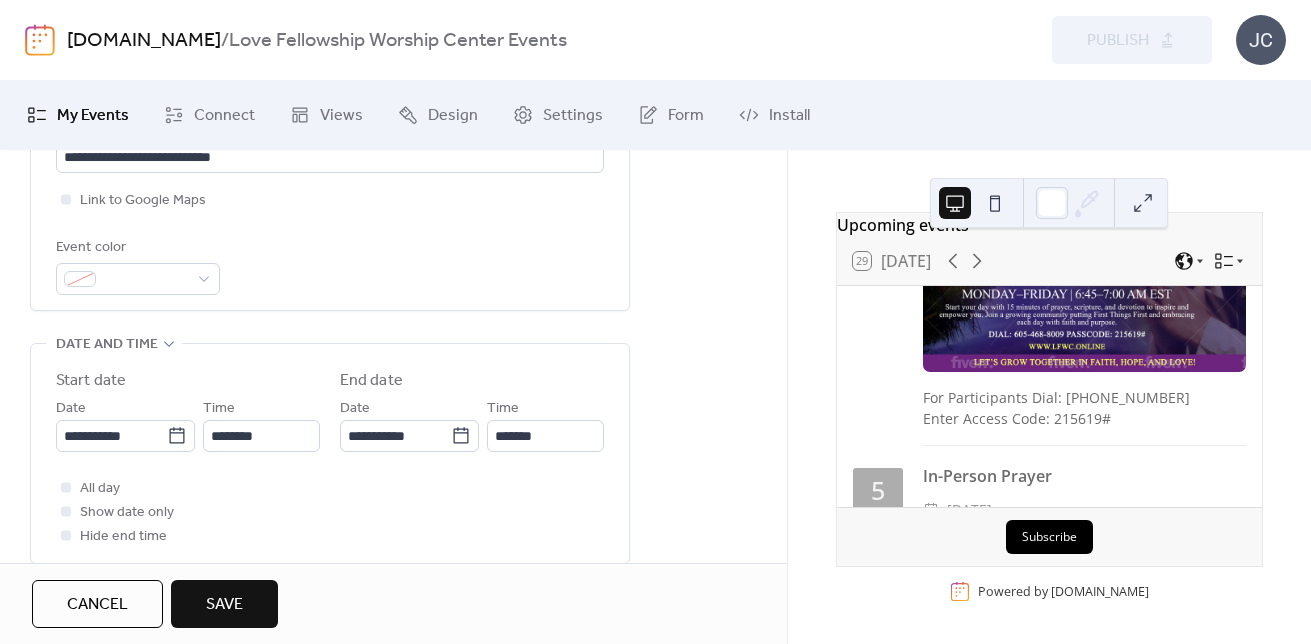 scroll, scrollTop: 600, scrollLeft: 0, axis: vertical 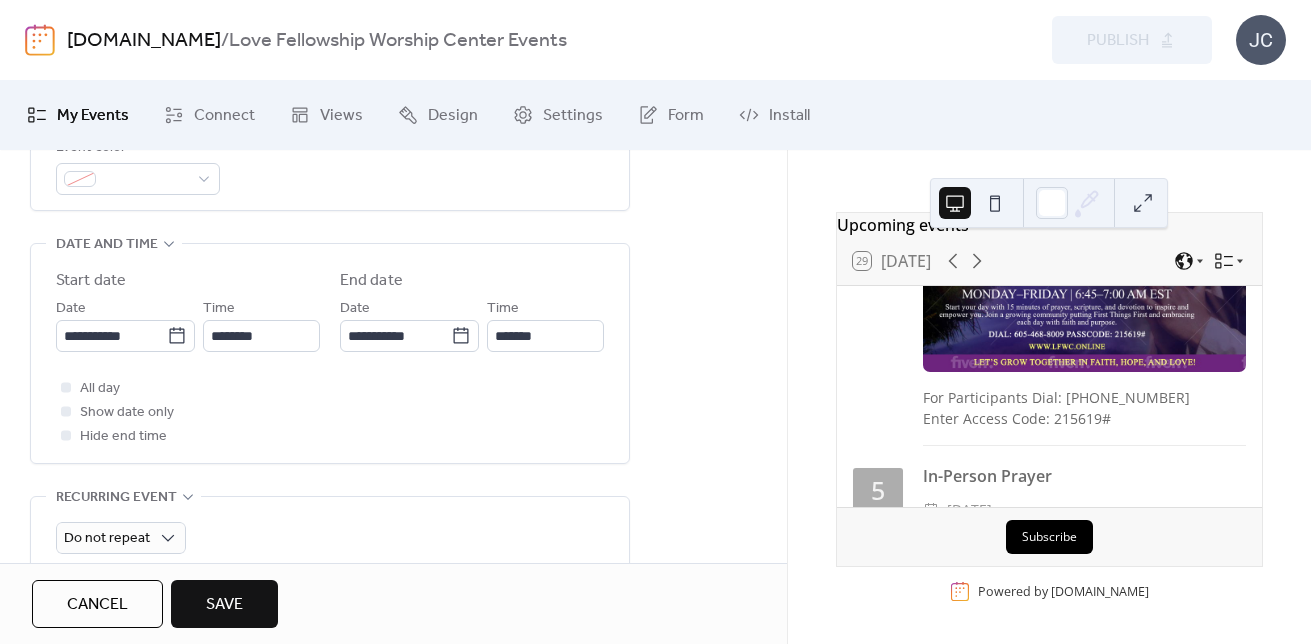 click on "Save" at bounding box center [224, 605] 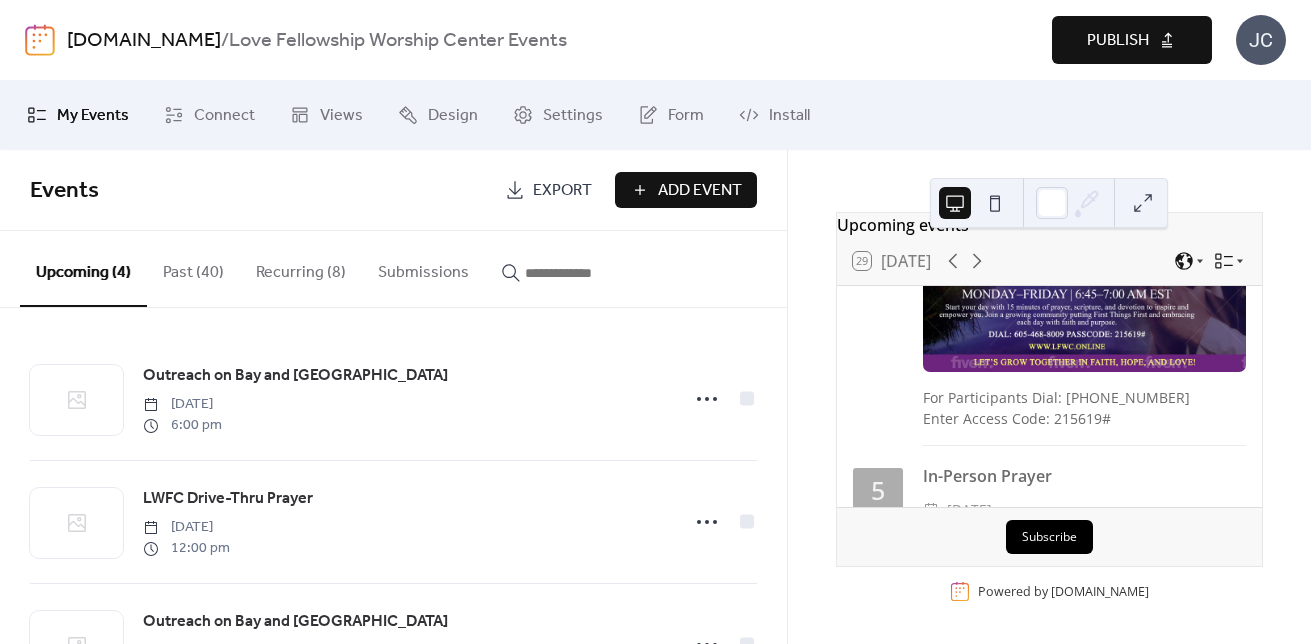 click on "Publish" at bounding box center (1118, 41) 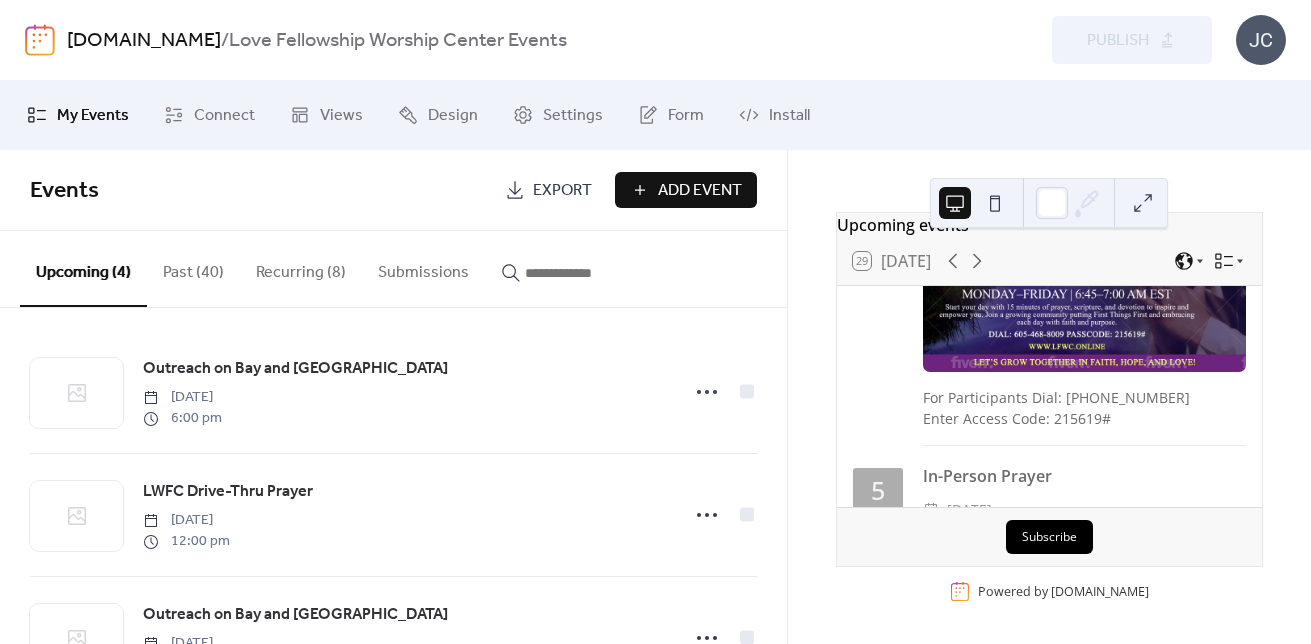 scroll, scrollTop: 0, scrollLeft: 0, axis: both 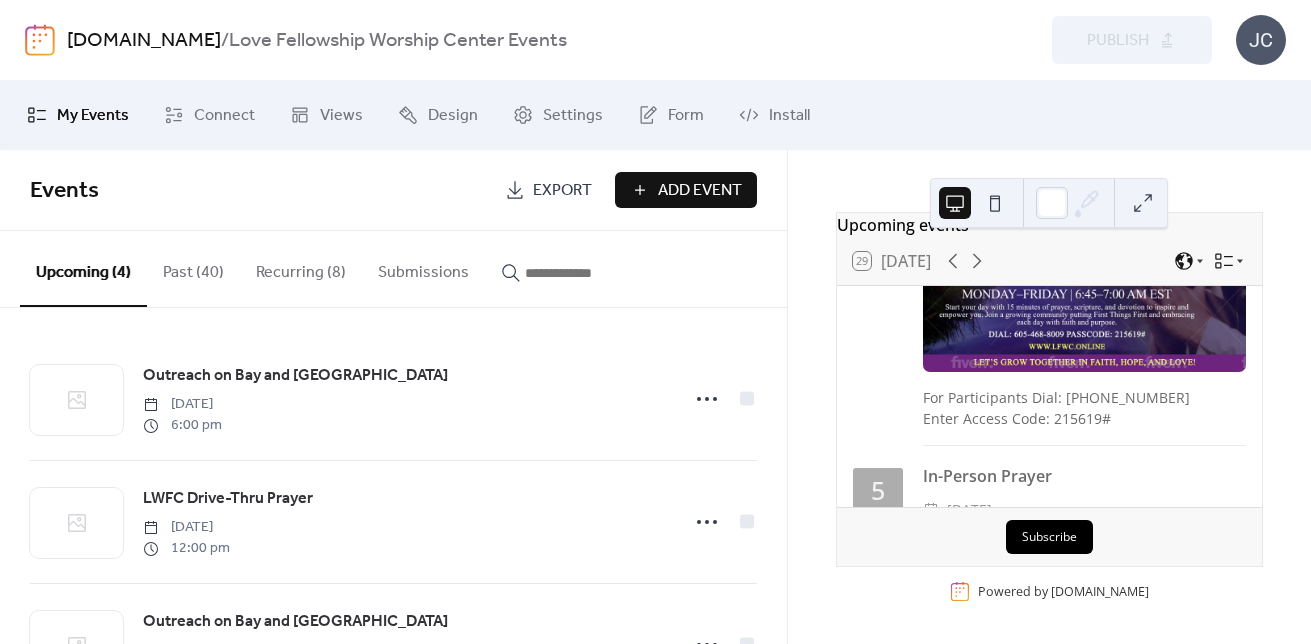 click on "Past (40)" at bounding box center (193, 268) 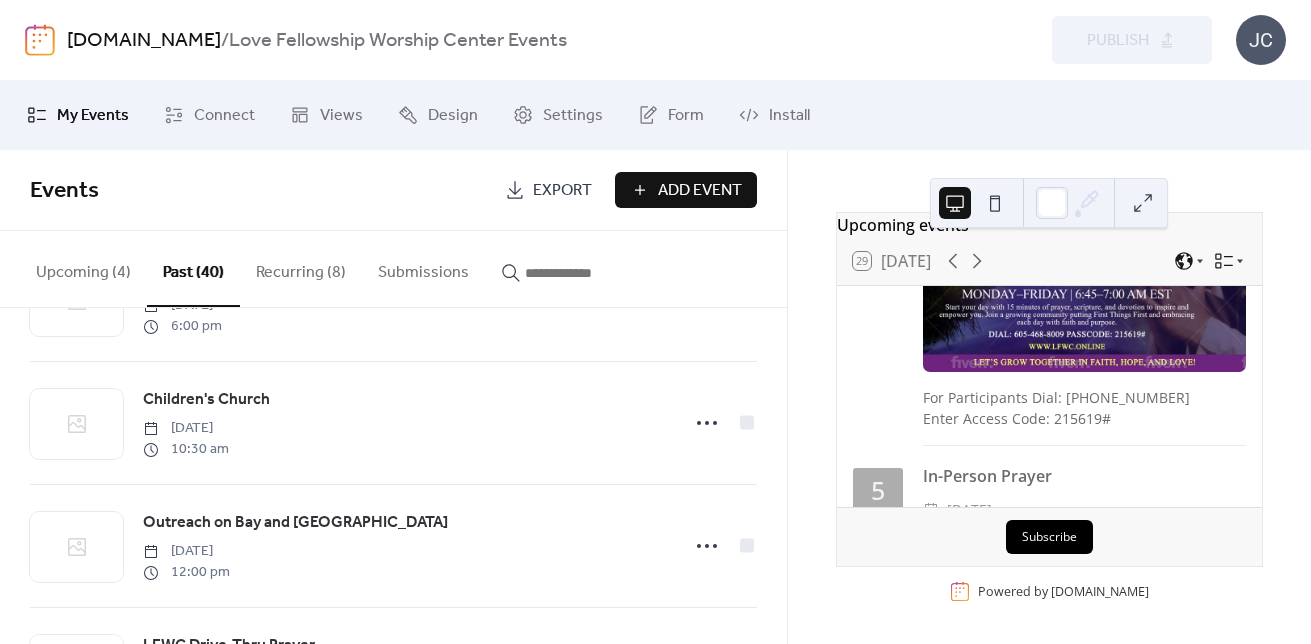 scroll, scrollTop: 700, scrollLeft: 0, axis: vertical 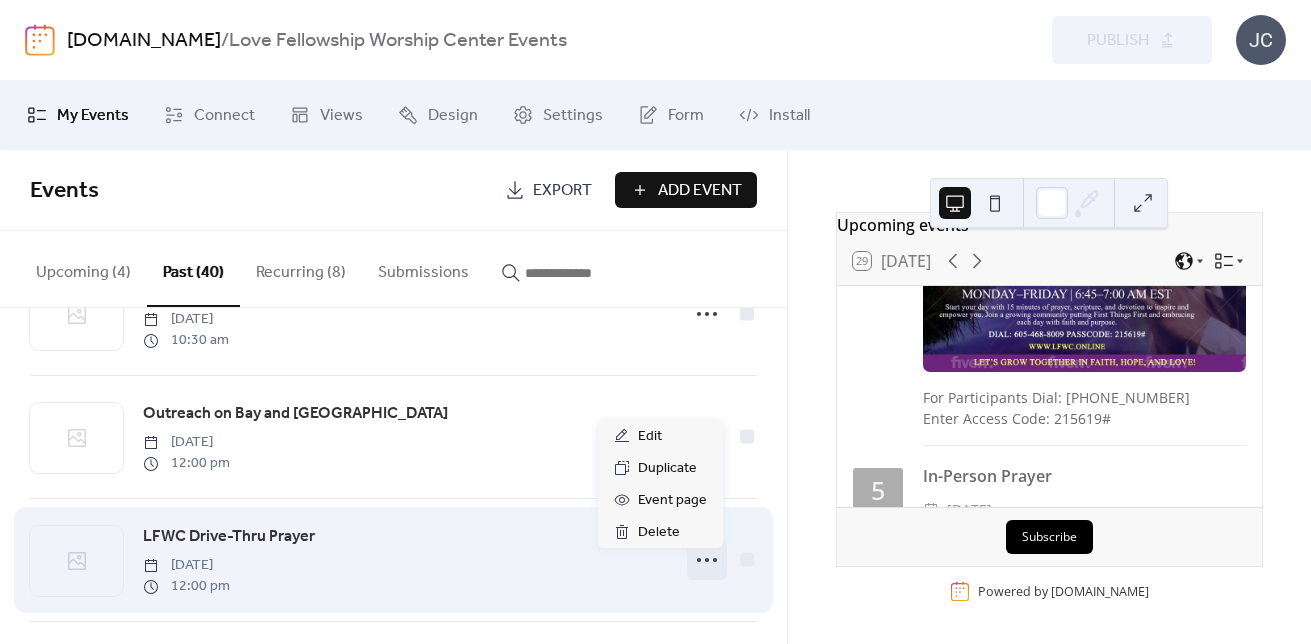 click 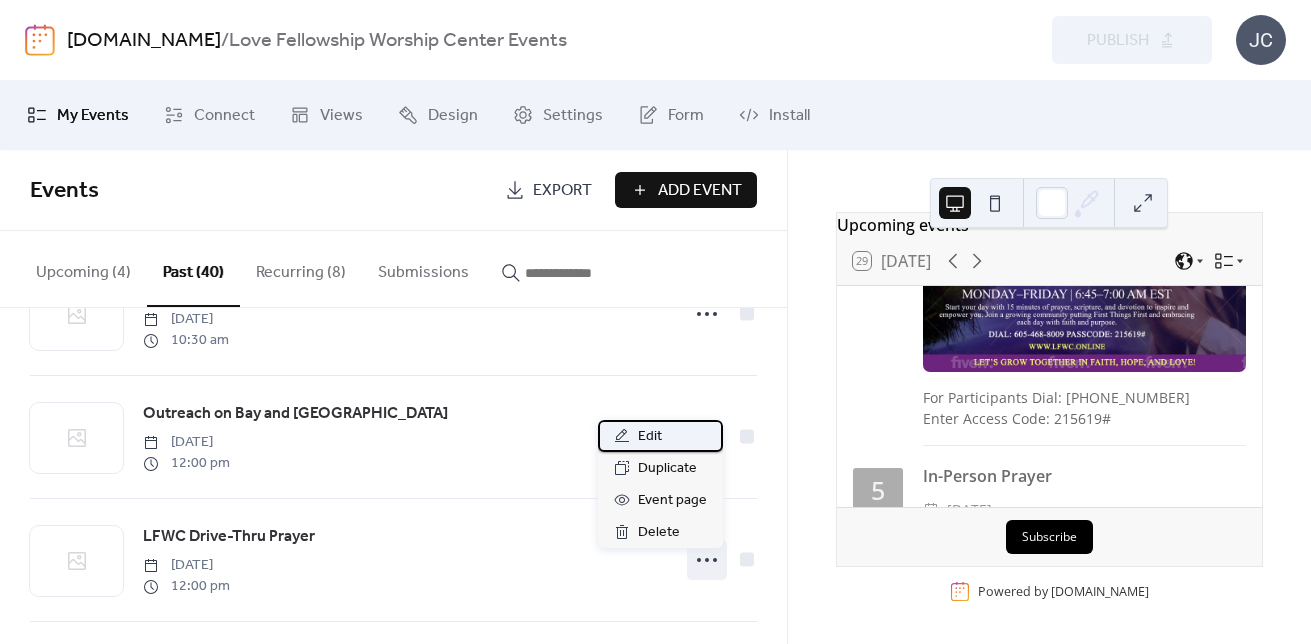 click on "Edit" at bounding box center (650, 437) 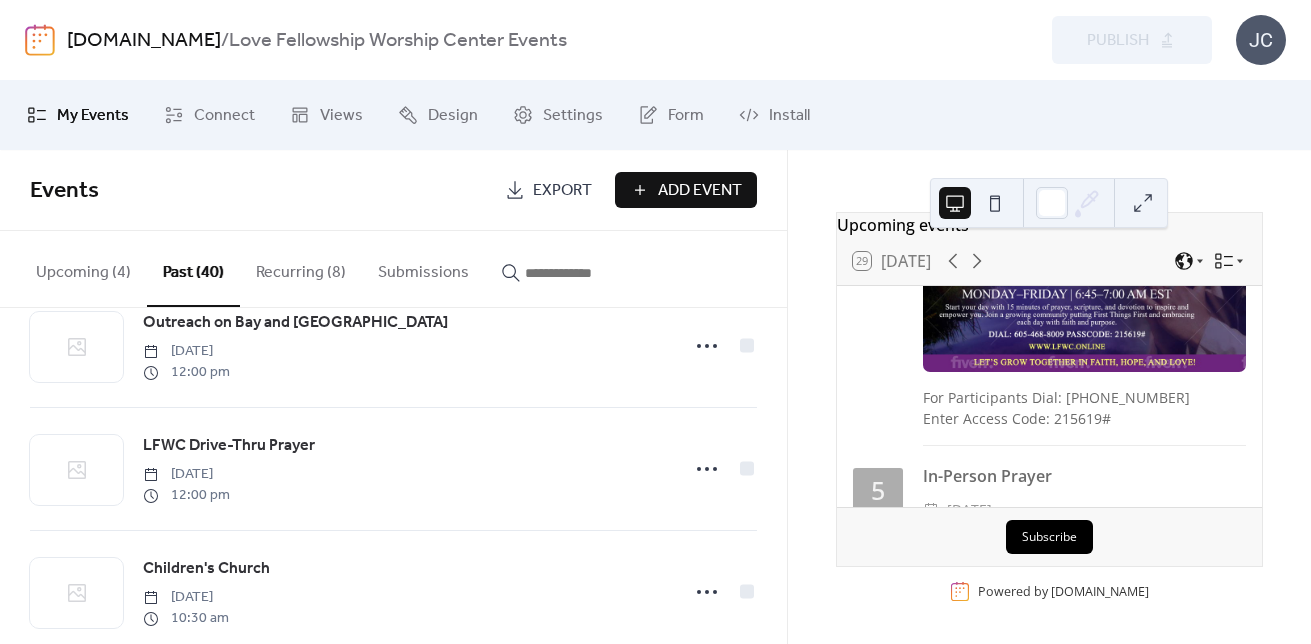 scroll, scrollTop: 800, scrollLeft: 0, axis: vertical 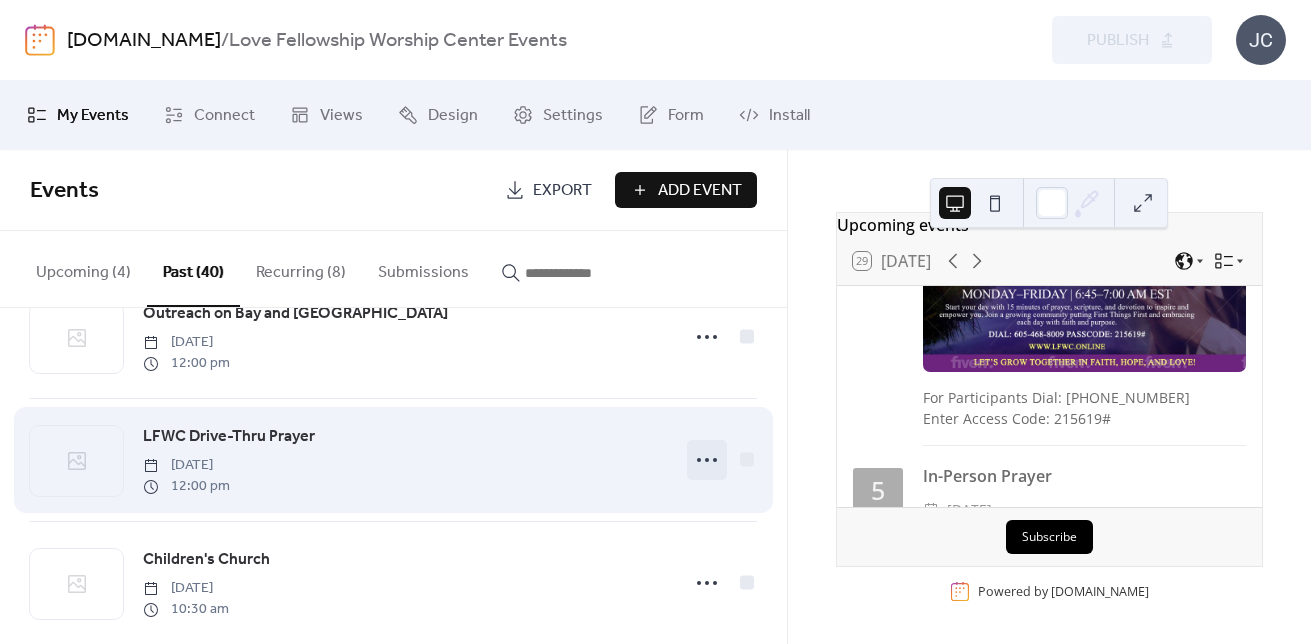 click 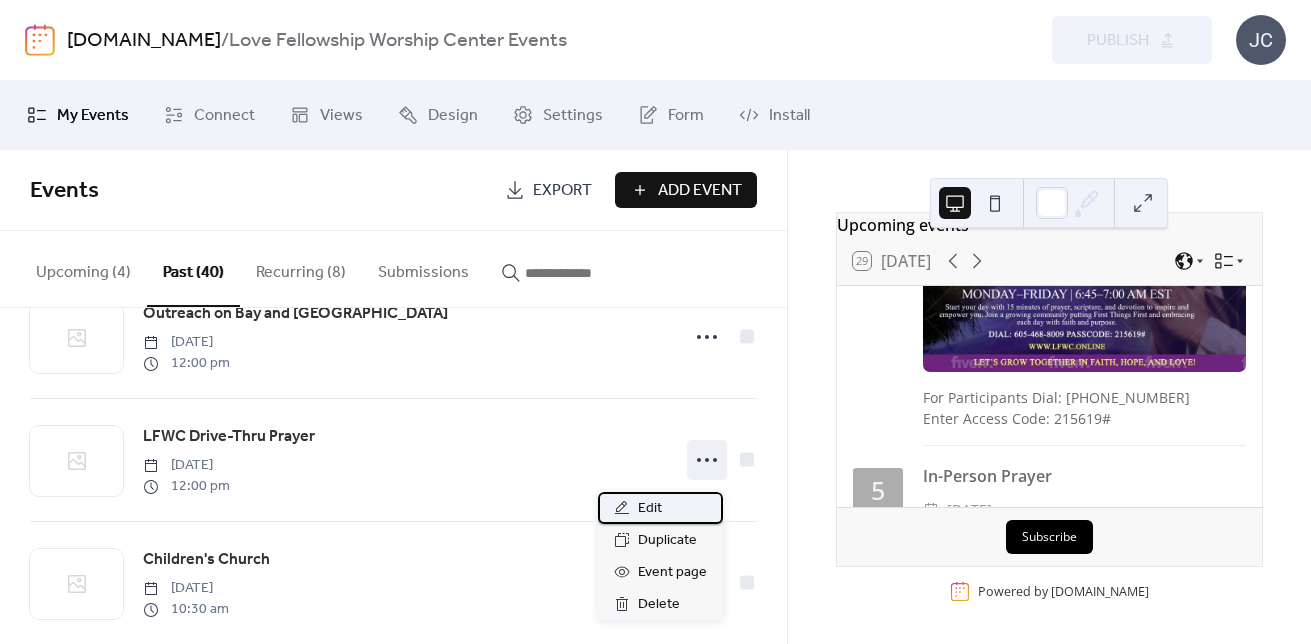 click on "Edit" at bounding box center (650, 509) 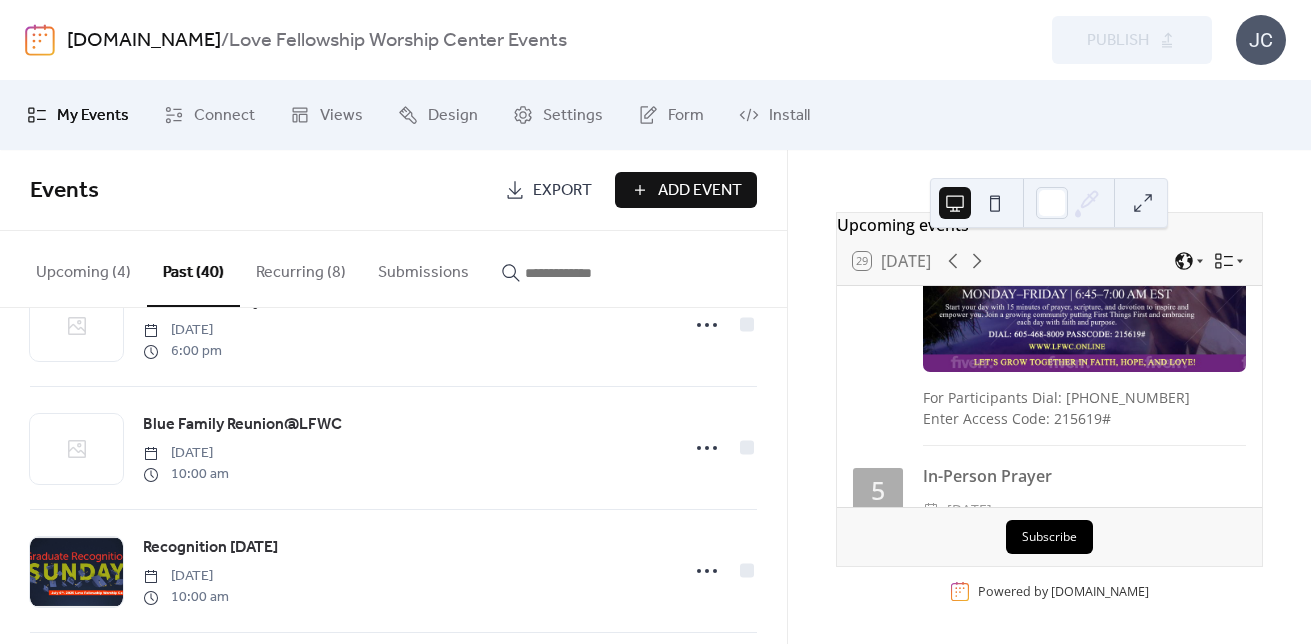 scroll, scrollTop: 200, scrollLeft: 0, axis: vertical 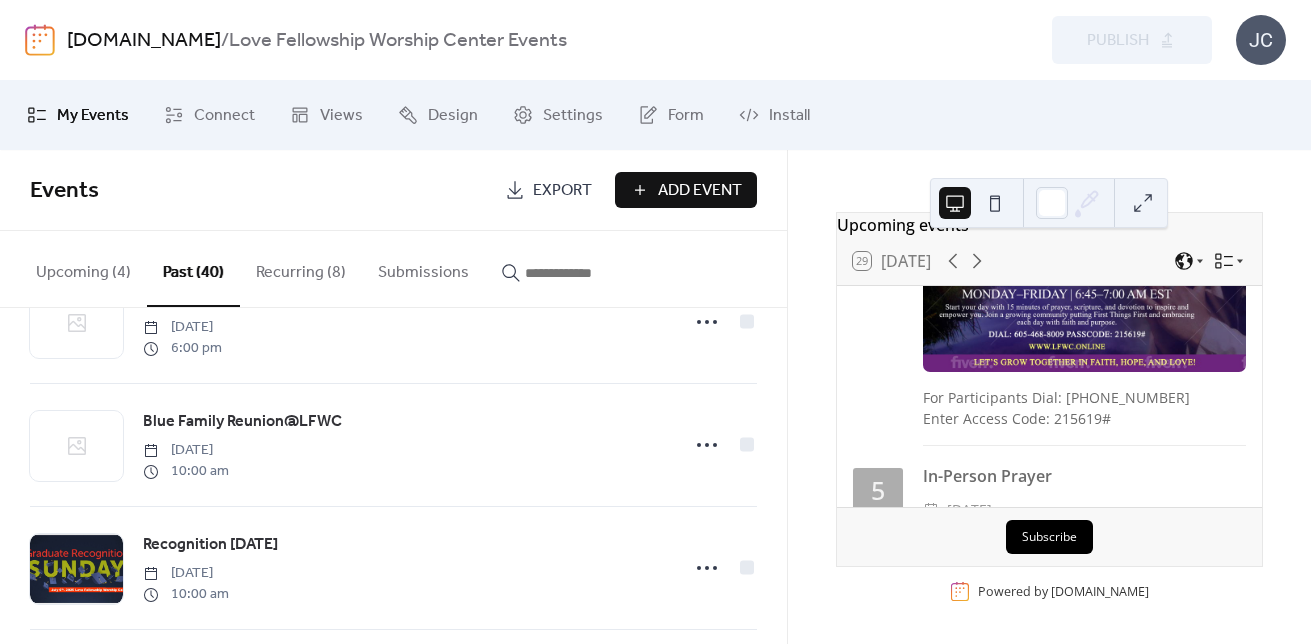 click on "Upcoming (4)" at bounding box center (83, 268) 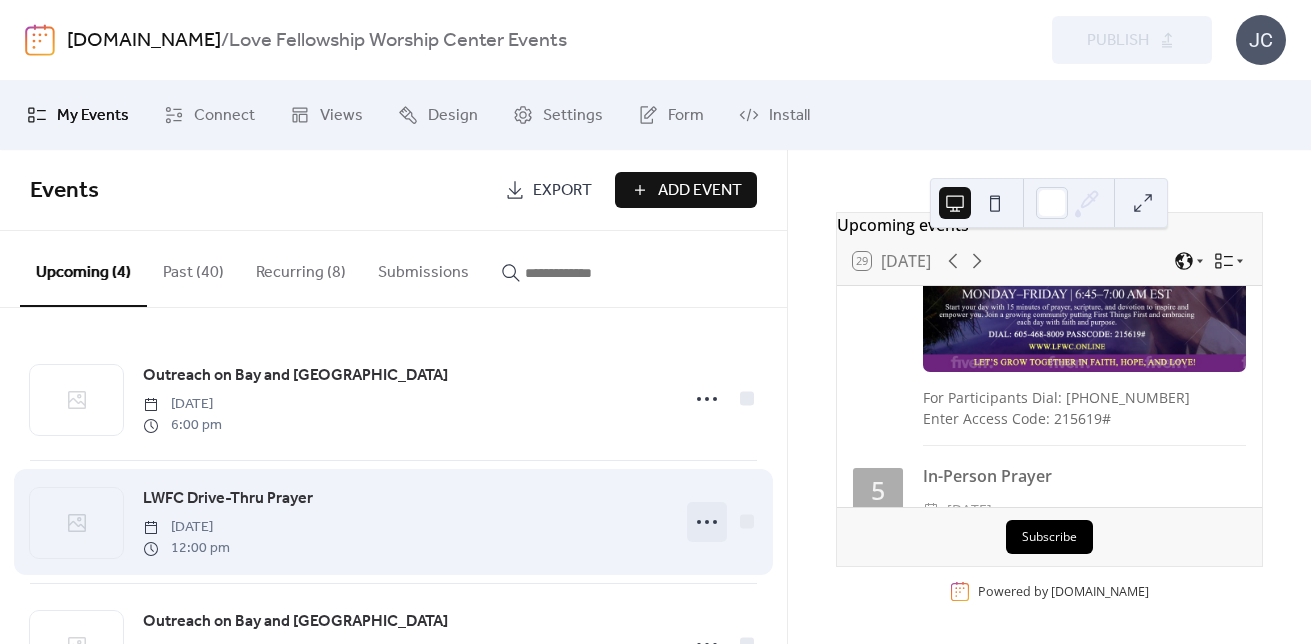 click 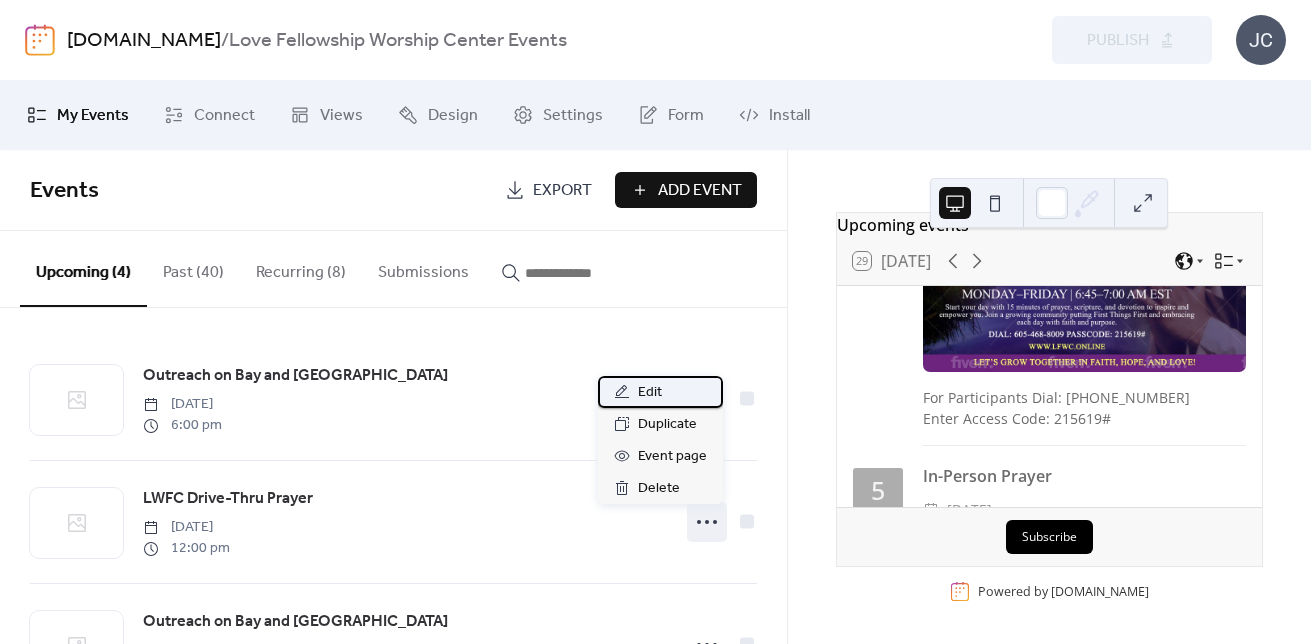 click on "Edit" at bounding box center (650, 393) 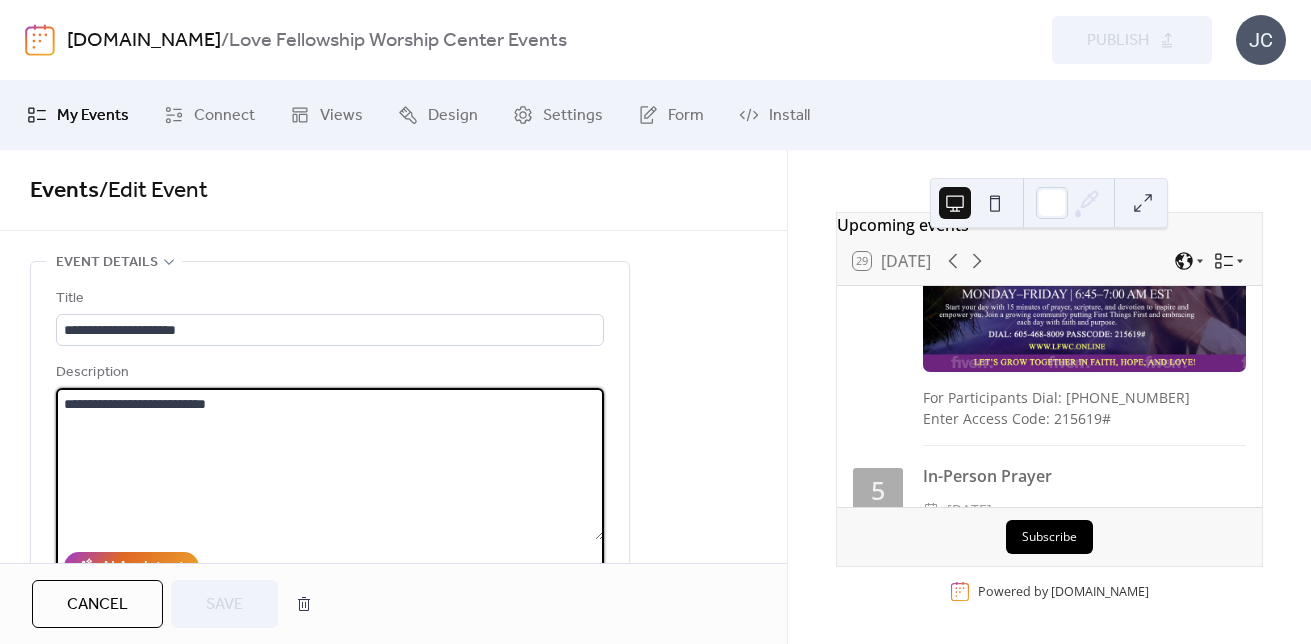 click on "**********" at bounding box center (330, 464) 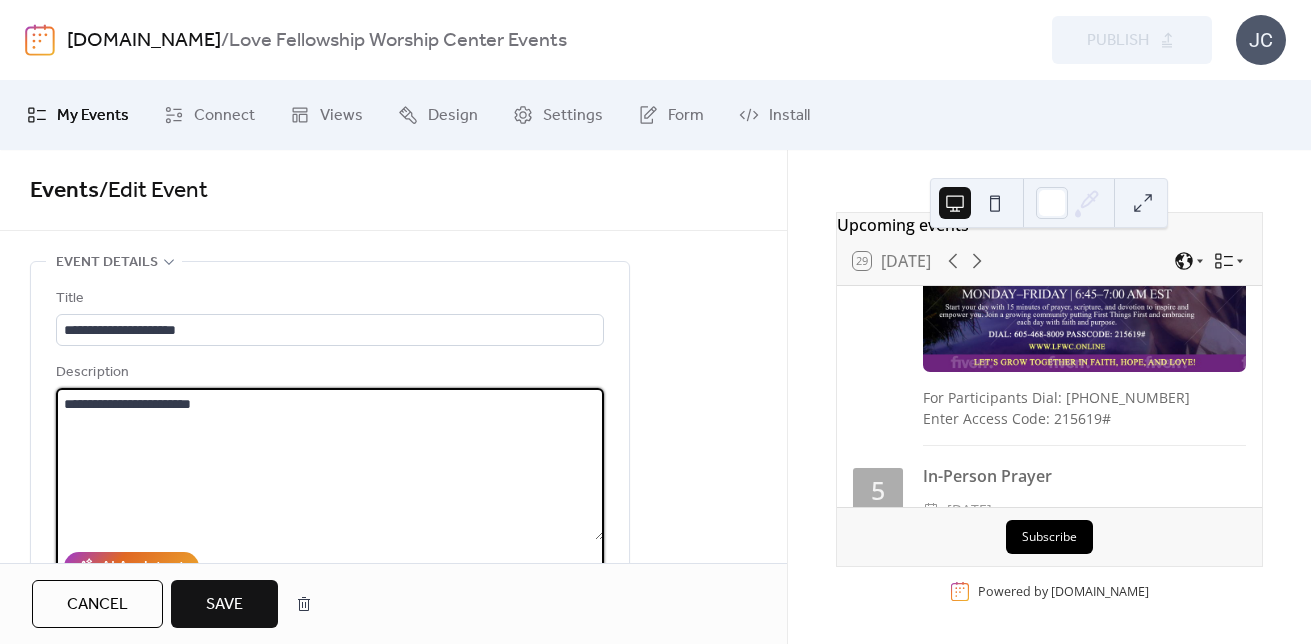 type on "**********" 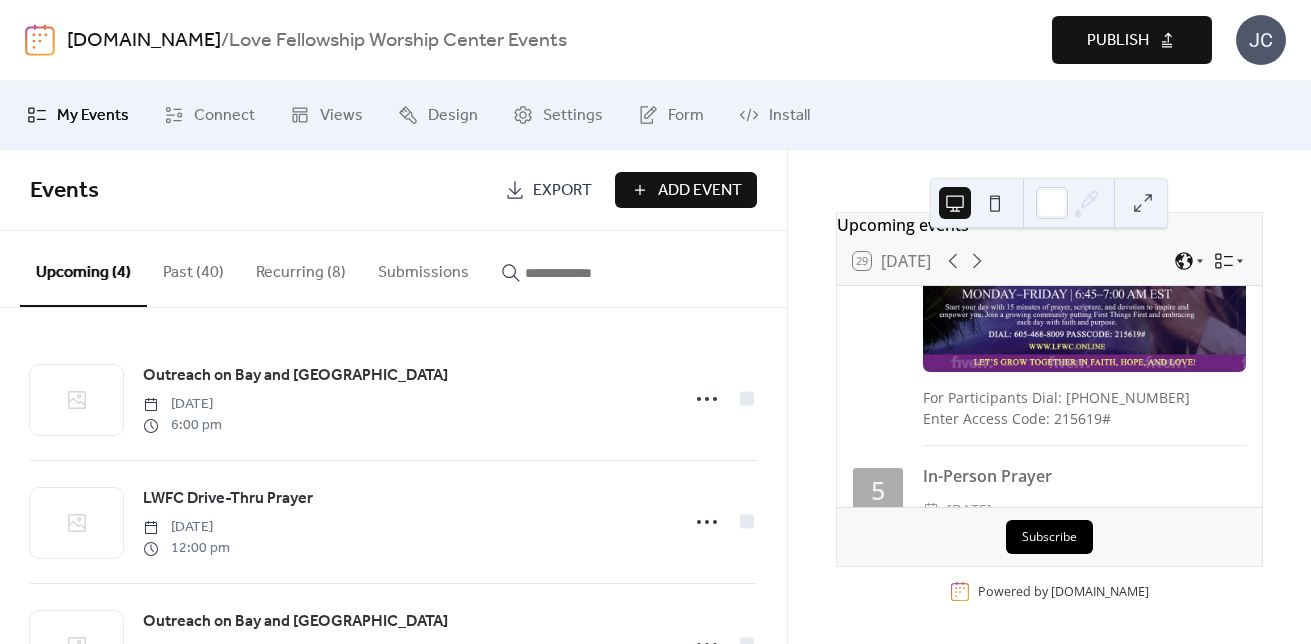 click on "Publish" at bounding box center (1118, 41) 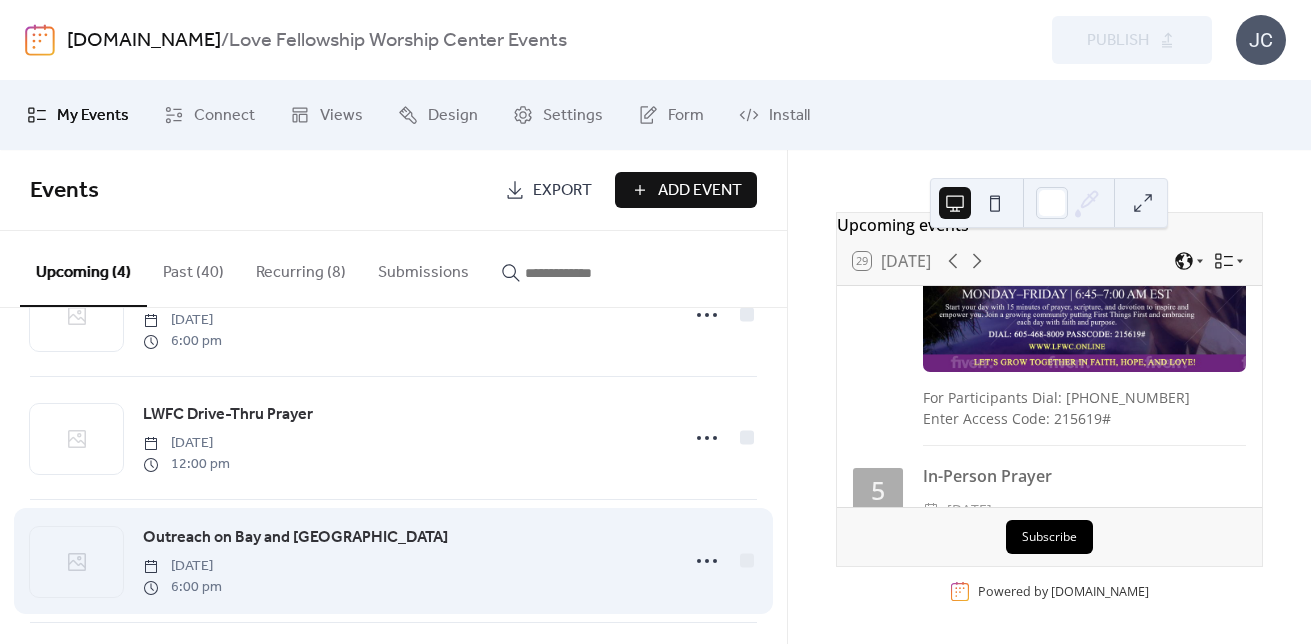scroll, scrollTop: 0, scrollLeft: 0, axis: both 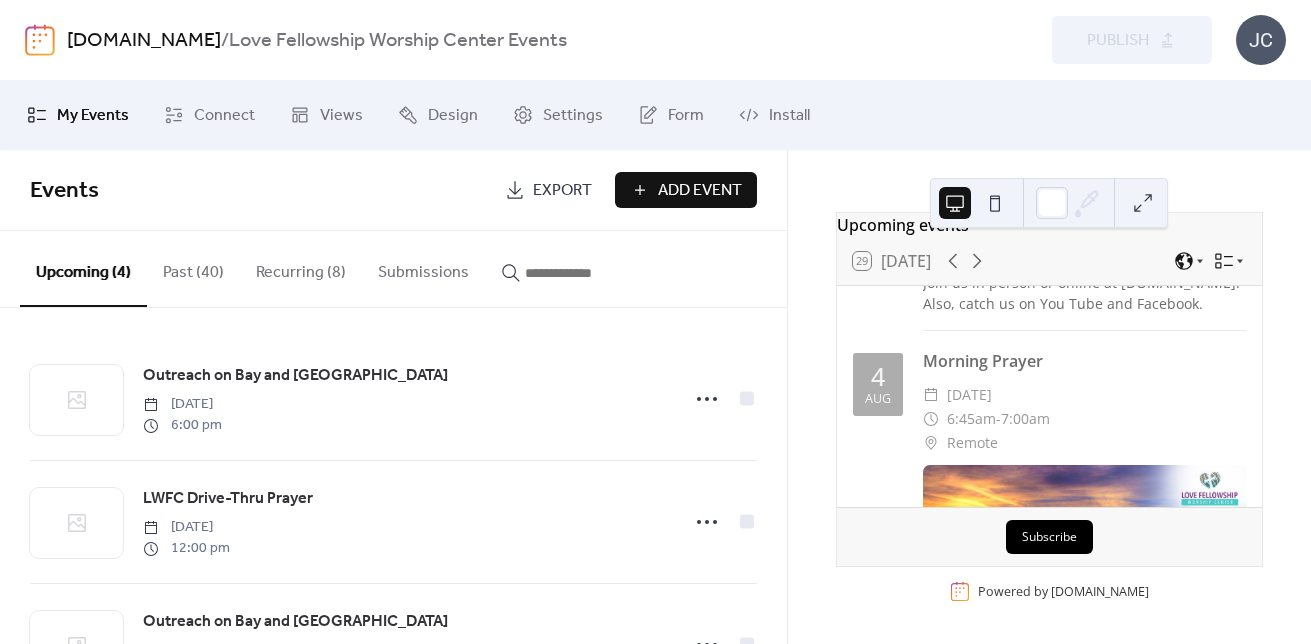 click on "Recurring (8)" at bounding box center (301, 268) 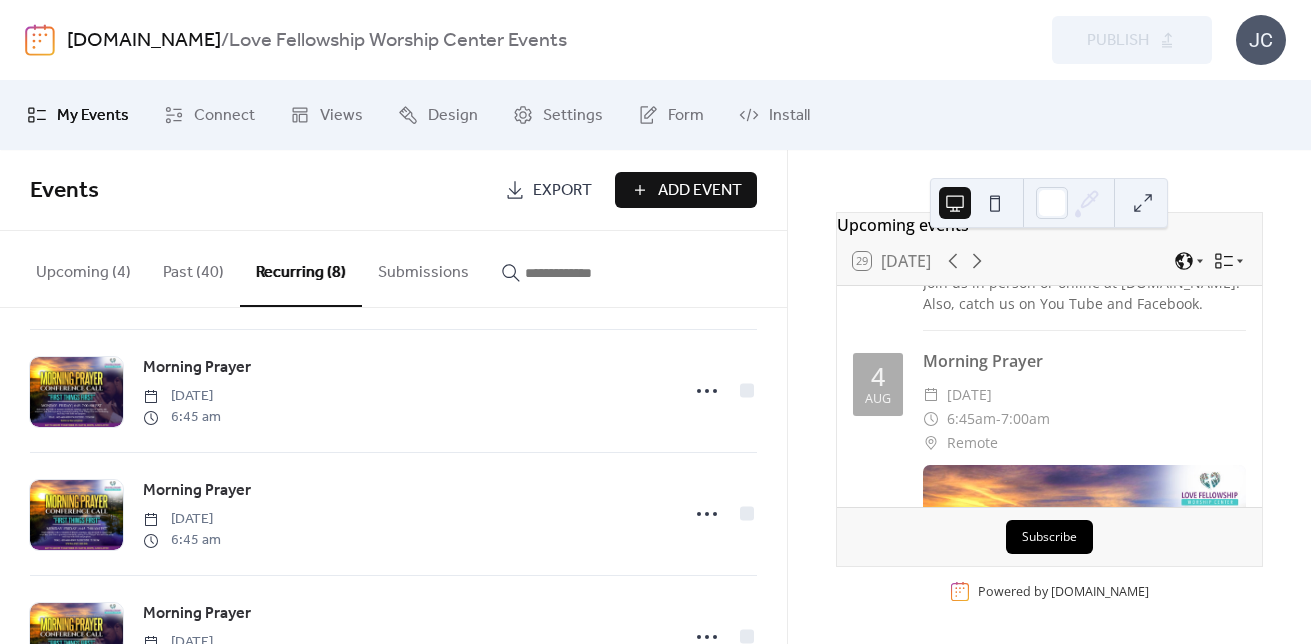 scroll, scrollTop: 0, scrollLeft: 0, axis: both 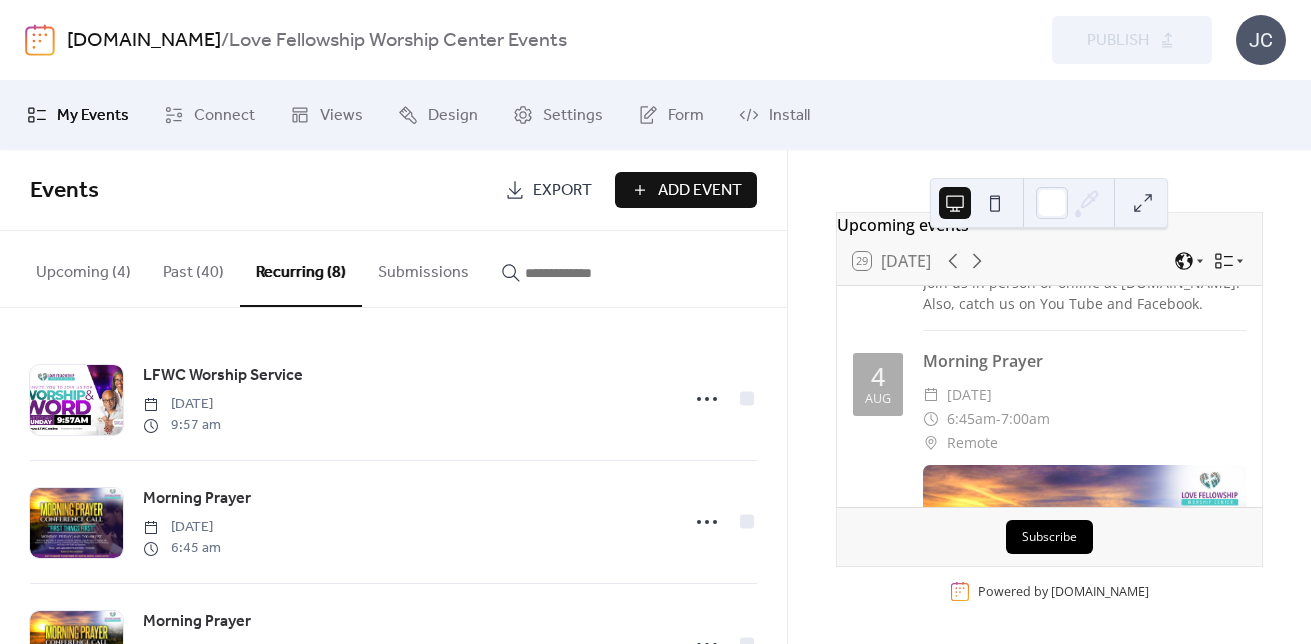 click on "Add Event" at bounding box center (700, 191) 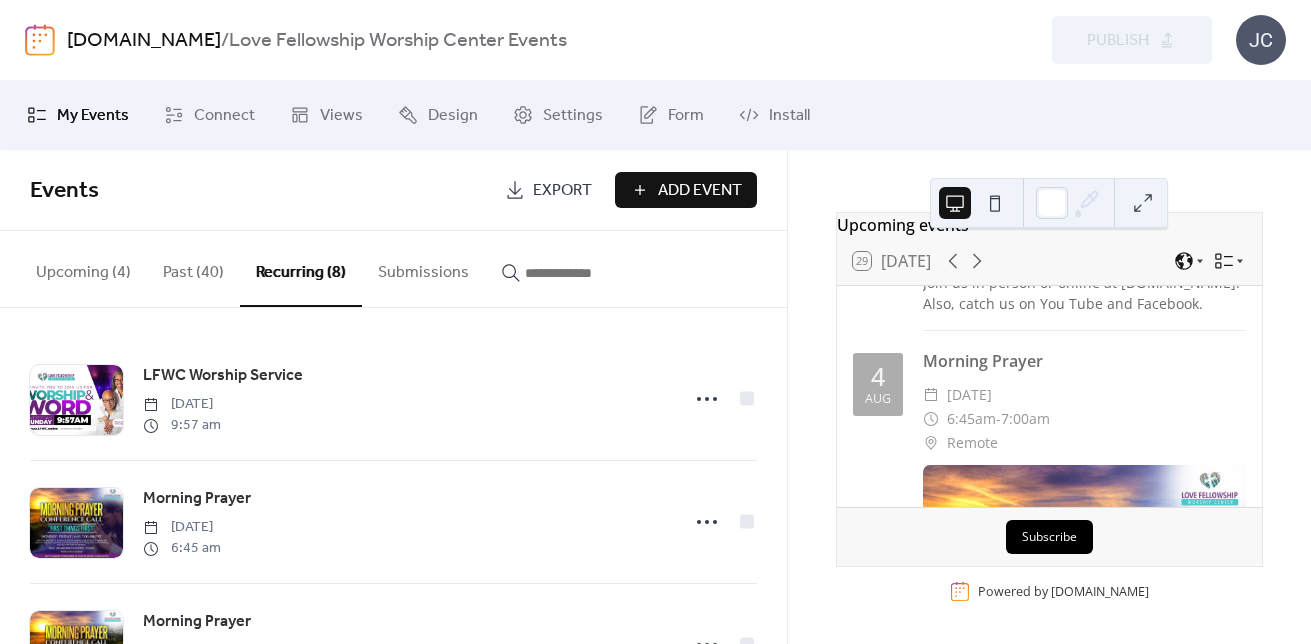click on "Past (40)" at bounding box center (193, 268) 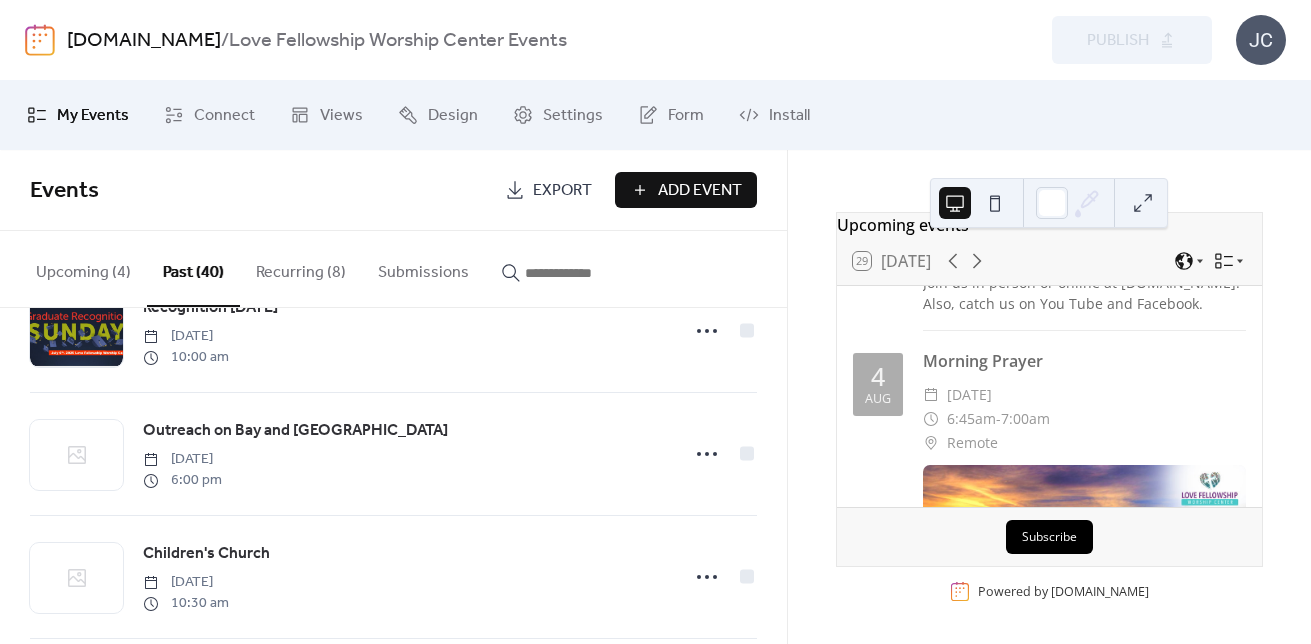 scroll, scrollTop: 500, scrollLeft: 0, axis: vertical 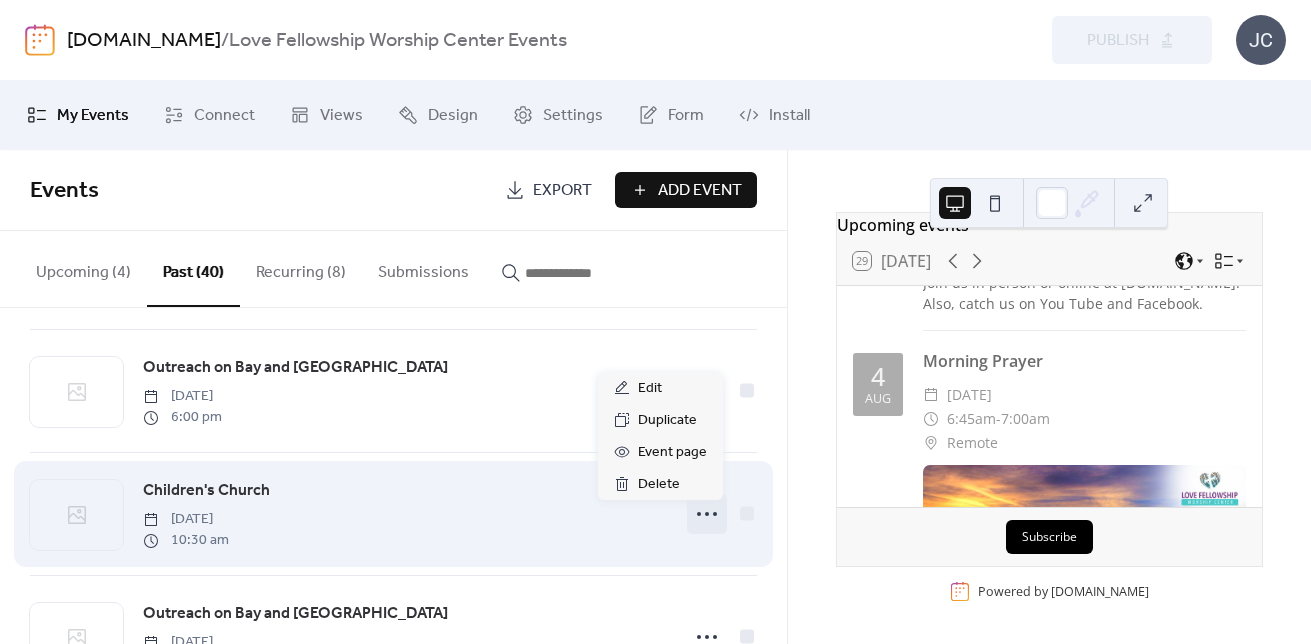 click 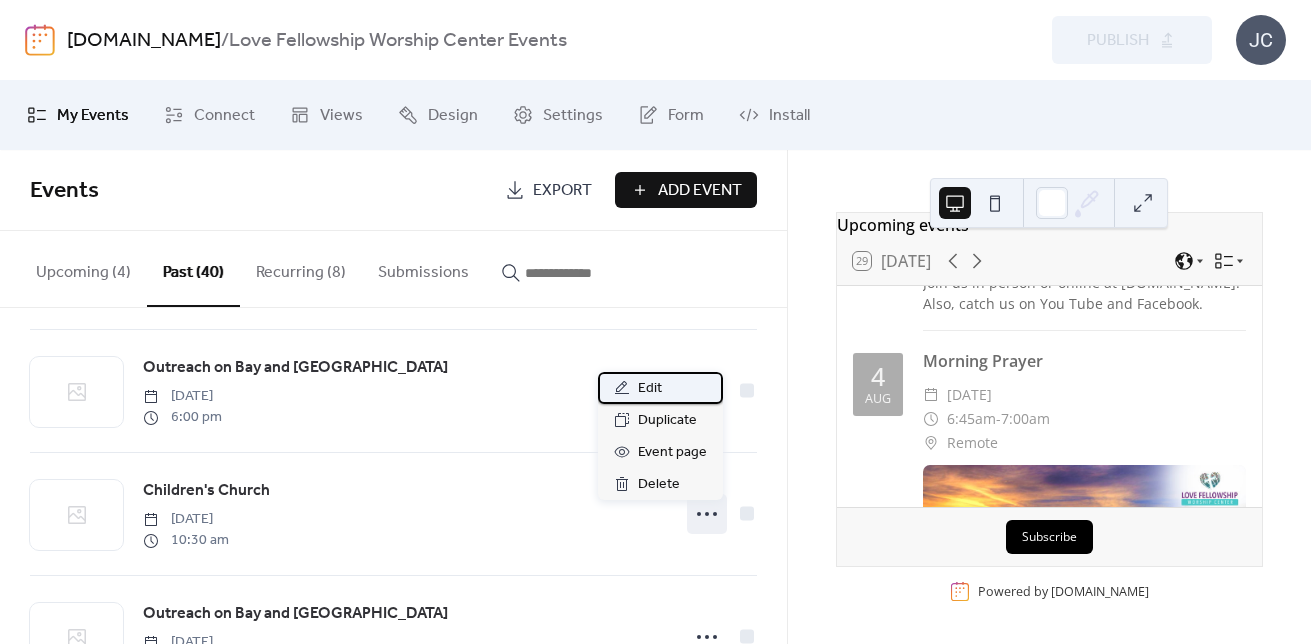 click on "Edit" at bounding box center [650, 389] 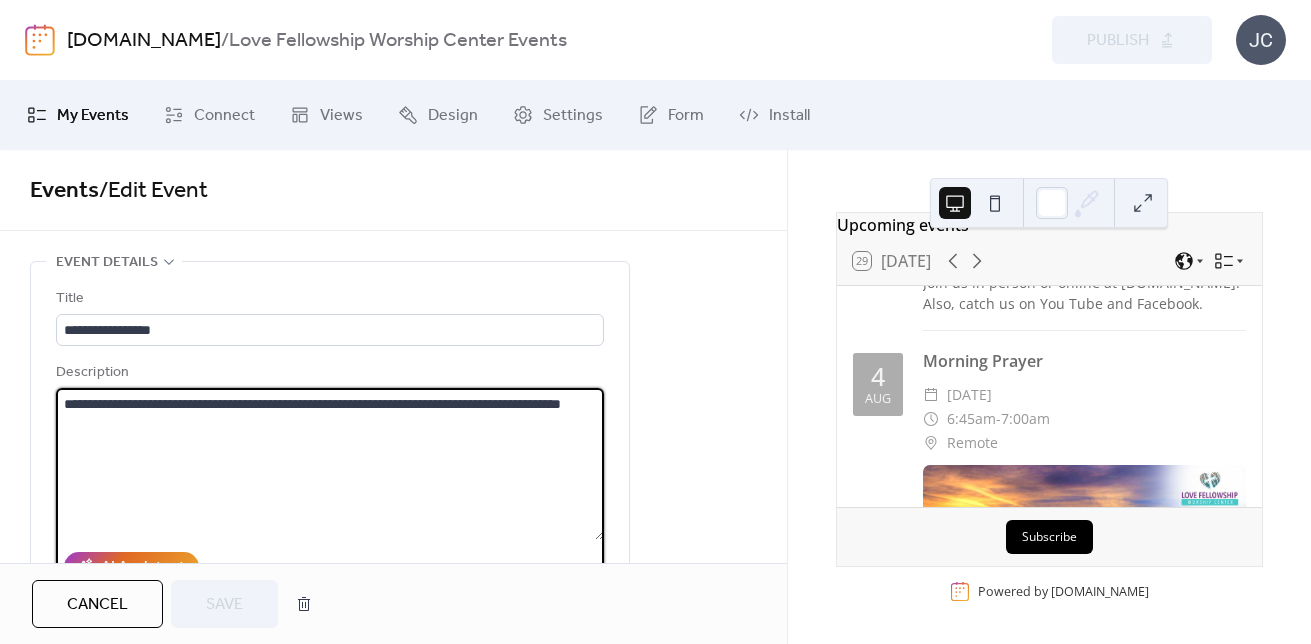 drag, startPoint x: 65, startPoint y: 399, endPoint x: 147, endPoint y: 441, distance: 92.13034 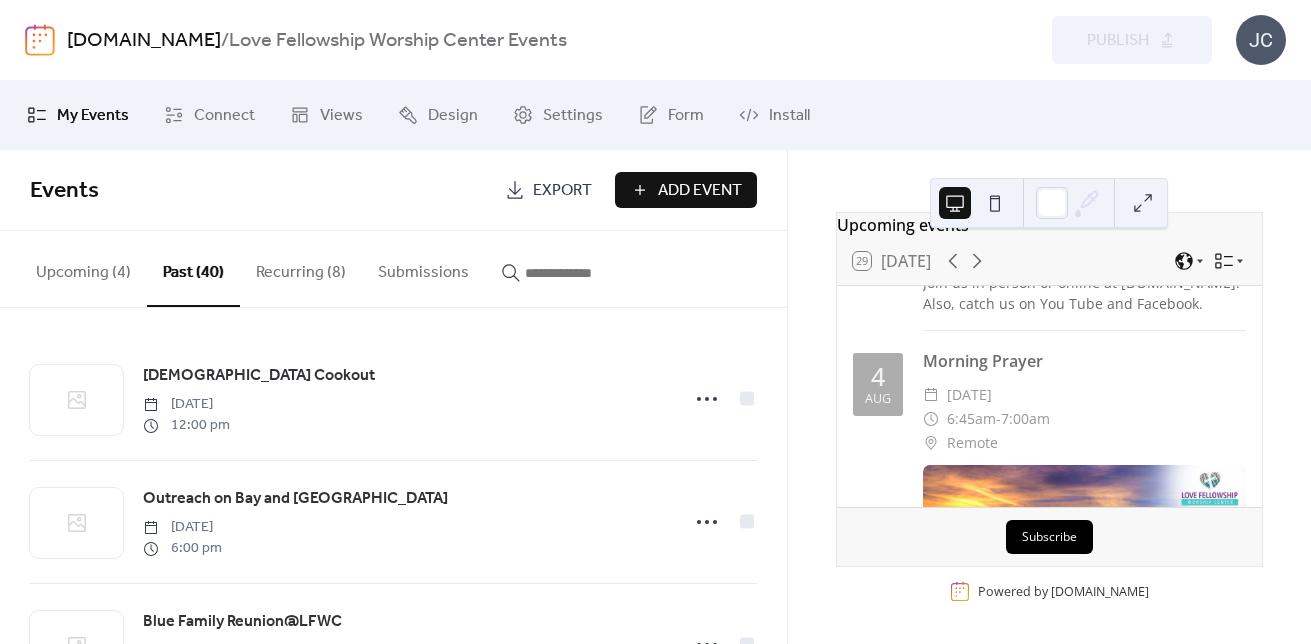 click on "Add Event" at bounding box center [700, 191] 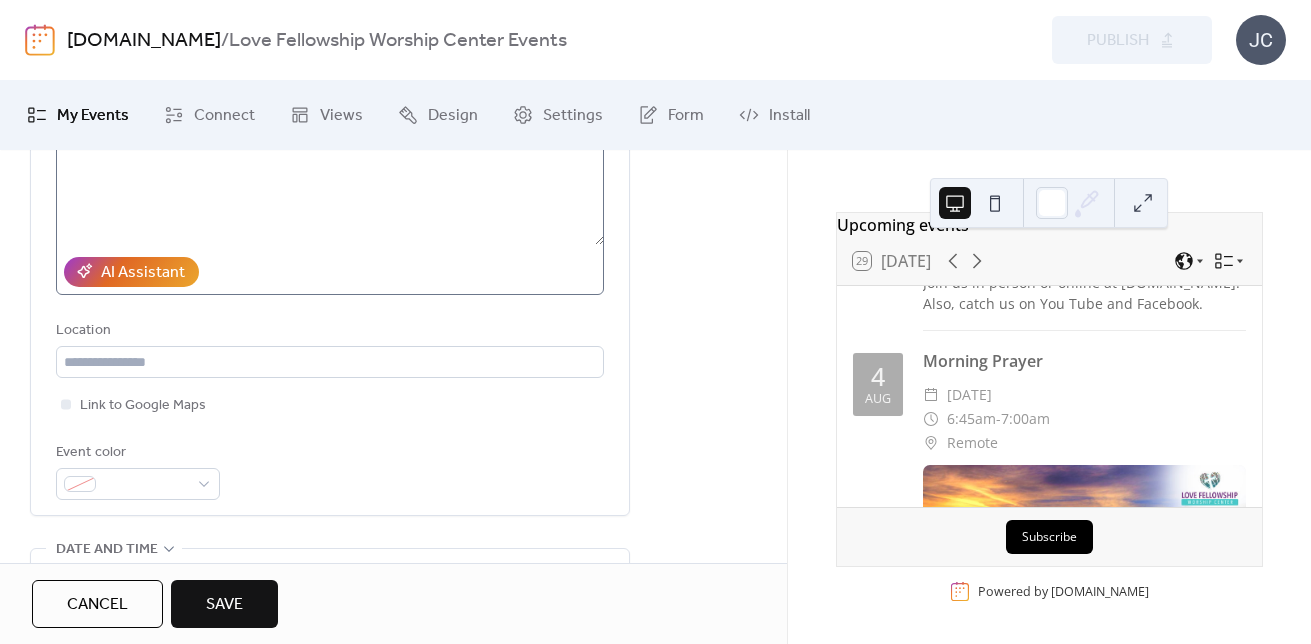 scroll, scrollTop: 300, scrollLeft: 0, axis: vertical 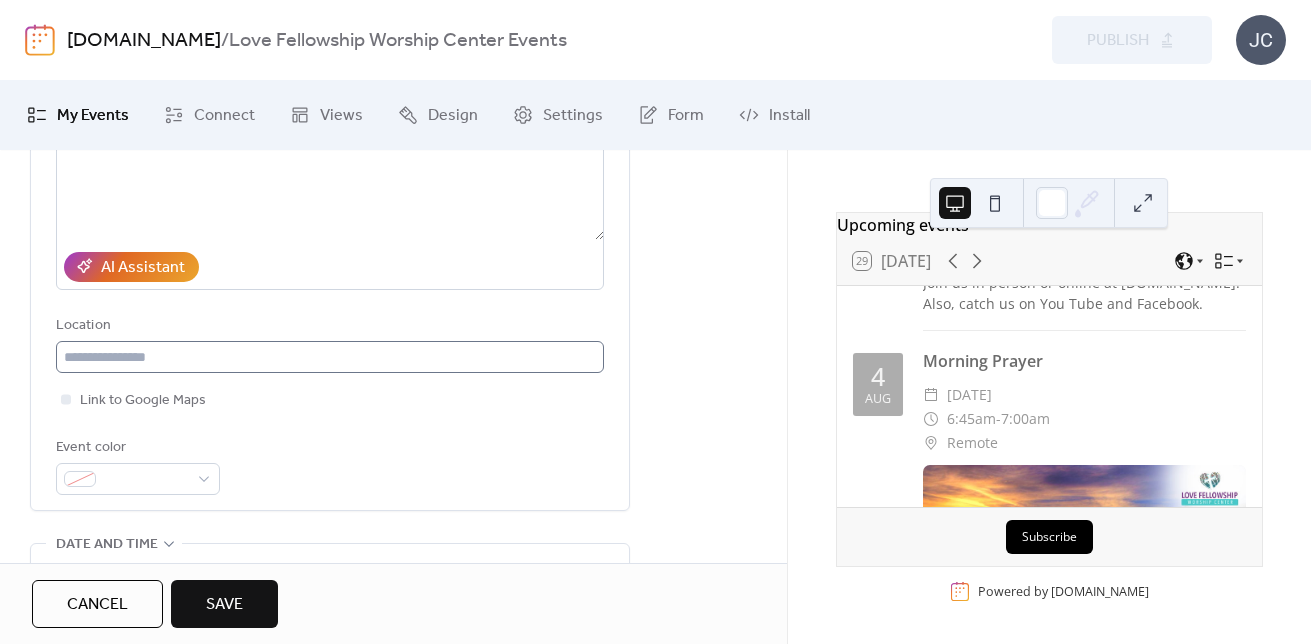 type on "**********" 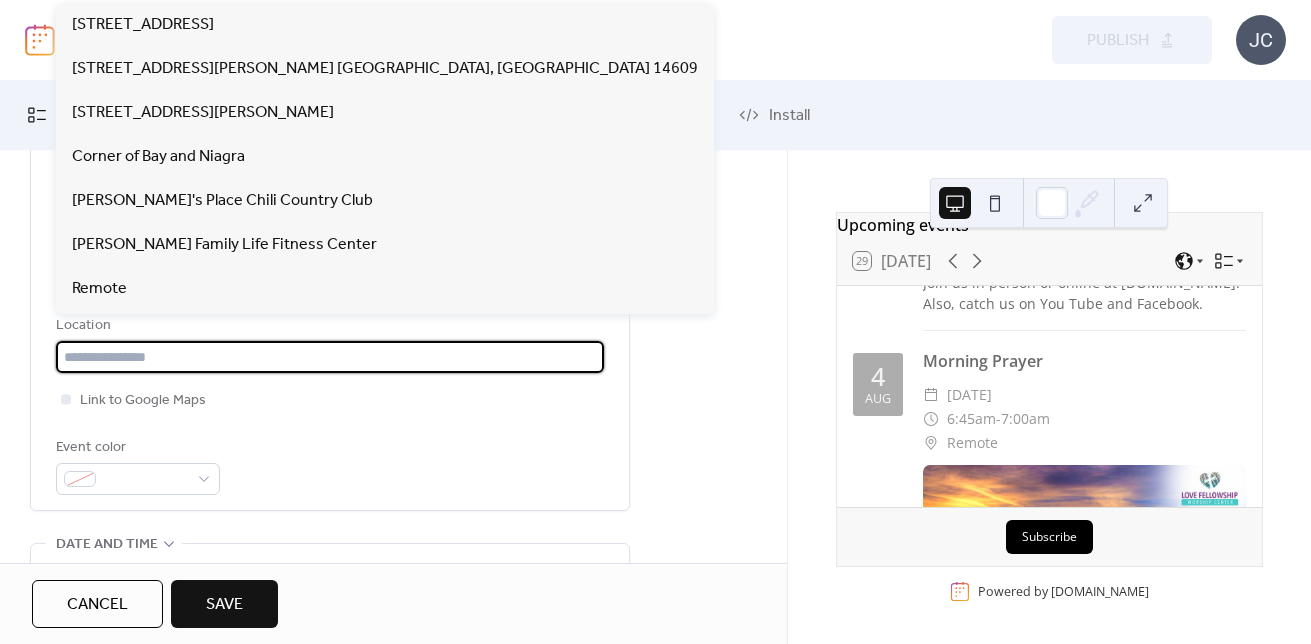 click at bounding box center (330, 357) 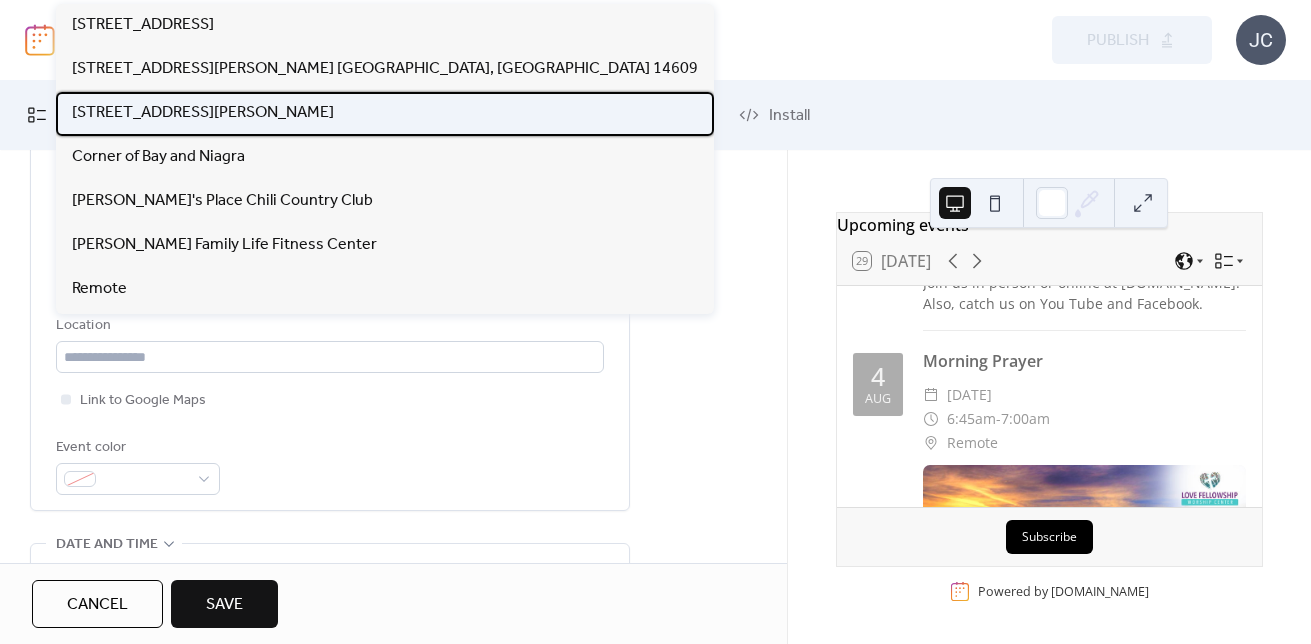 click on "[STREET_ADDRESS][PERSON_NAME]" at bounding box center [203, 113] 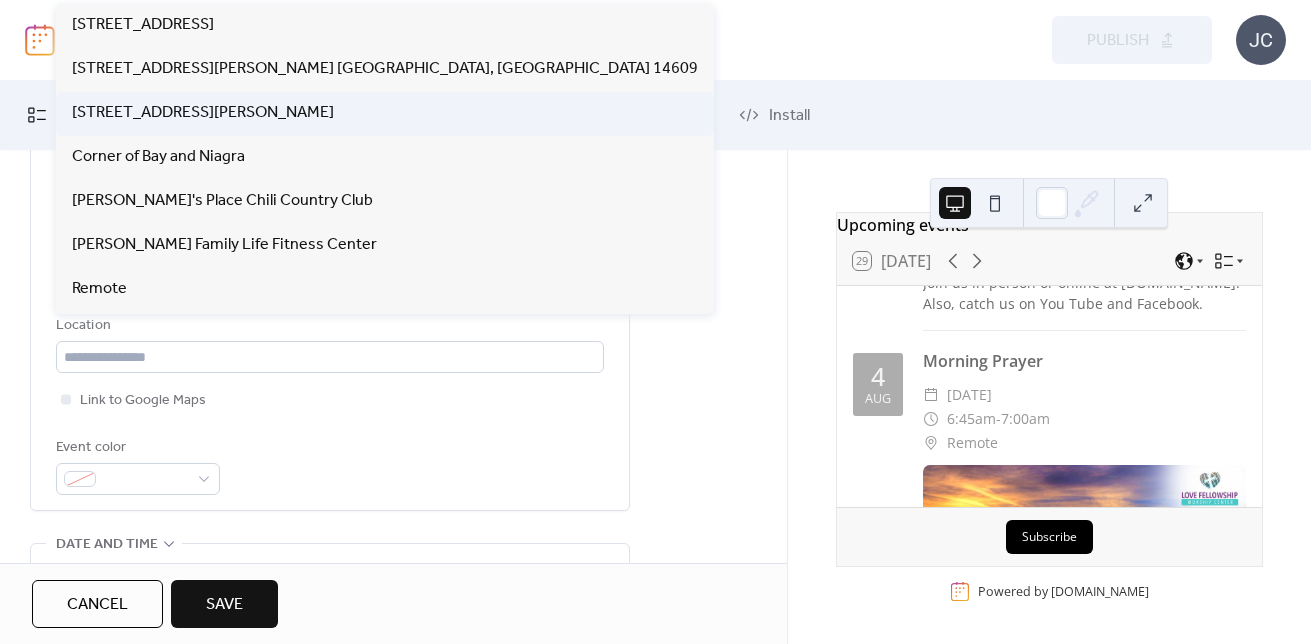 type on "**********" 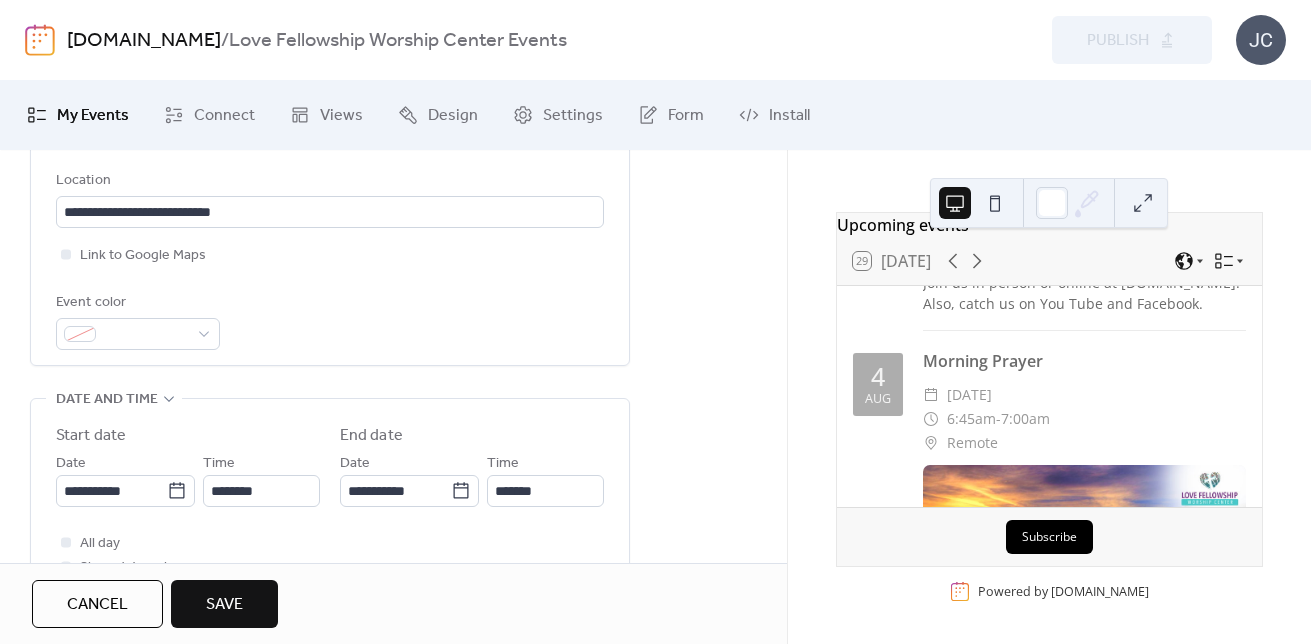 scroll, scrollTop: 500, scrollLeft: 0, axis: vertical 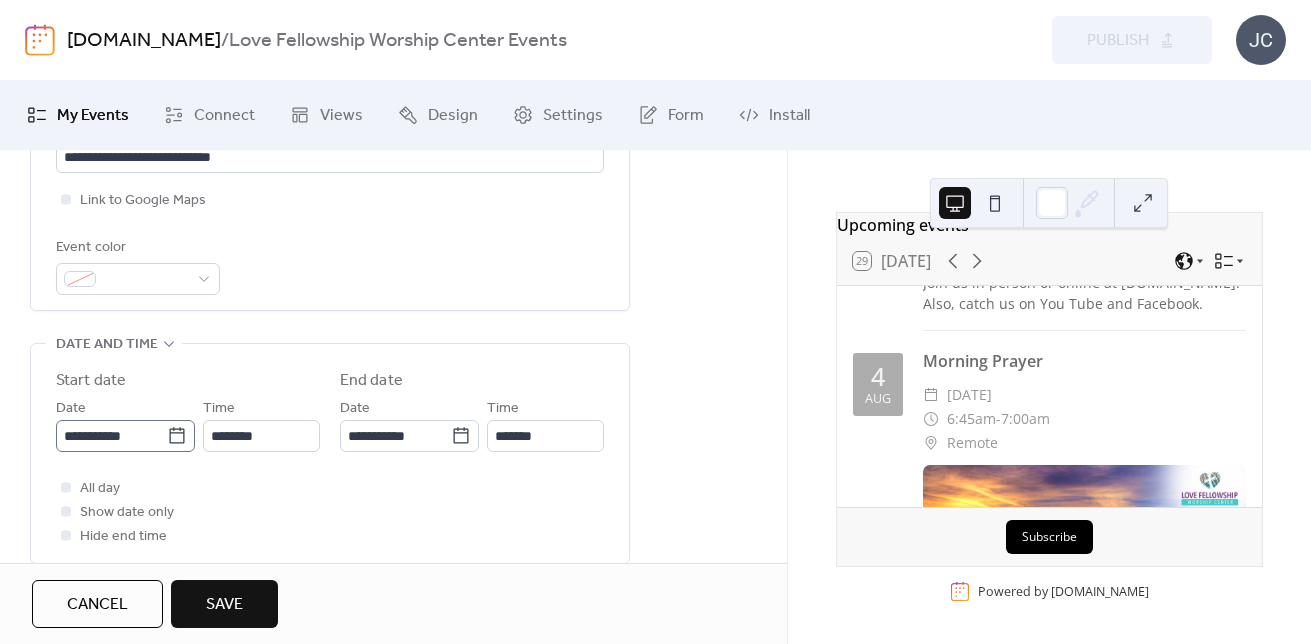 click 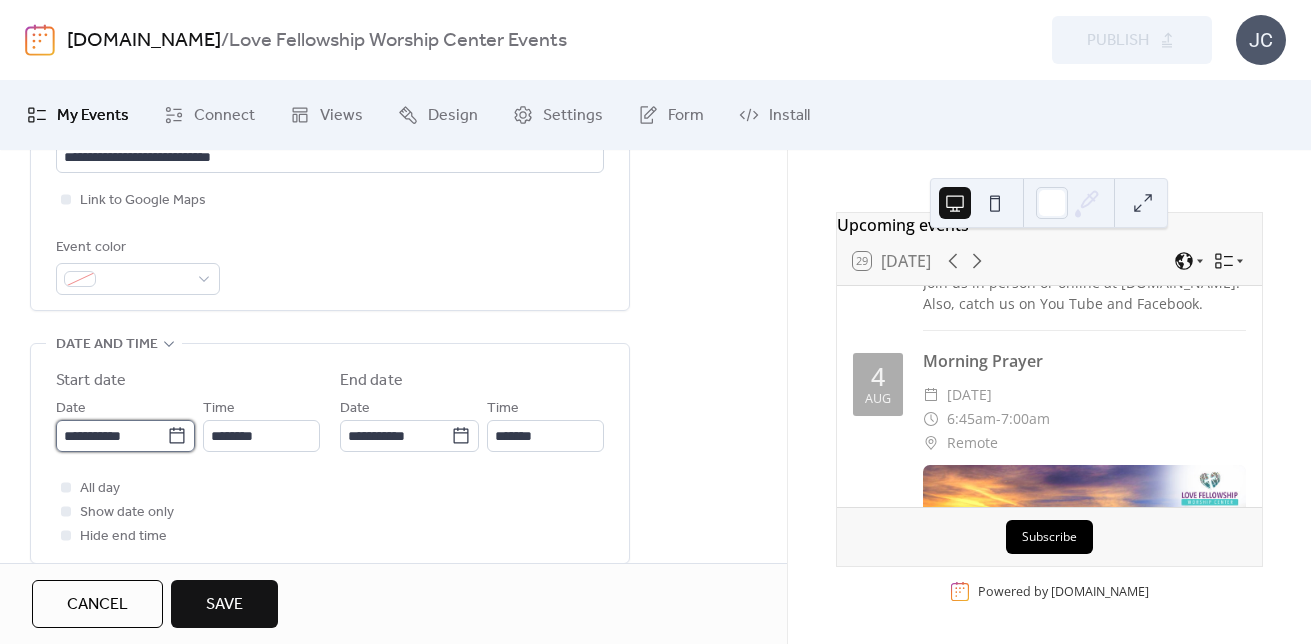 click on "**********" at bounding box center [111, 436] 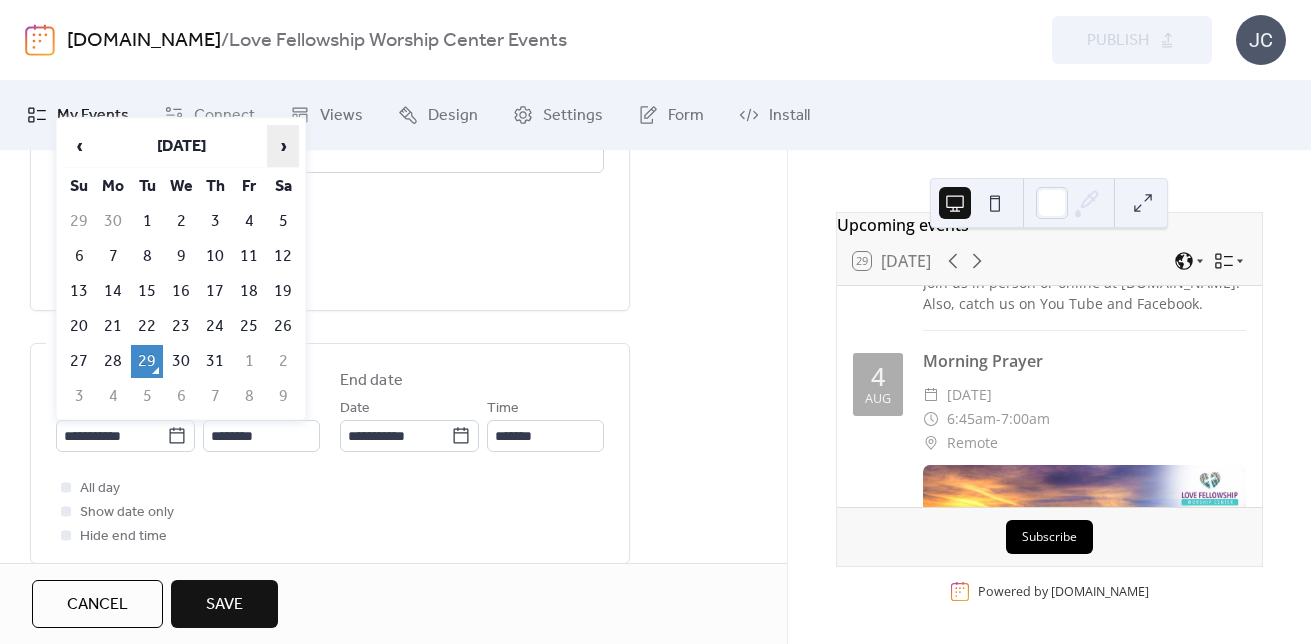 click on "›" at bounding box center (283, 146) 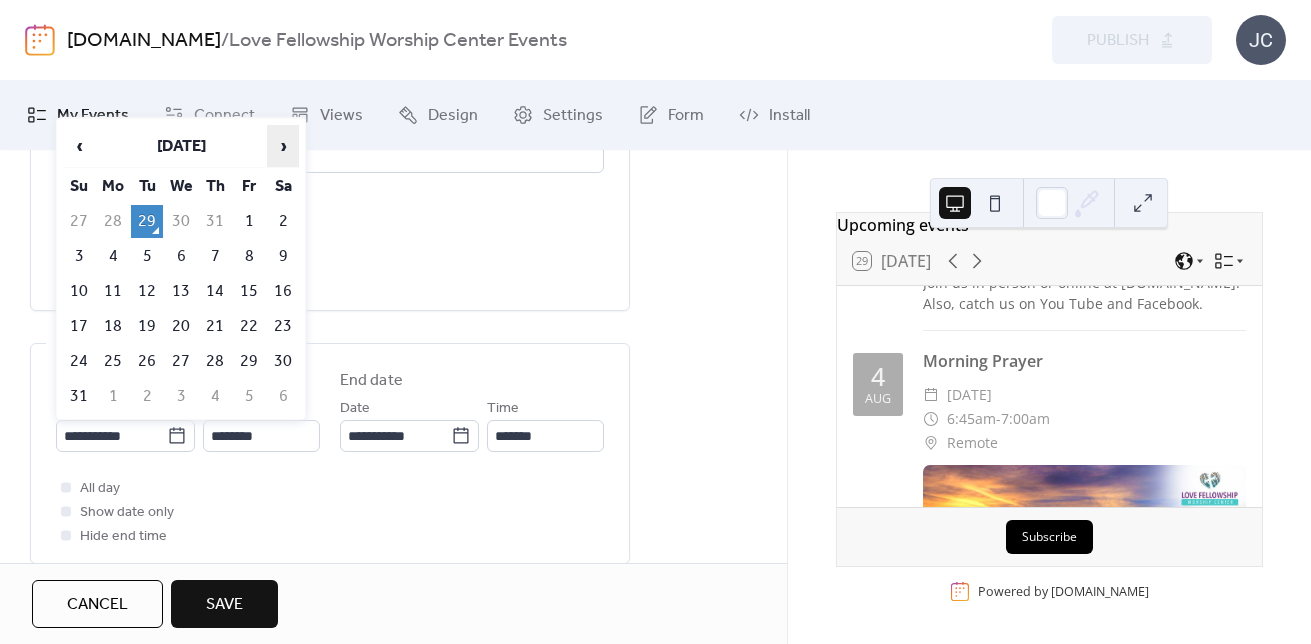 click on "›" at bounding box center [283, 146] 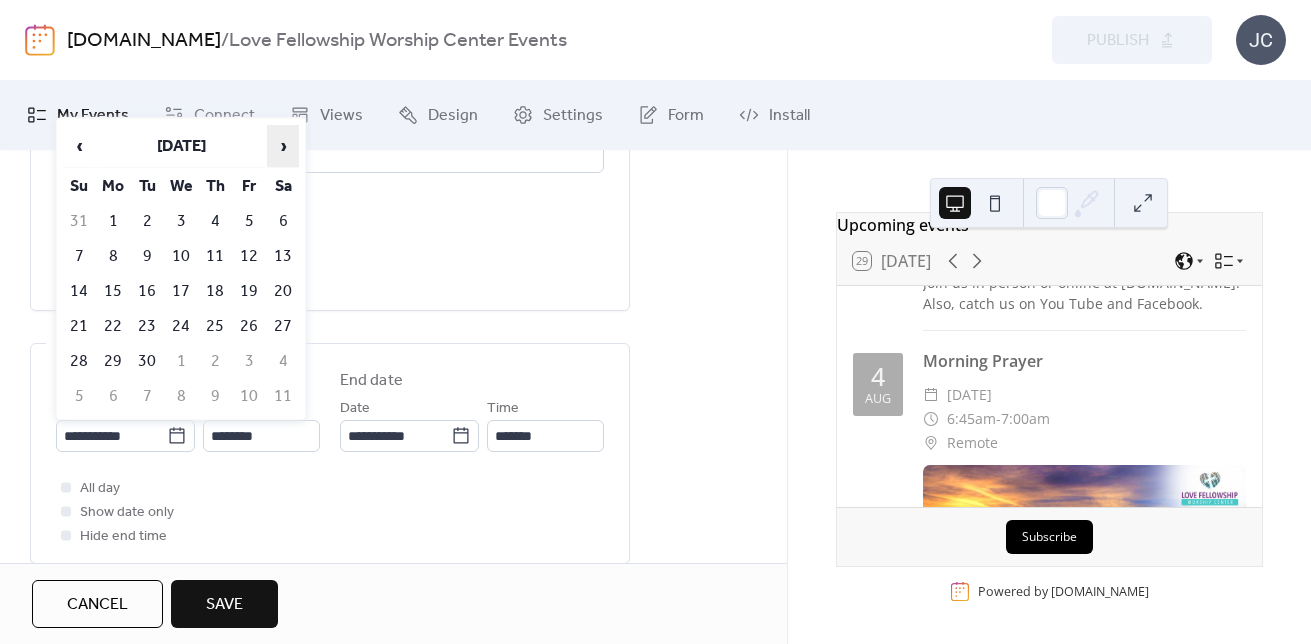click on "›" at bounding box center [283, 146] 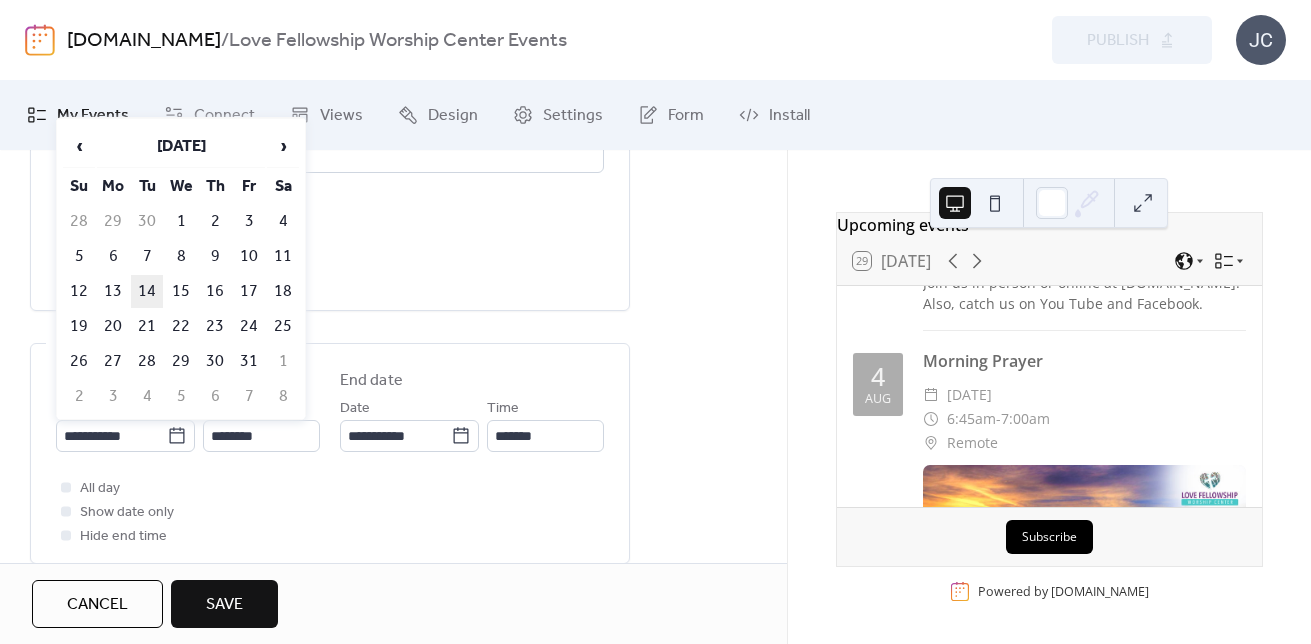 click on "14" at bounding box center (147, 291) 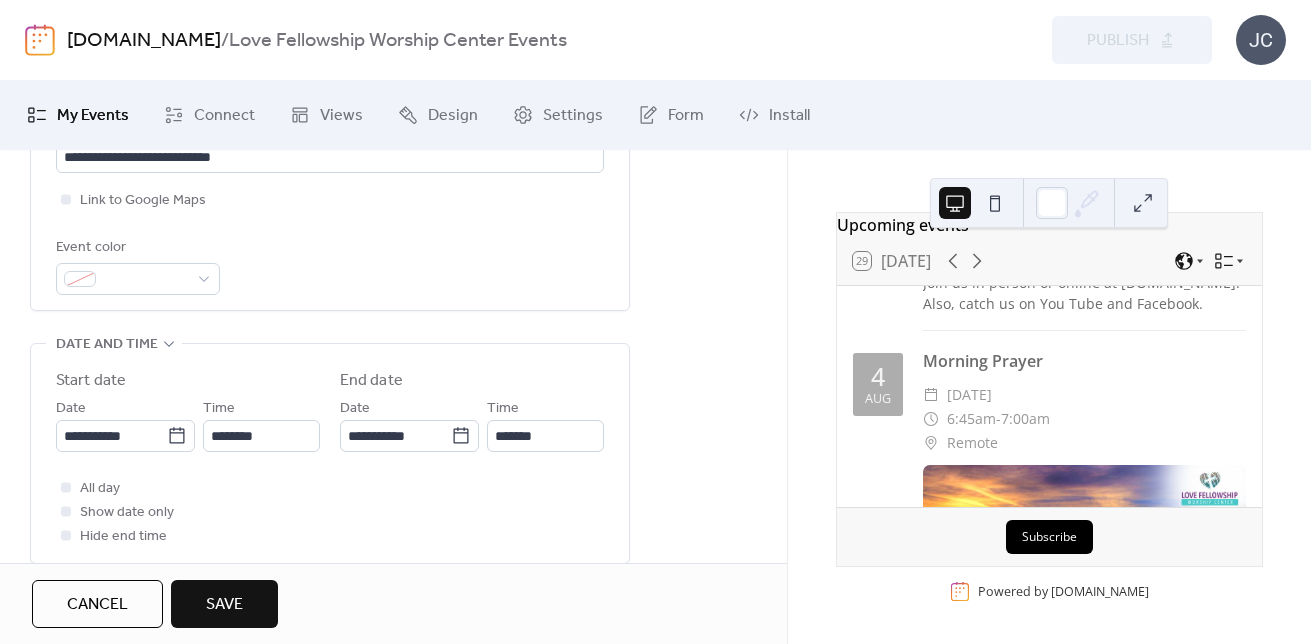 click on "Save" at bounding box center [224, 604] 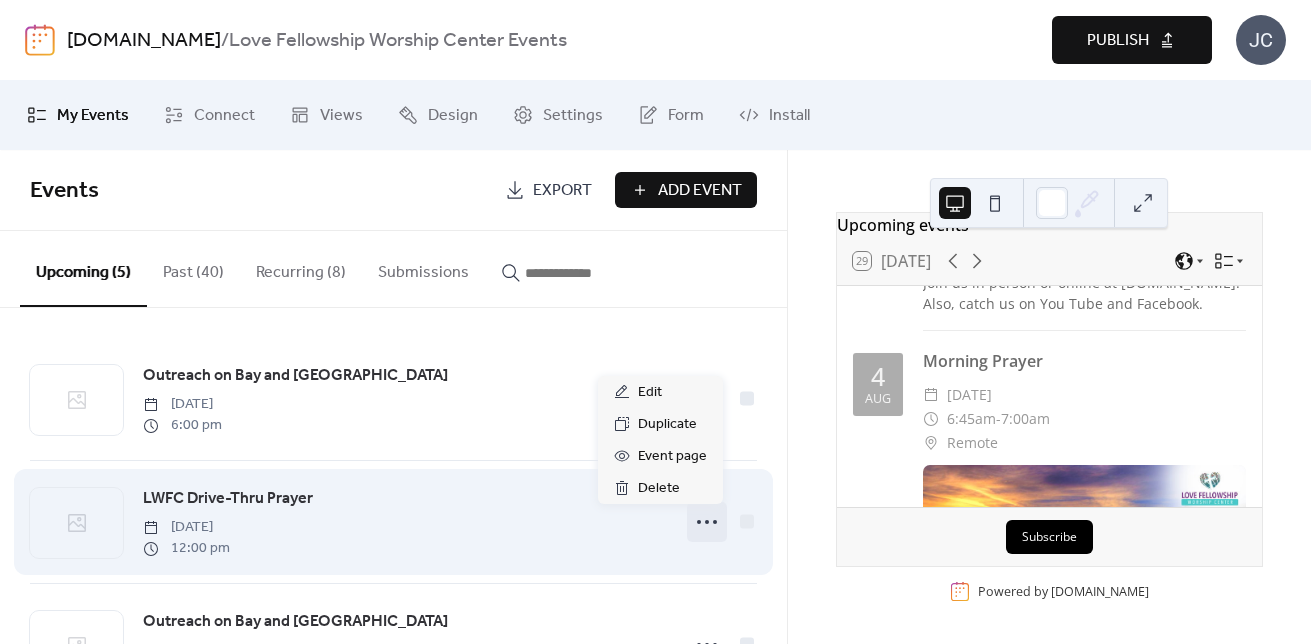 click 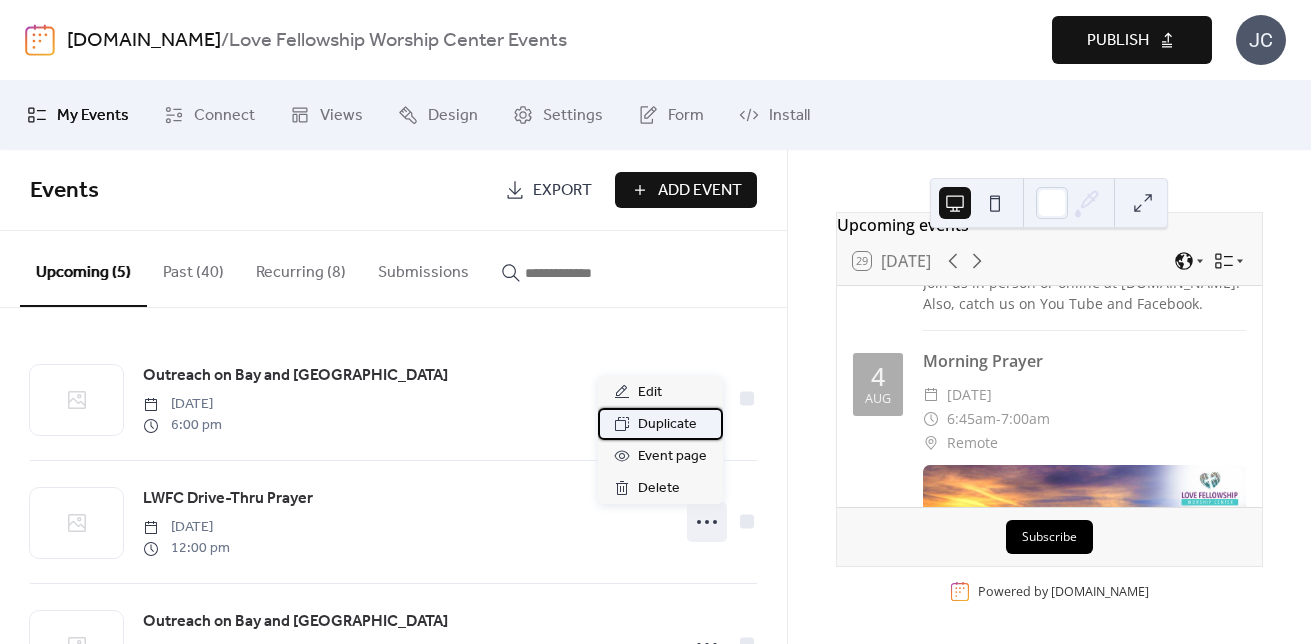 click on "Duplicate" at bounding box center (667, 425) 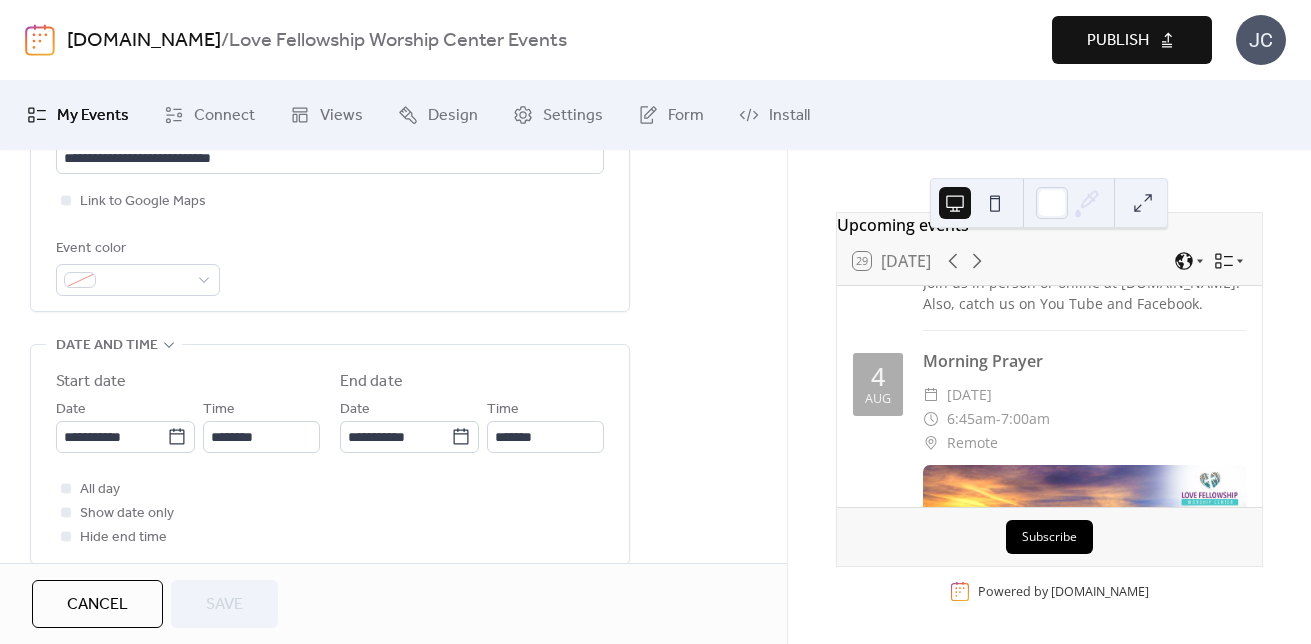 scroll, scrollTop: 500, scrollLeft: 0, axis: vertical 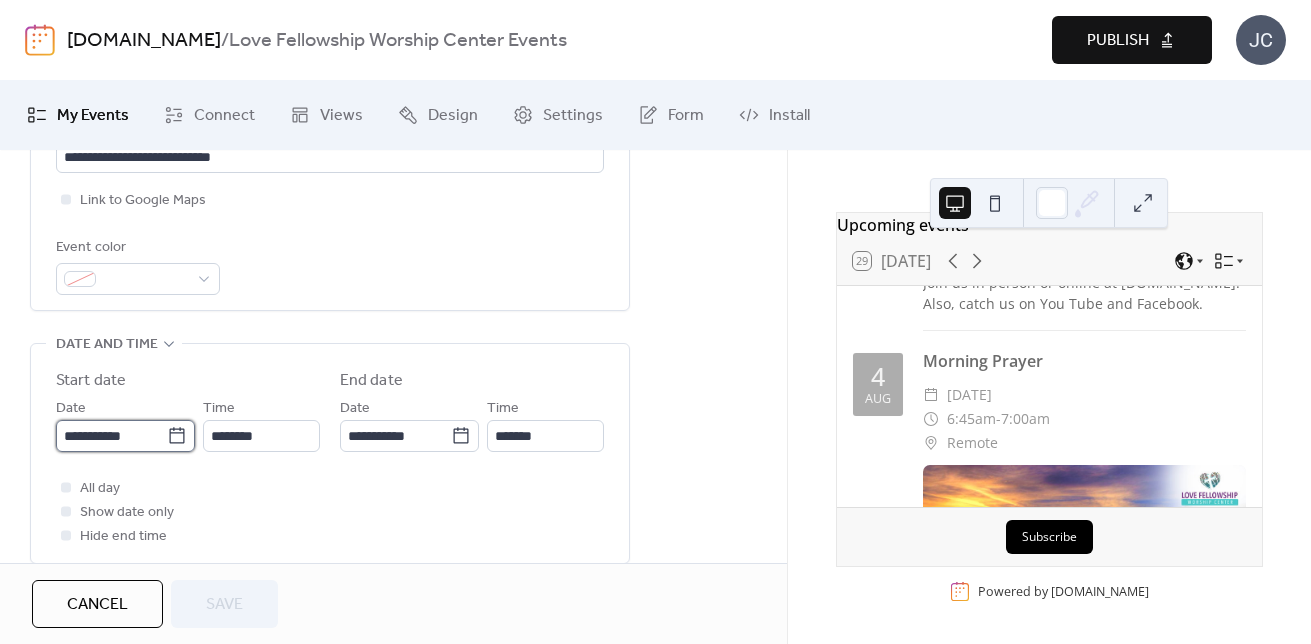 click on "**********" at bounding box center (111, 436) 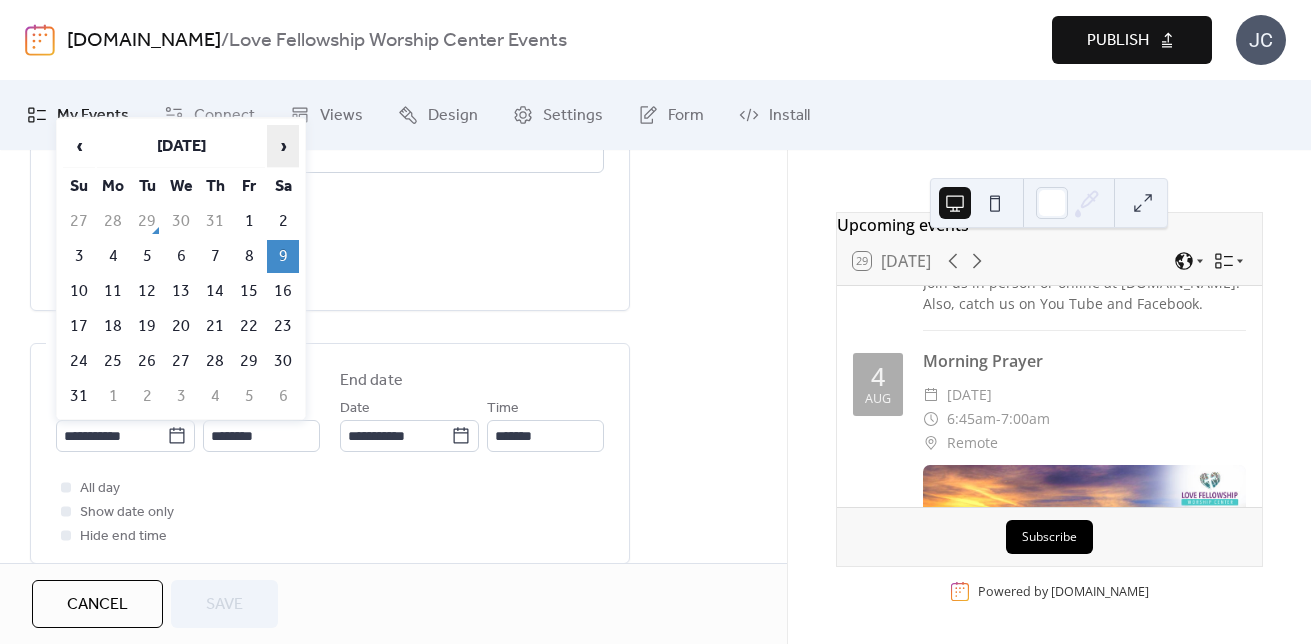 click on "›" at bounding box center [283, 146] 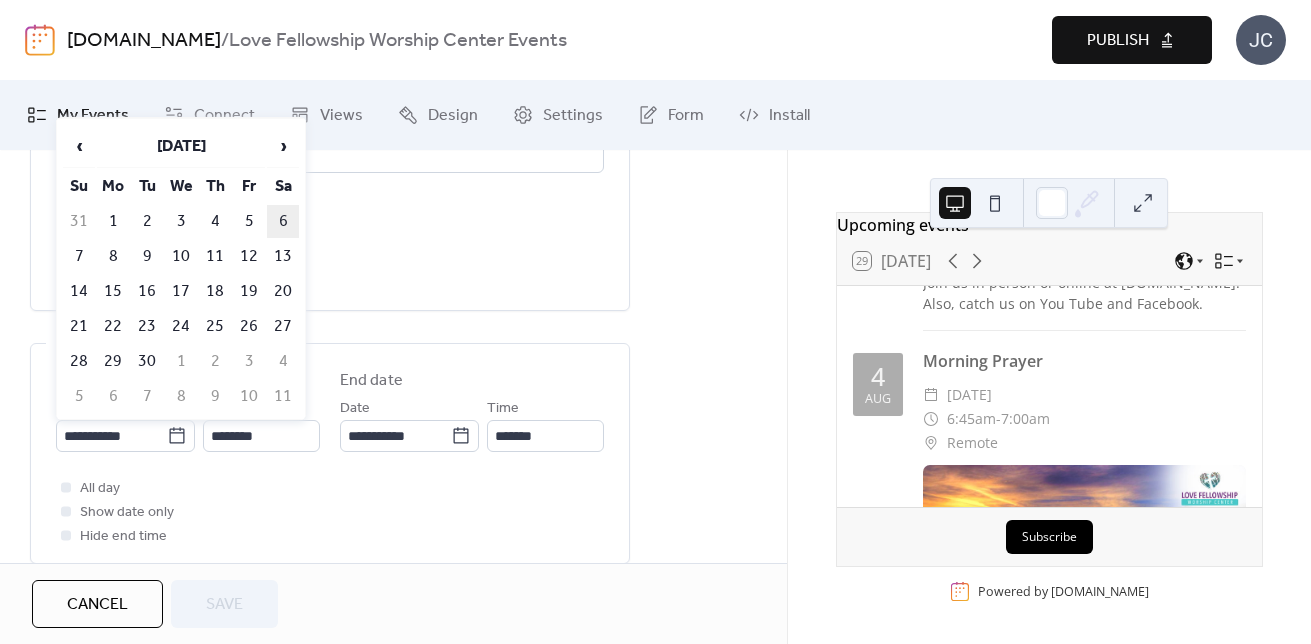 click on "6" at bounding box center [283, 221] 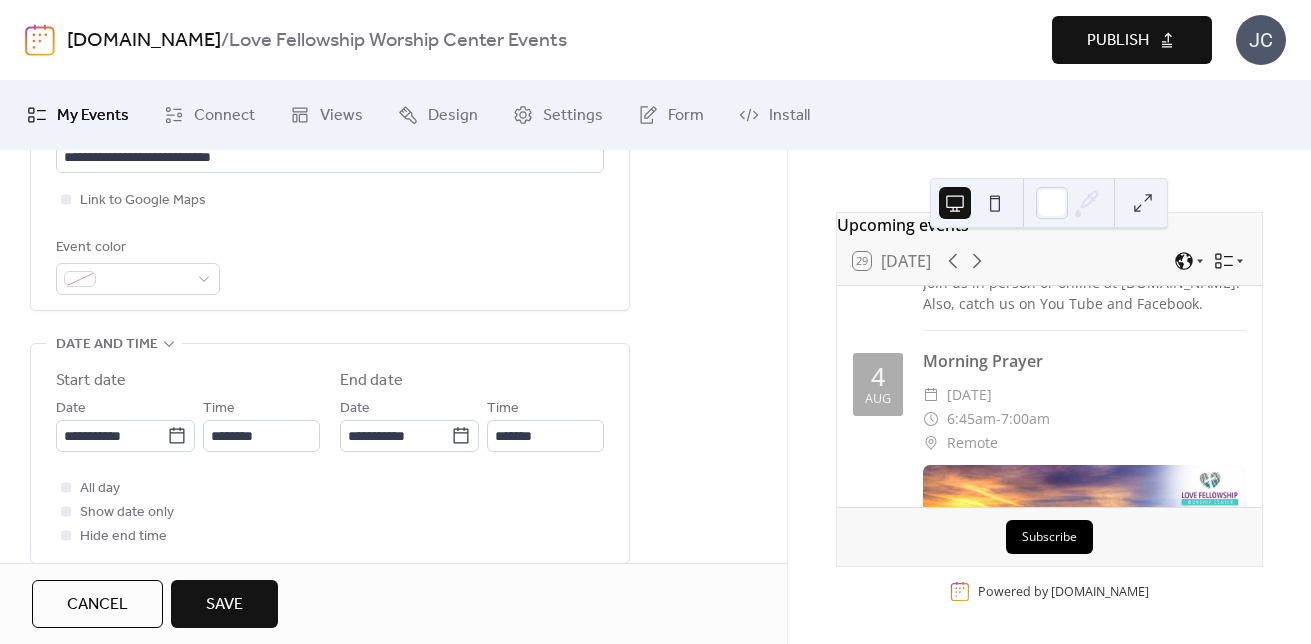 click on "Save" at bounding box center [224, 605] 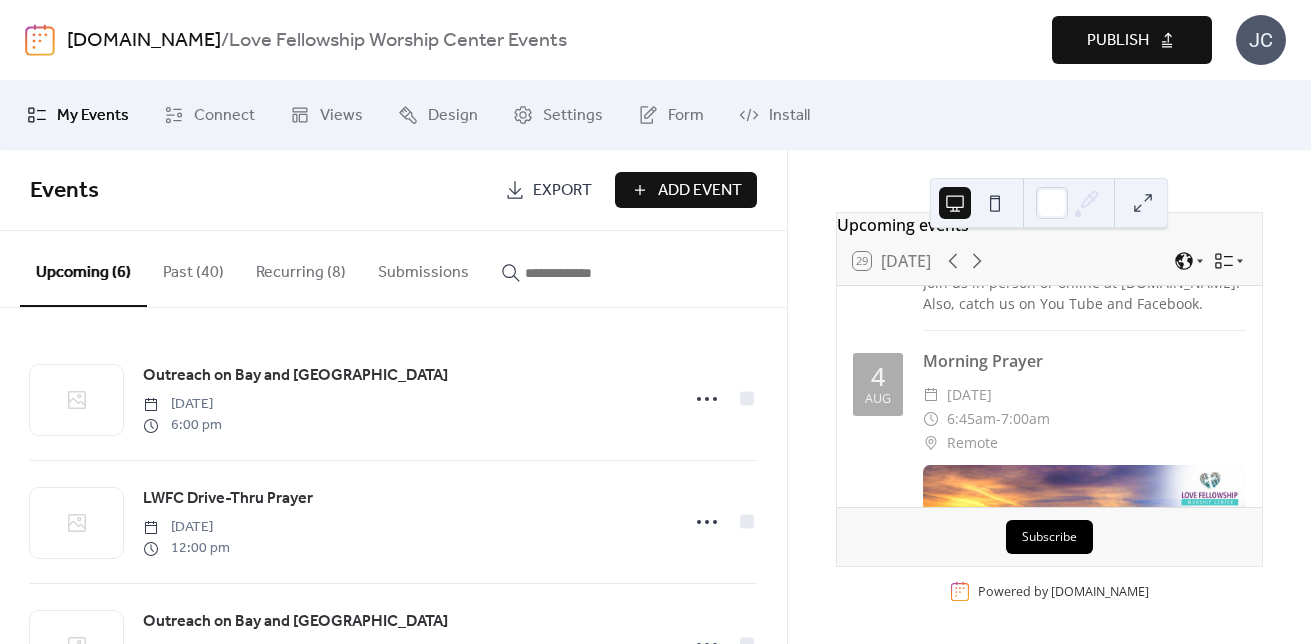 click on "Publish" at bounding box center [1118, 41] 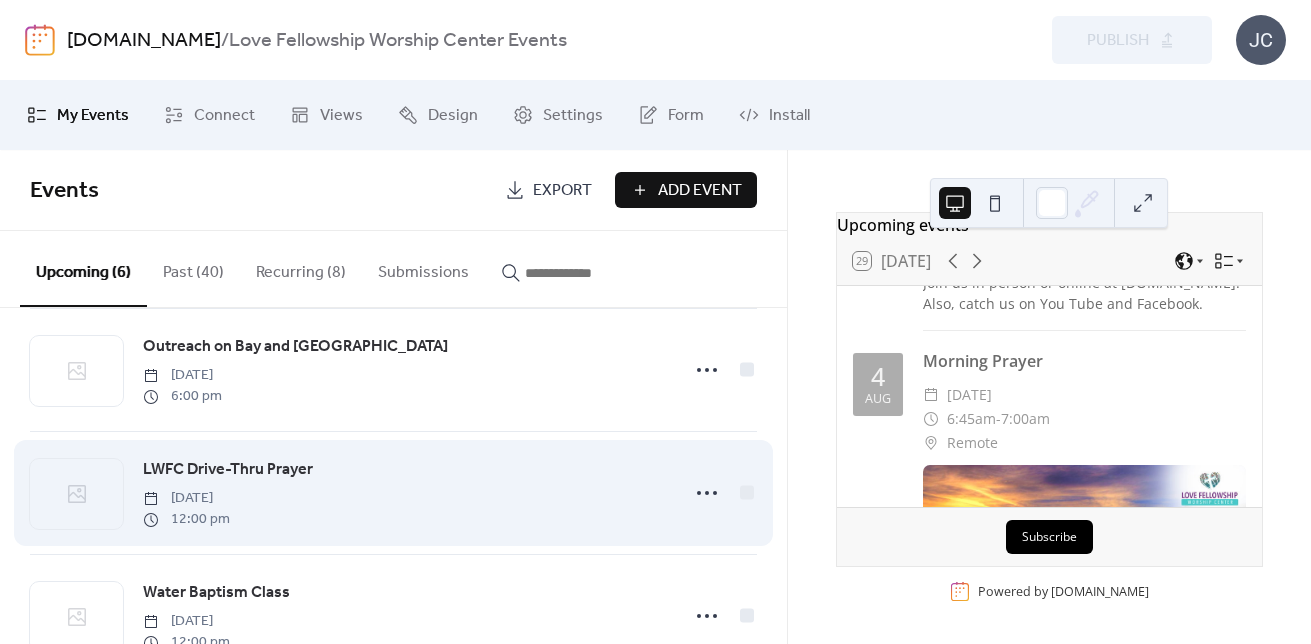 scroll, scrollTop: 400, scrollLeft: 0, axis: vertical 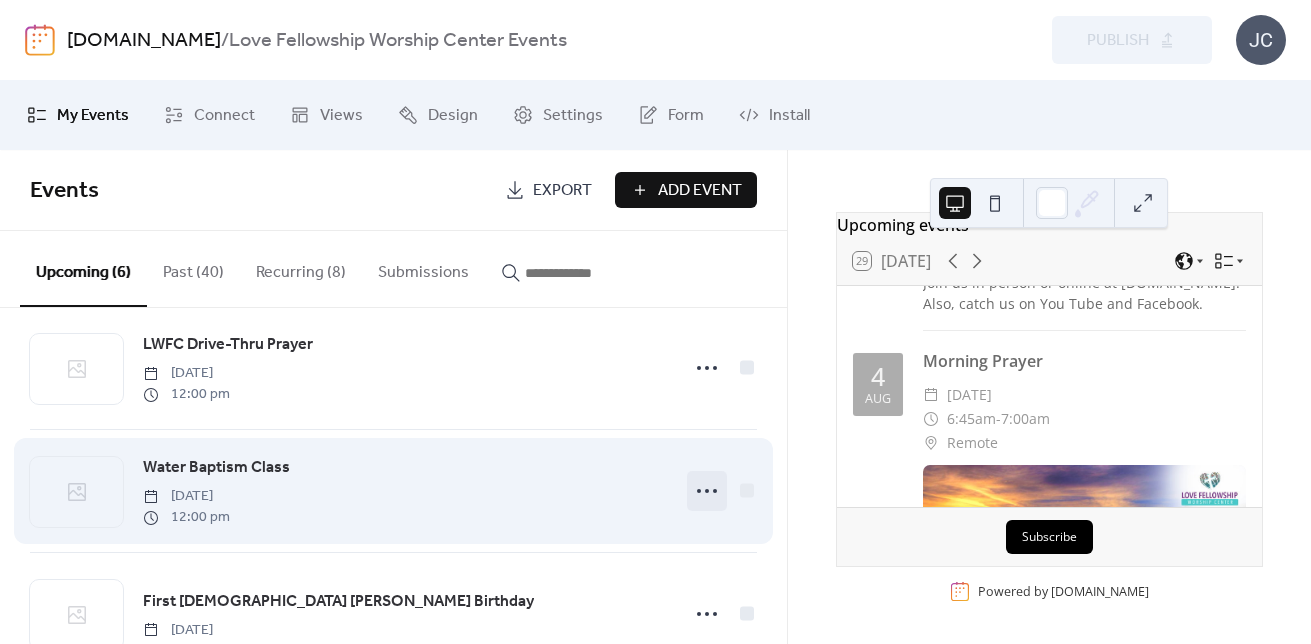 click 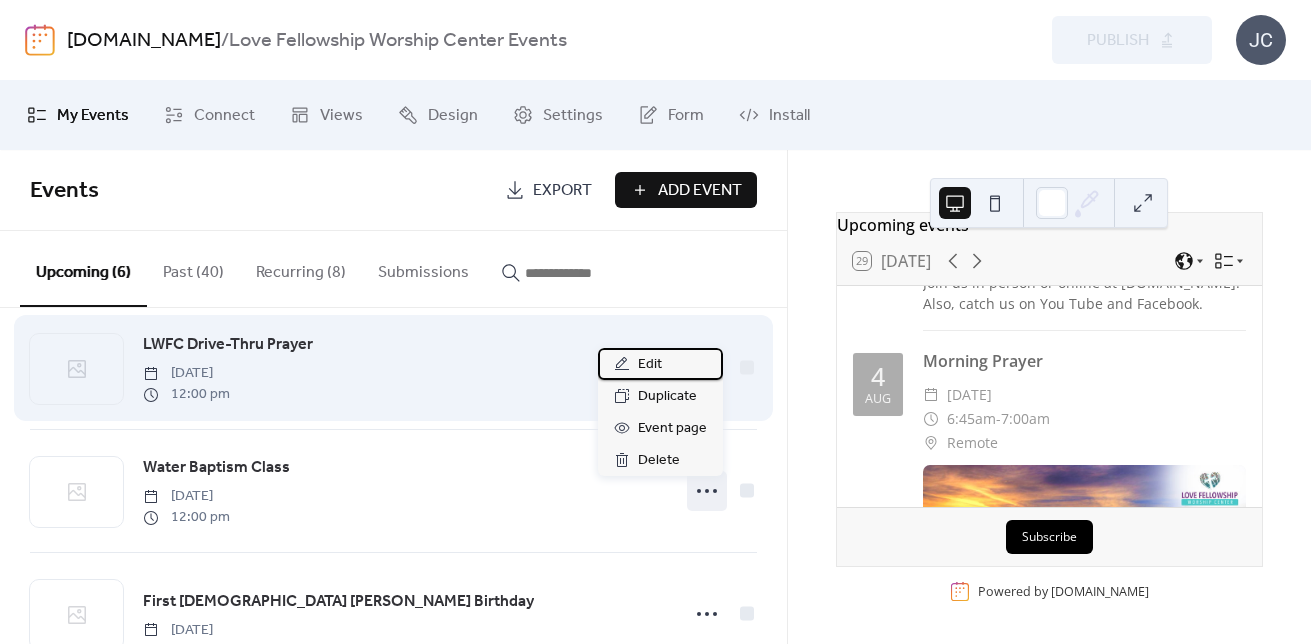 click on "Edit" at bounding box center (650, 365) 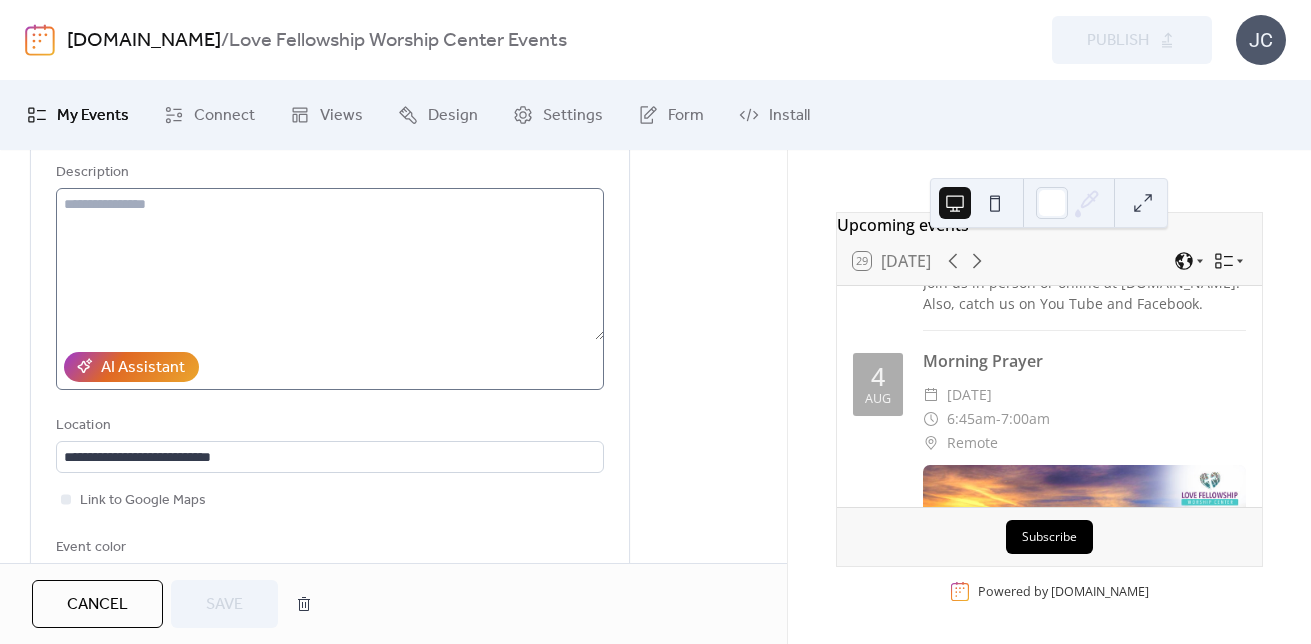 scroll, scrollTop: 400, scrollLeft: 0, axis: vertical 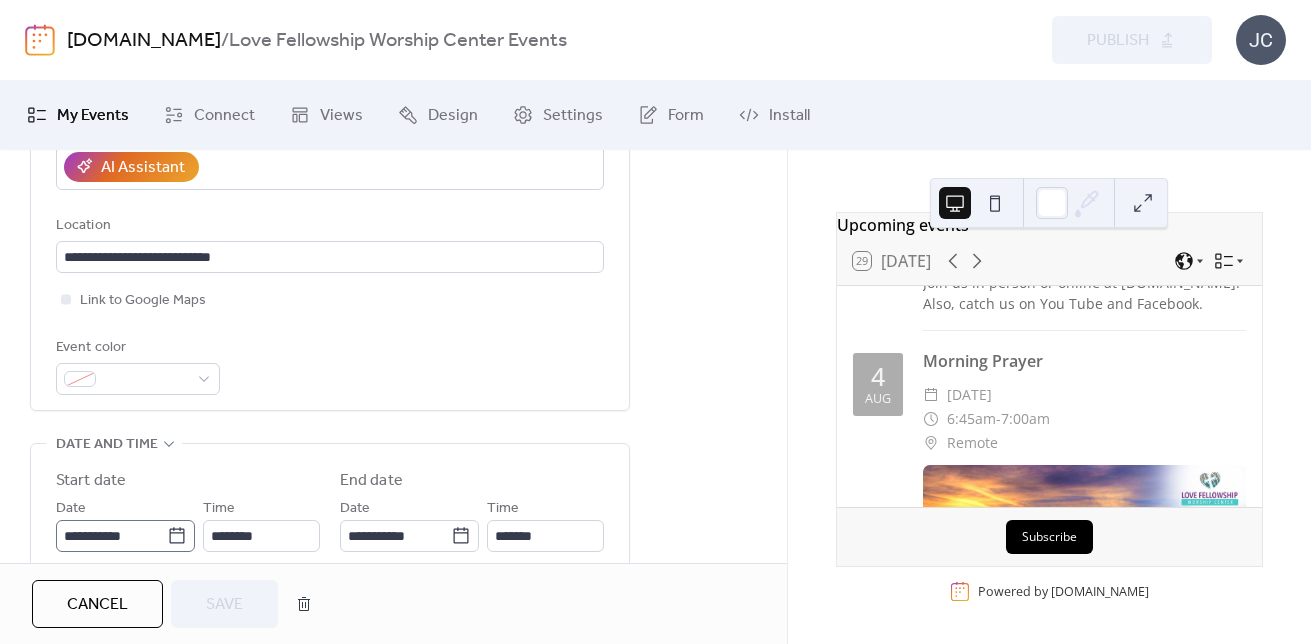 click 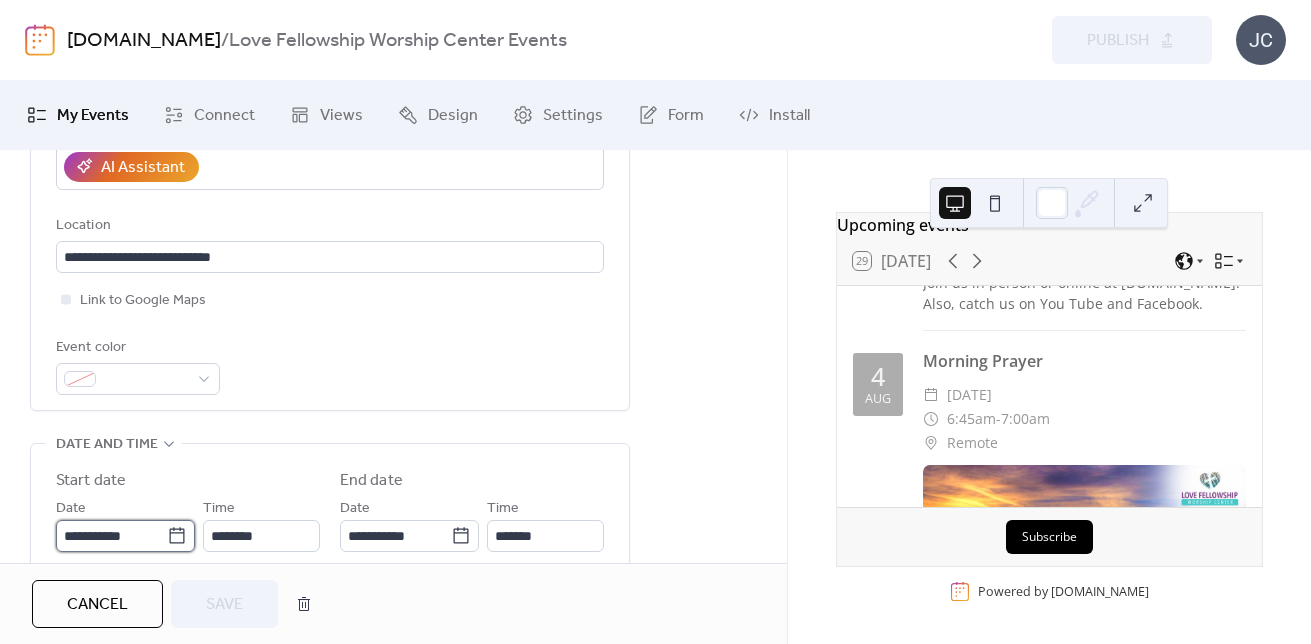 click on "**********" at bounding box center [111, 536] 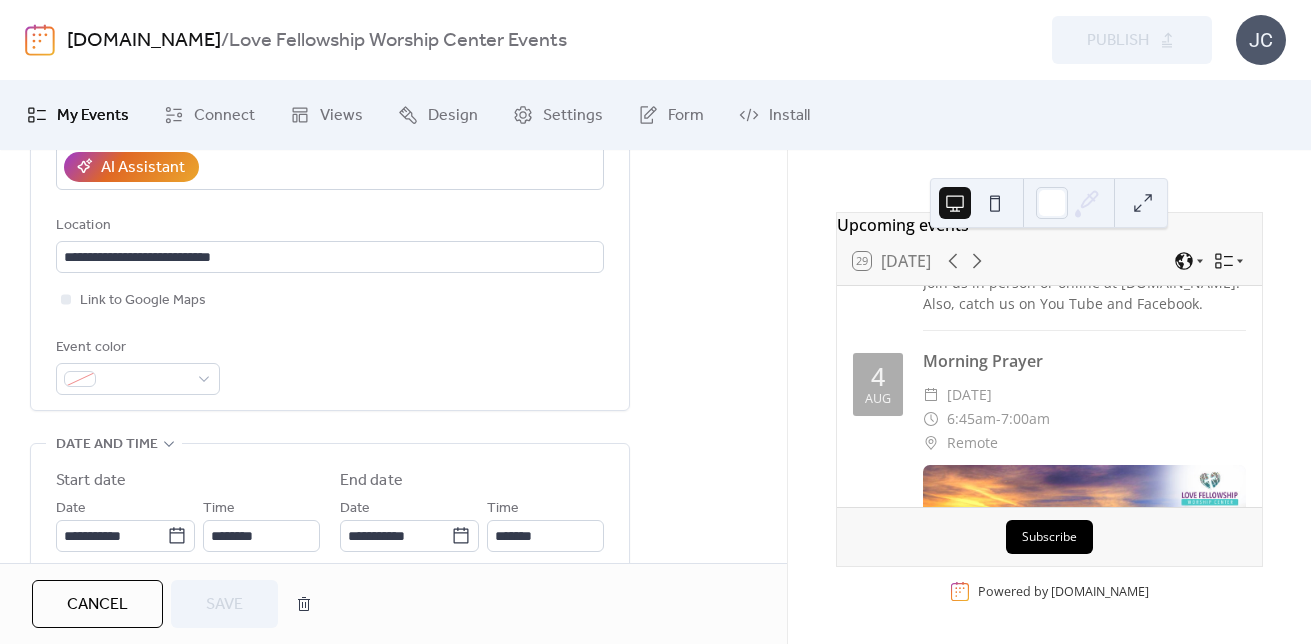 click on "Cancel Save" at bounding box center (177, 604) 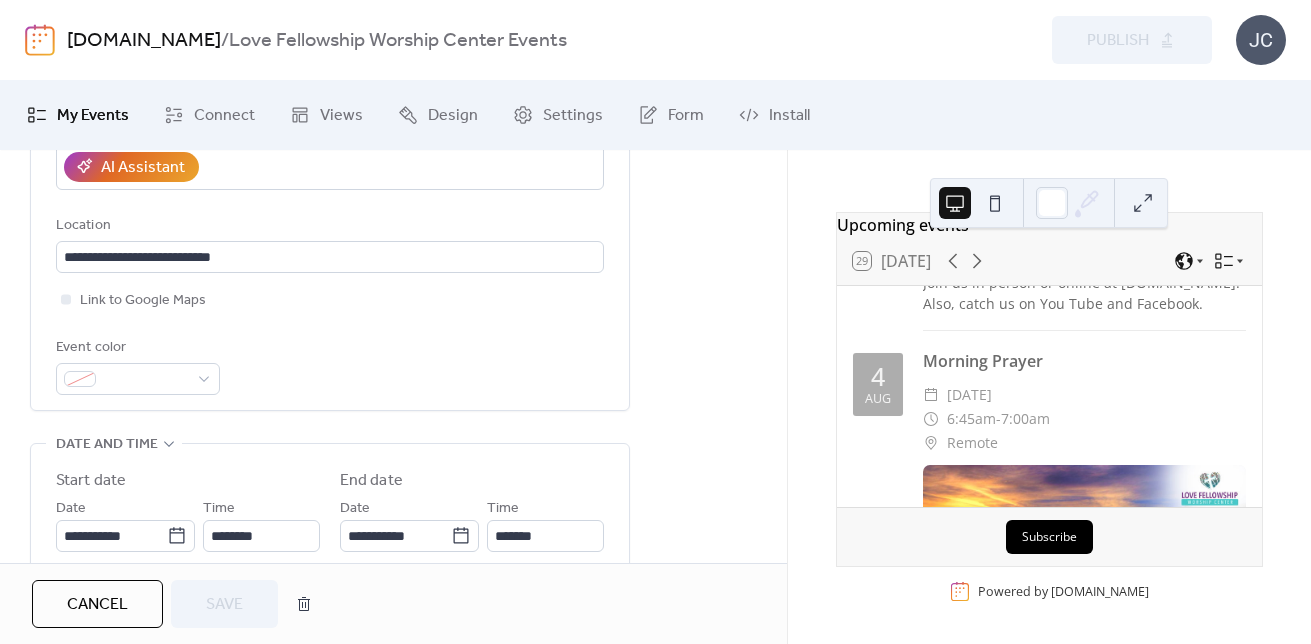 scroll, scrollTop: 0, scrollLeft: 0, axis: both 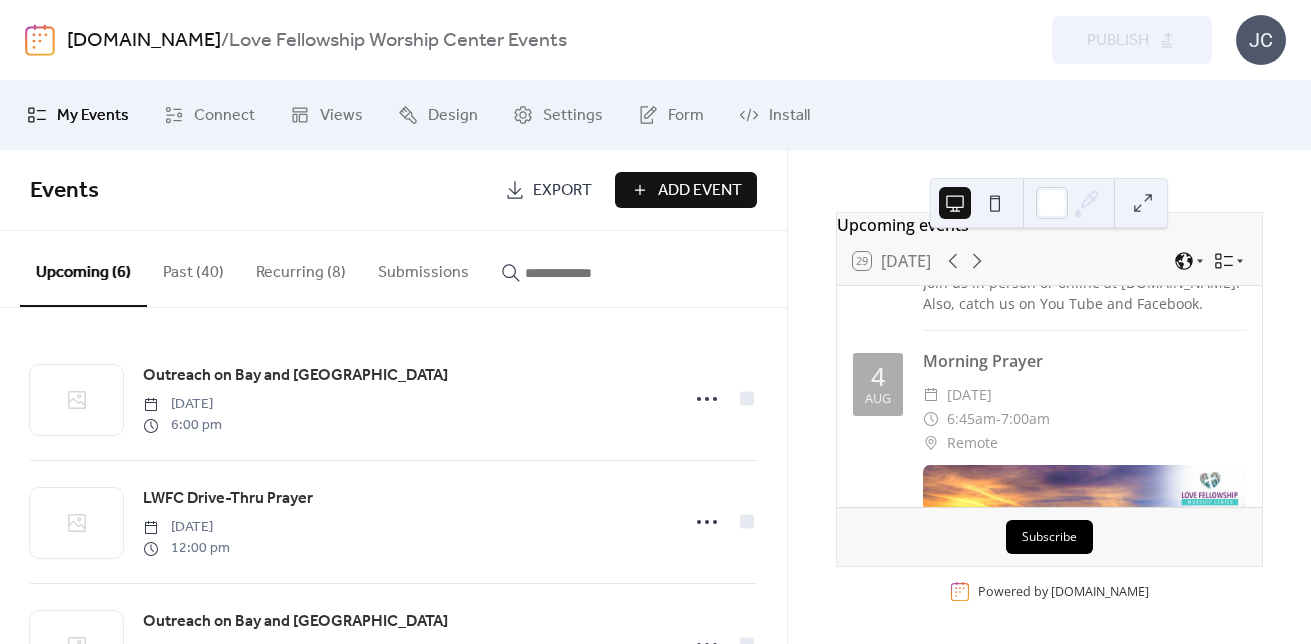 click on "Past (40)" at bounding box center [193, 268] 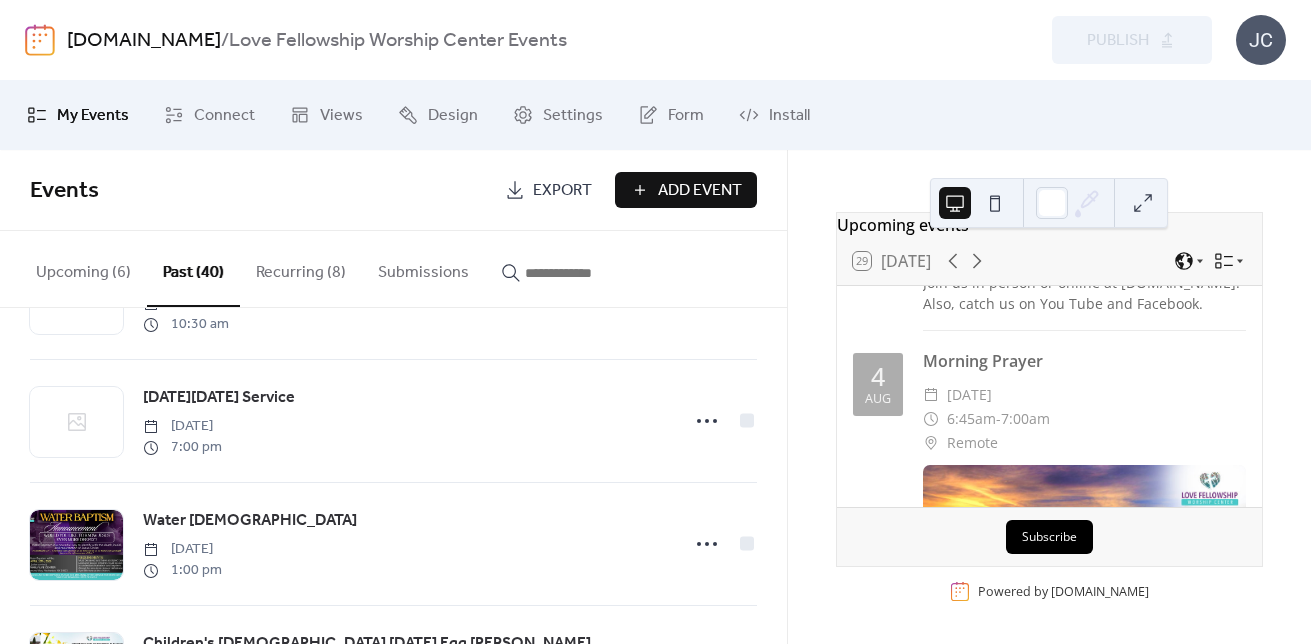 scroll, scrollTop: 1900, scrollLeft: 0, axis: vertical 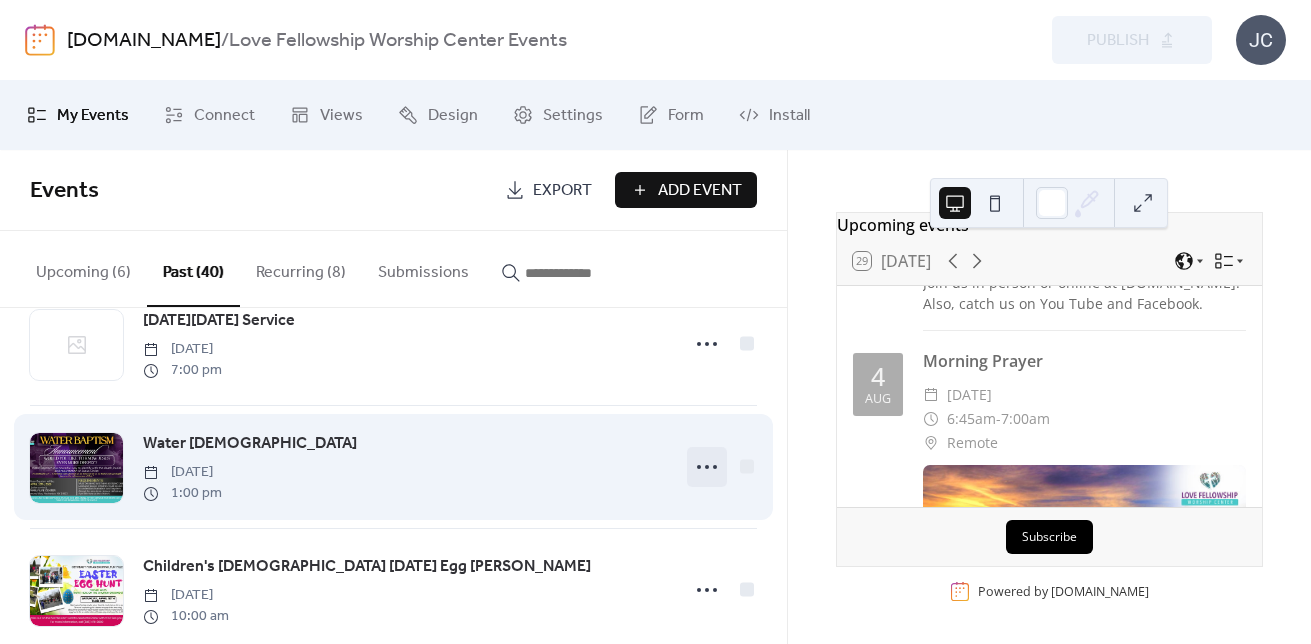 click 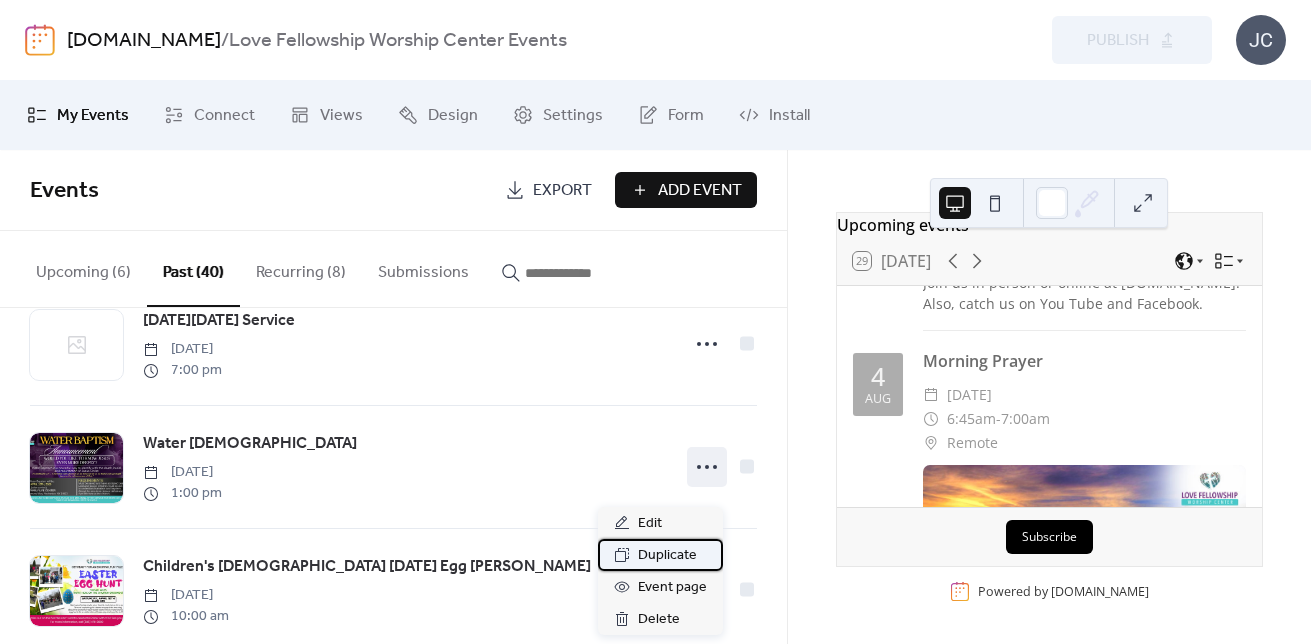 click on "Duplicate" at bounding box center (667, 556) 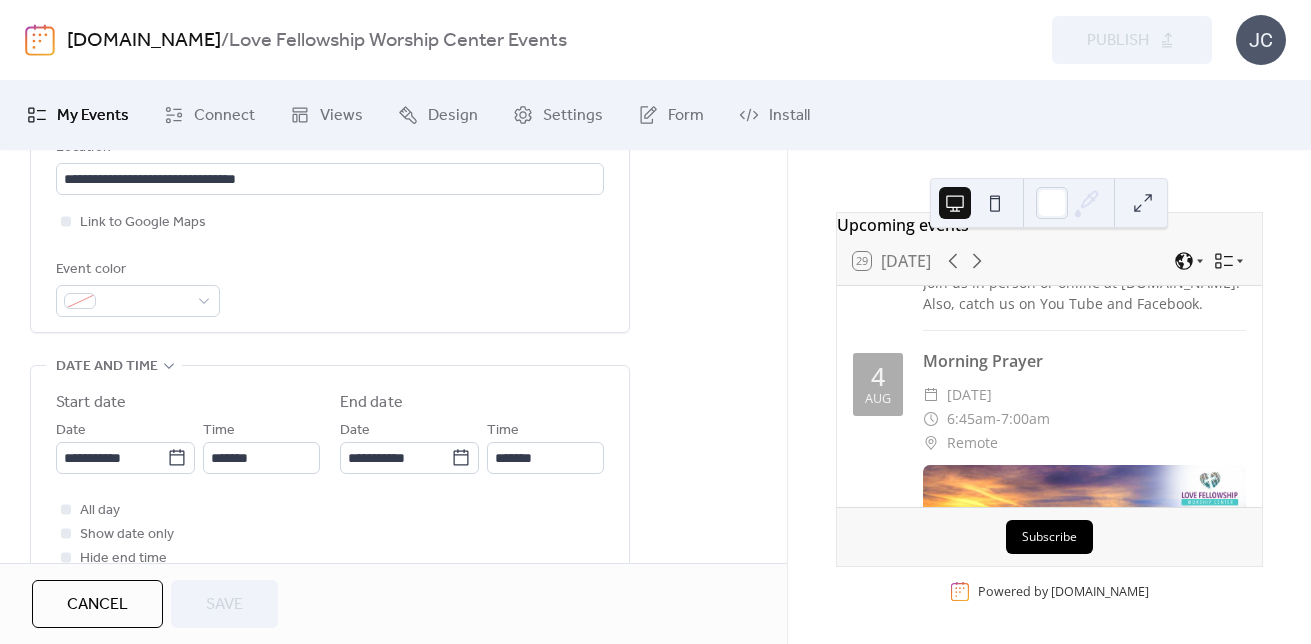 scroll, scrollTop: 500, scrollLeft: 0, axis: vertical 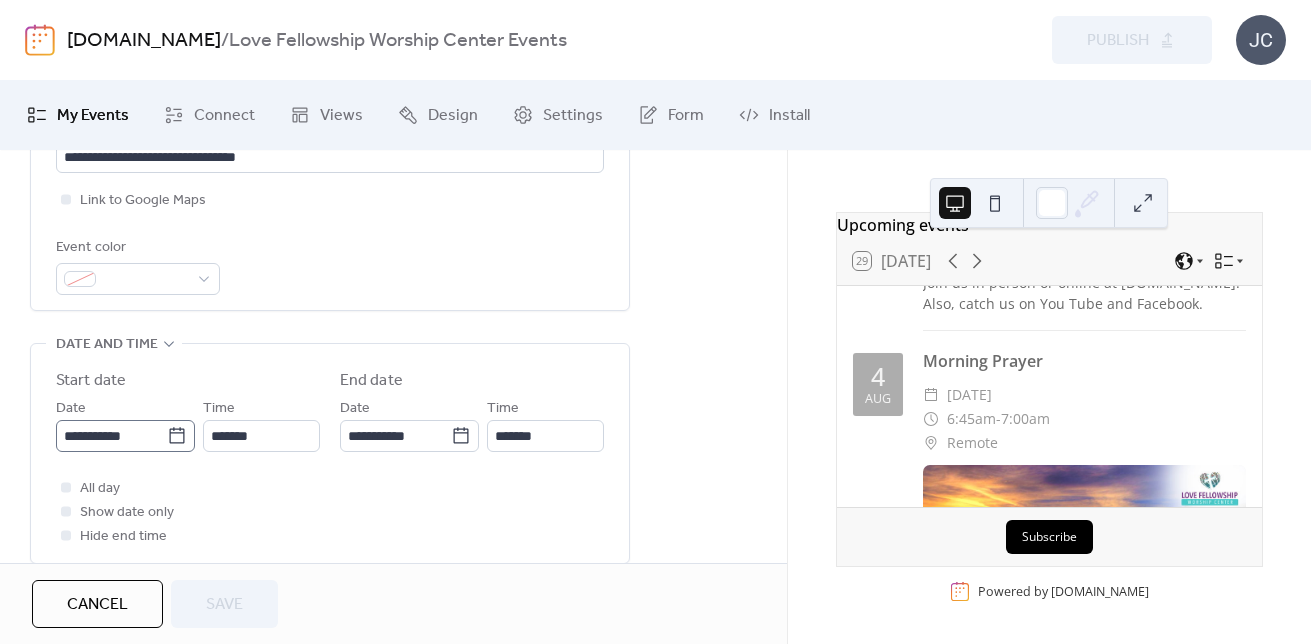 click 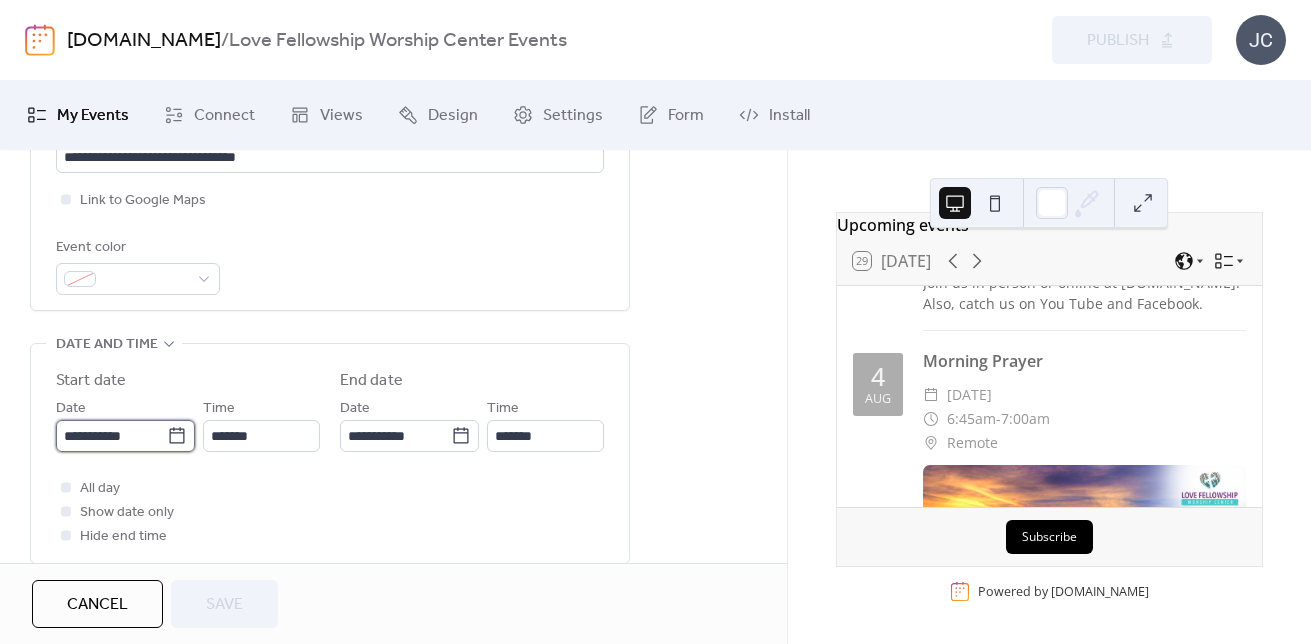 click on "**********" at bounding box center (111, 436) 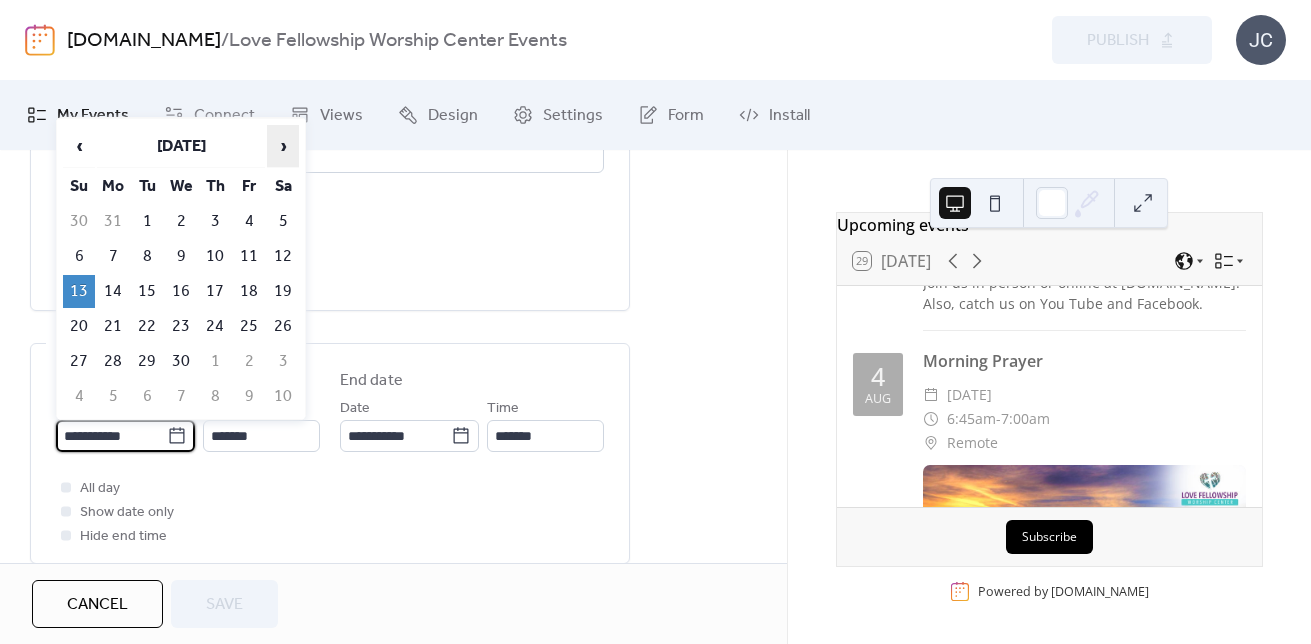 click on "›" at bounding box center (283, 146) 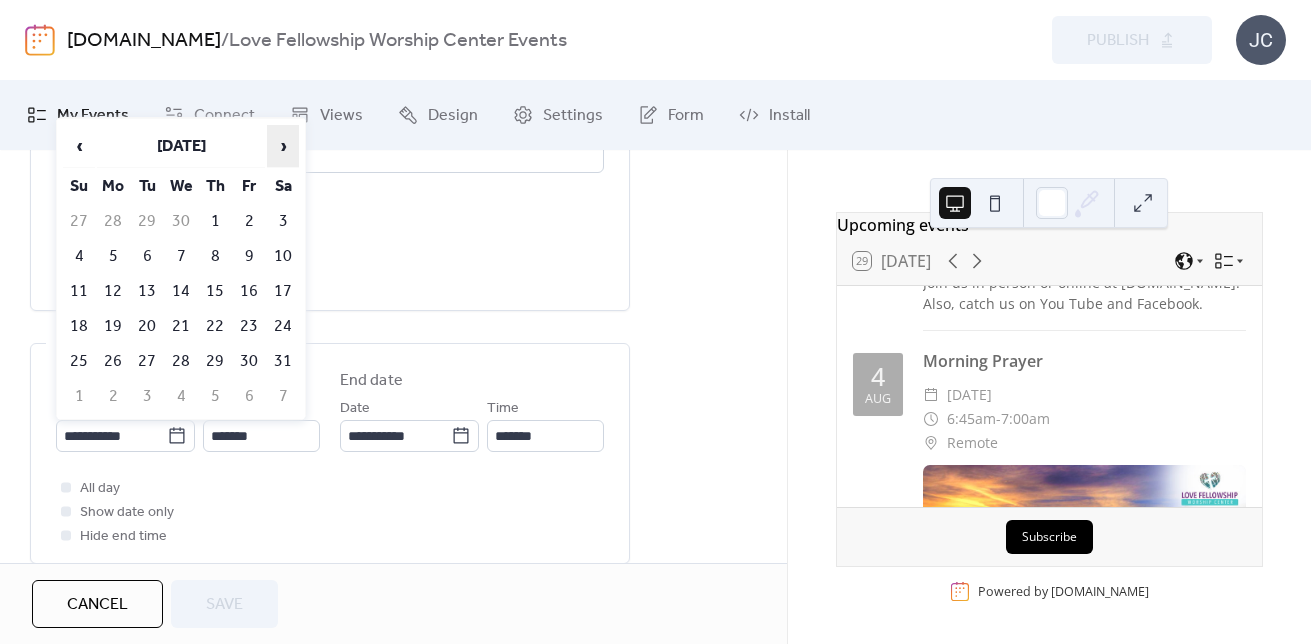 click on "›" at bounding box center [283, 146] 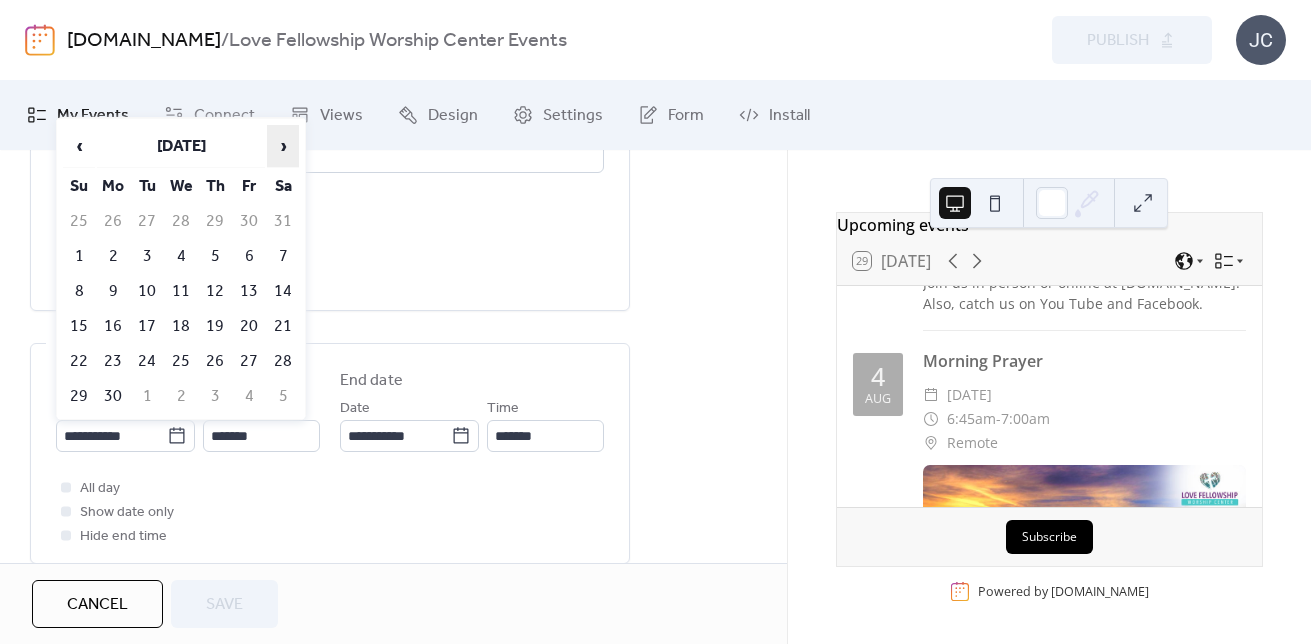click on "›" at bounding box center [283, 146] 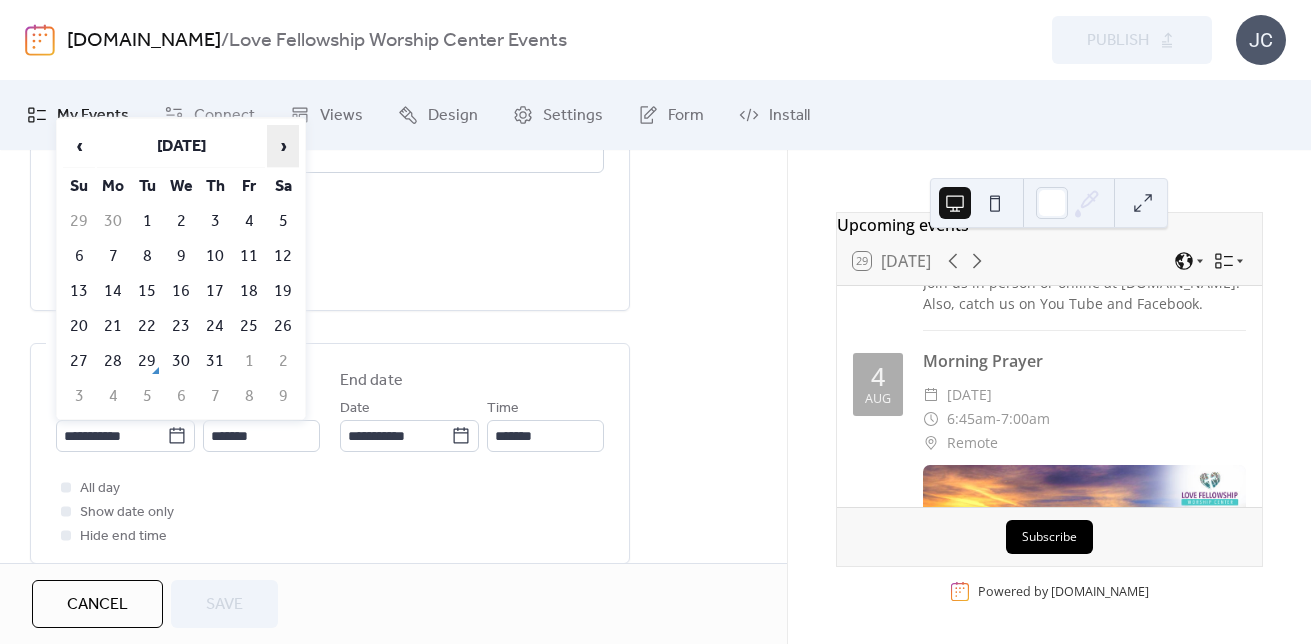 click on "›" at bounding box center [283, 146] 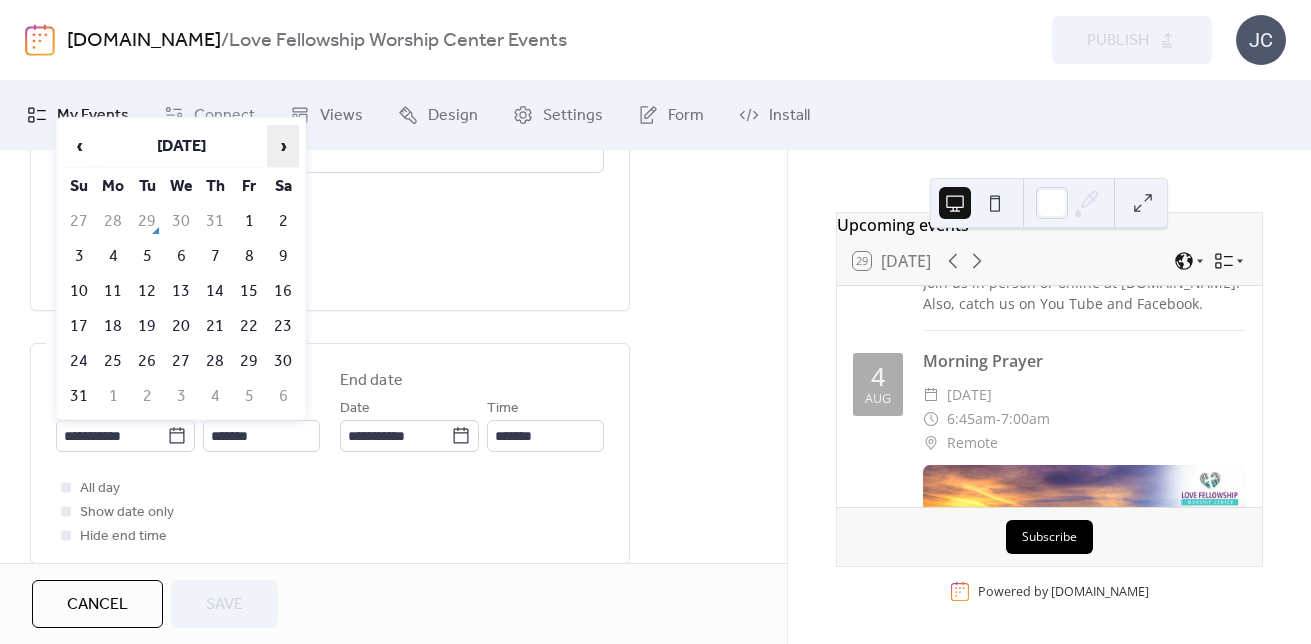 click on "›" at bounding box center (283, 146) 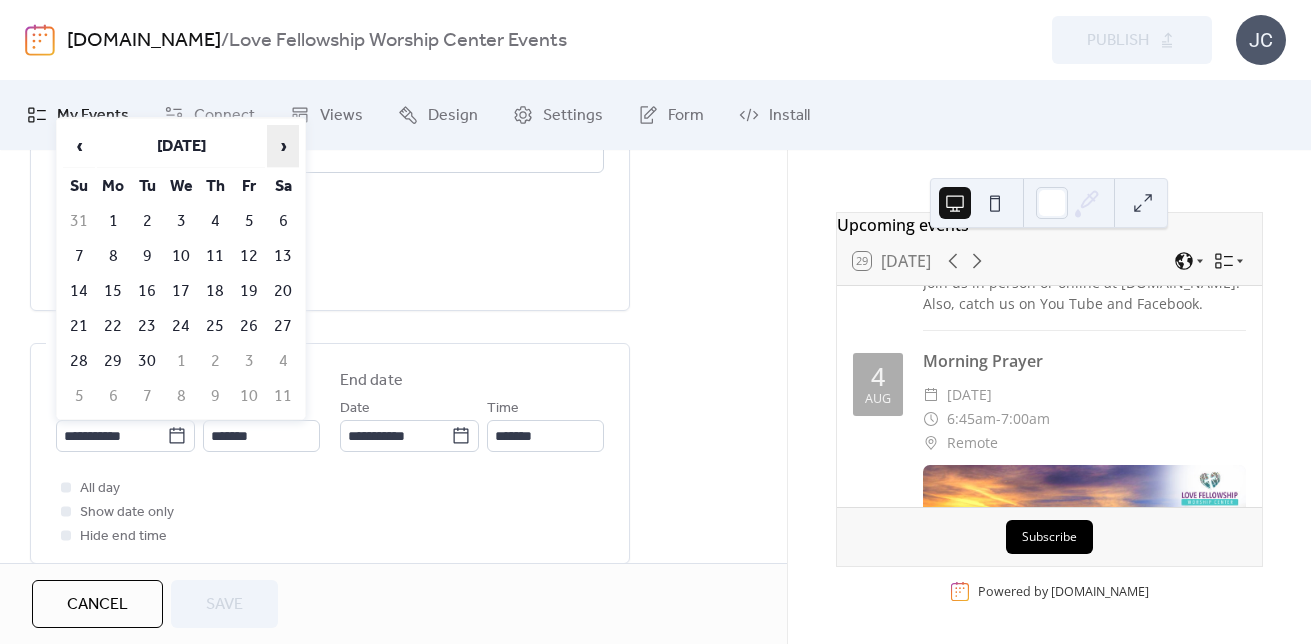 click on "›" at bounding box center (283, 146) 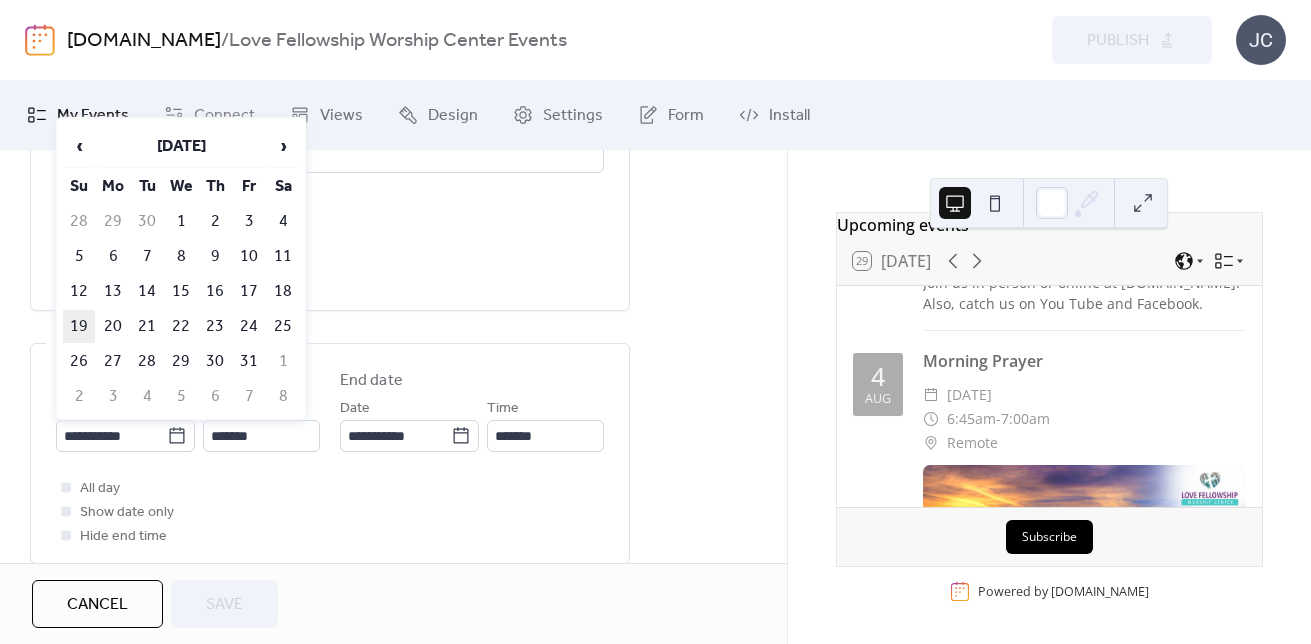 click on "19" at bounding box center [79, 326] 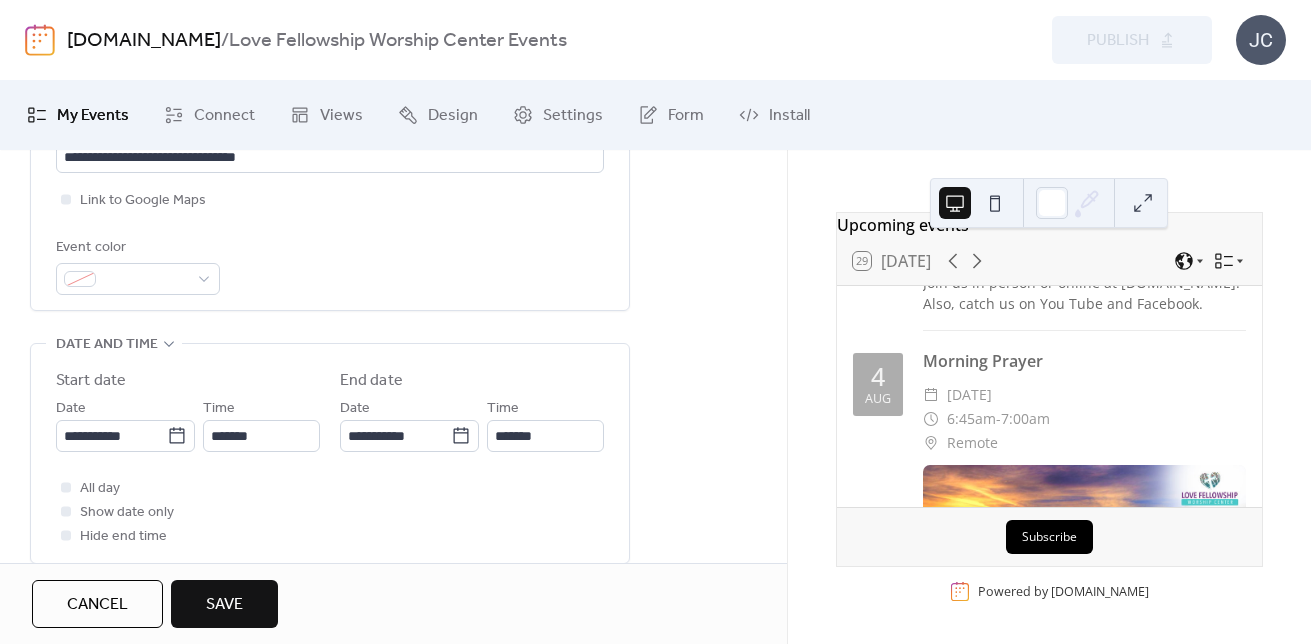 click on "Save" at bounding box center (224, 605) 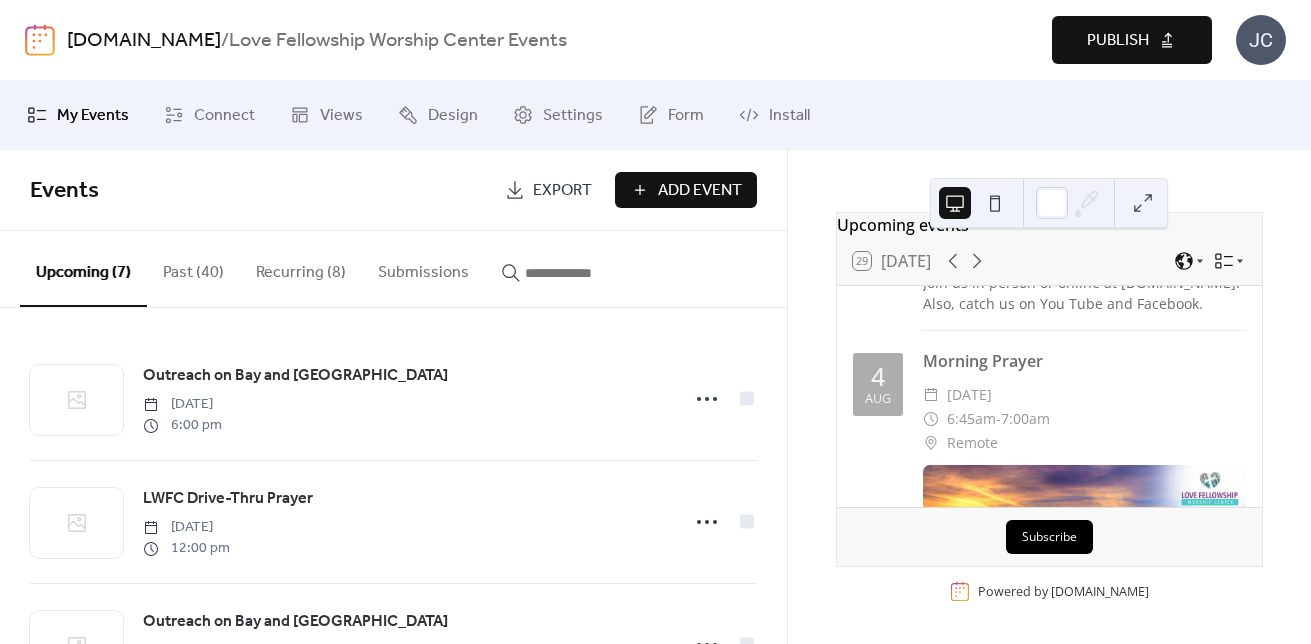 click on "Publish" at bounding box center [1118, 41] 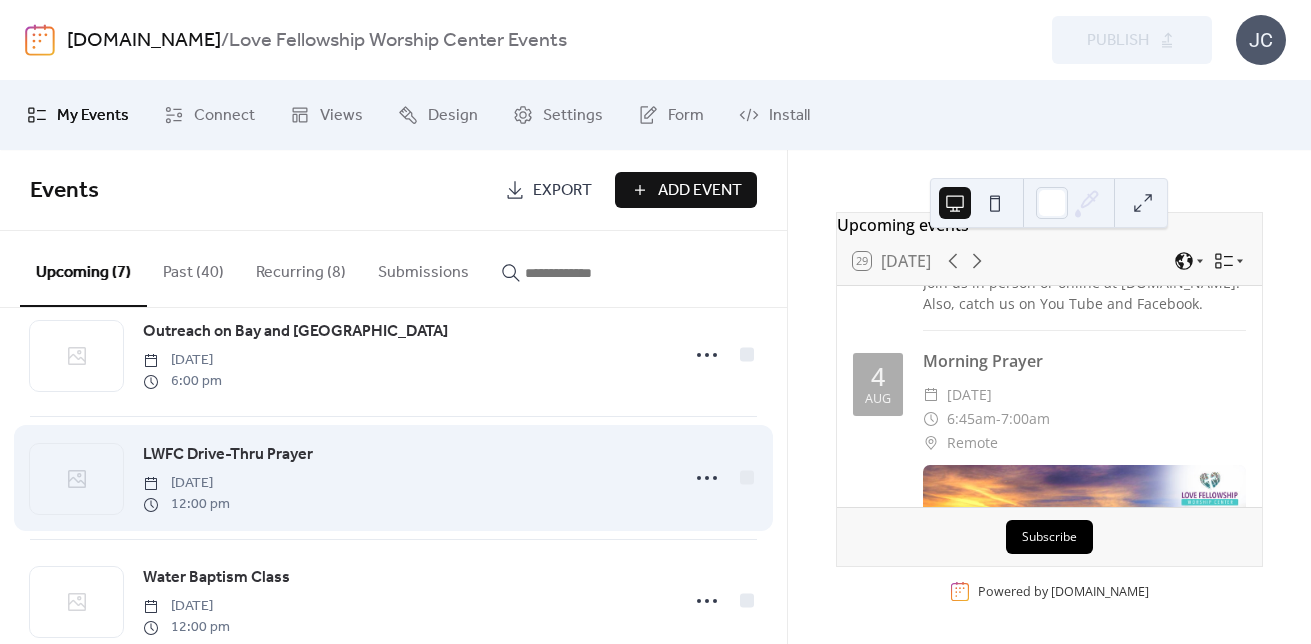 scroll, scrollTop: 590, scrollLeft: 0, axis: vertical 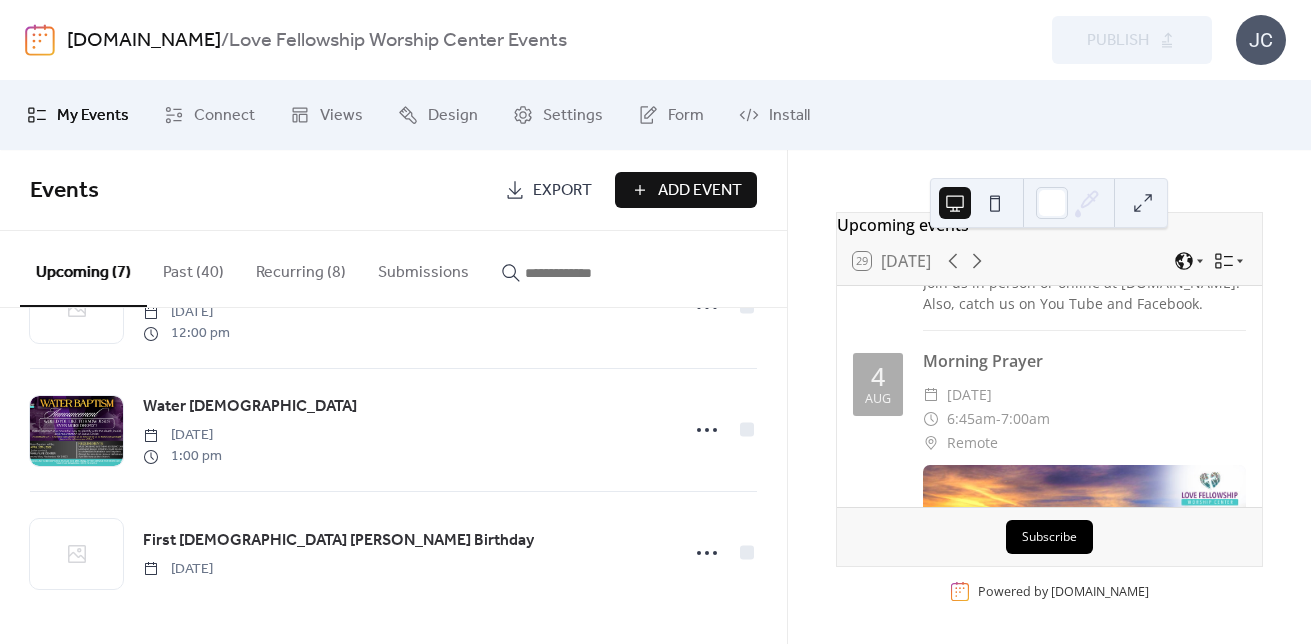click on "Past (40)" at bounding box center [193, 268] 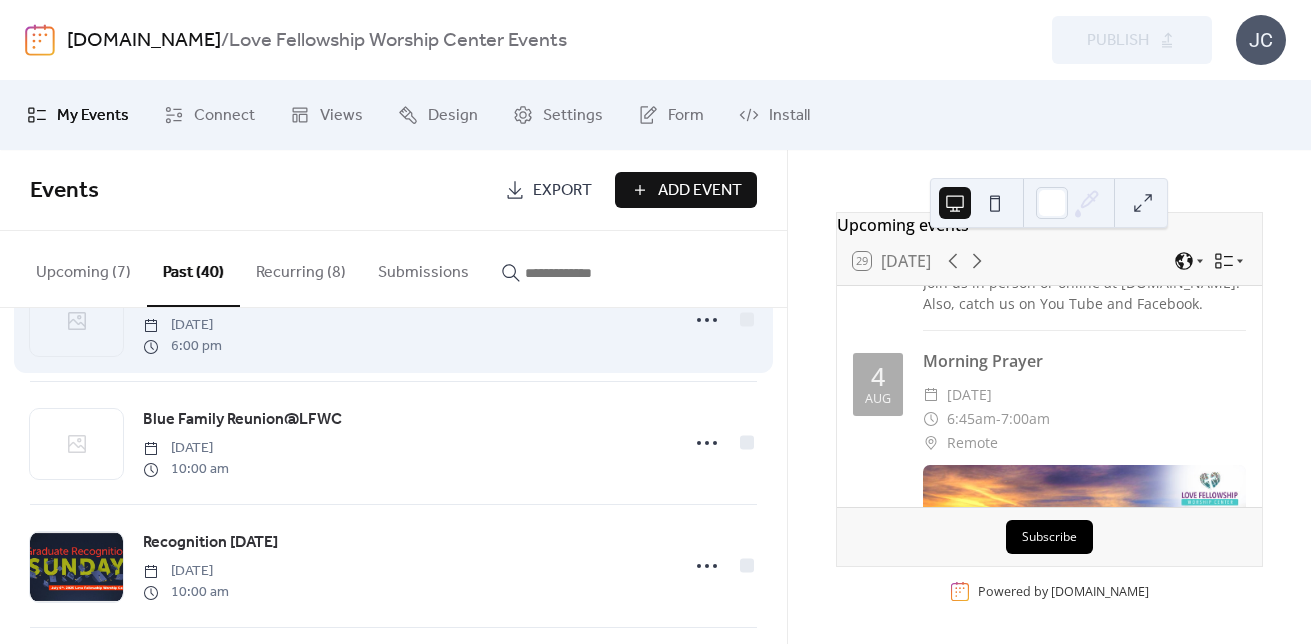 scroll, scrollTop: 200, scrollLeft: 0, axis: vertical 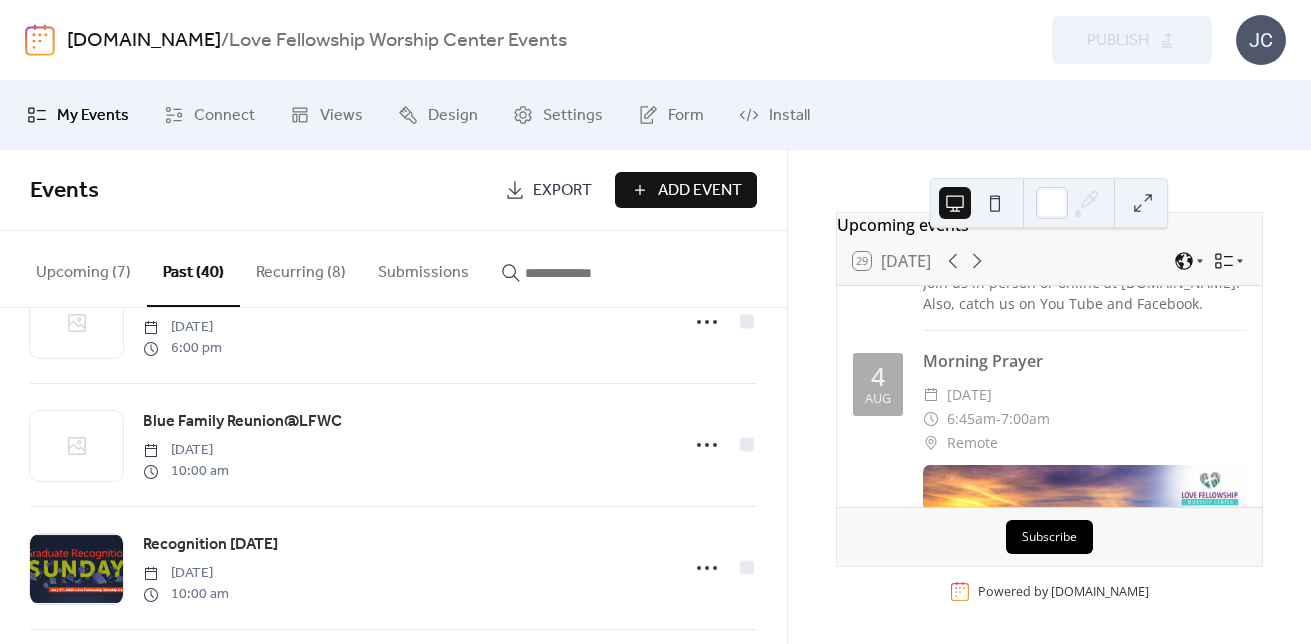 click on "Add Event" at bounding box center [700, 191] 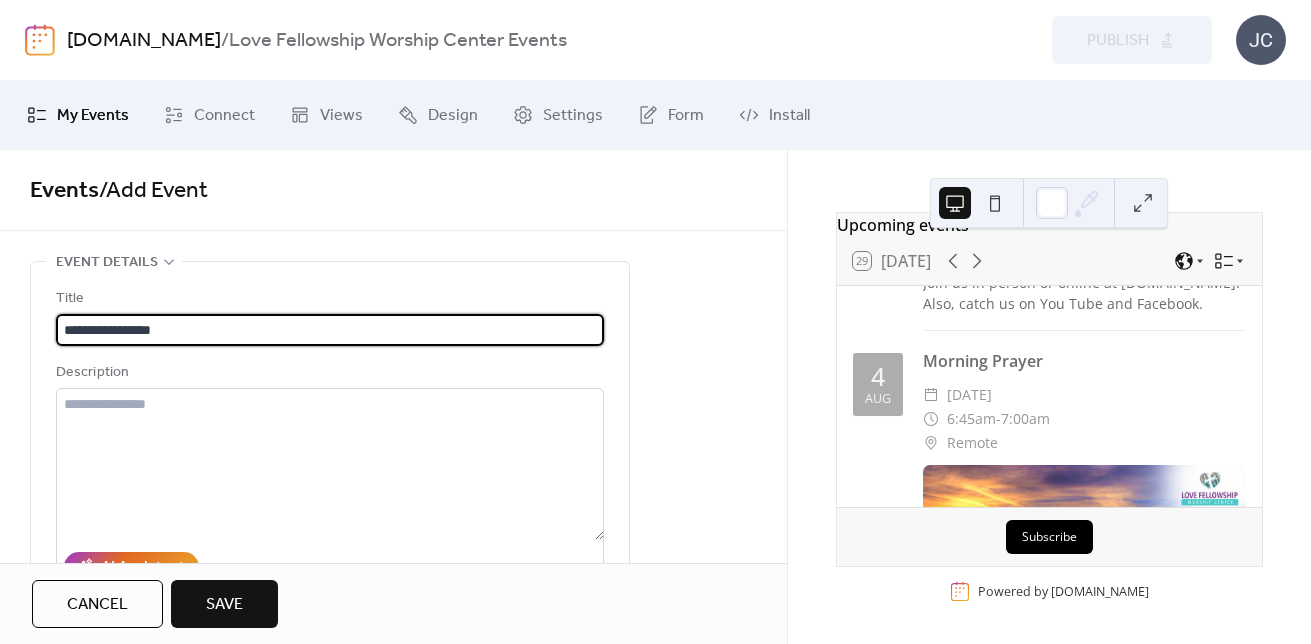 type on "**********" 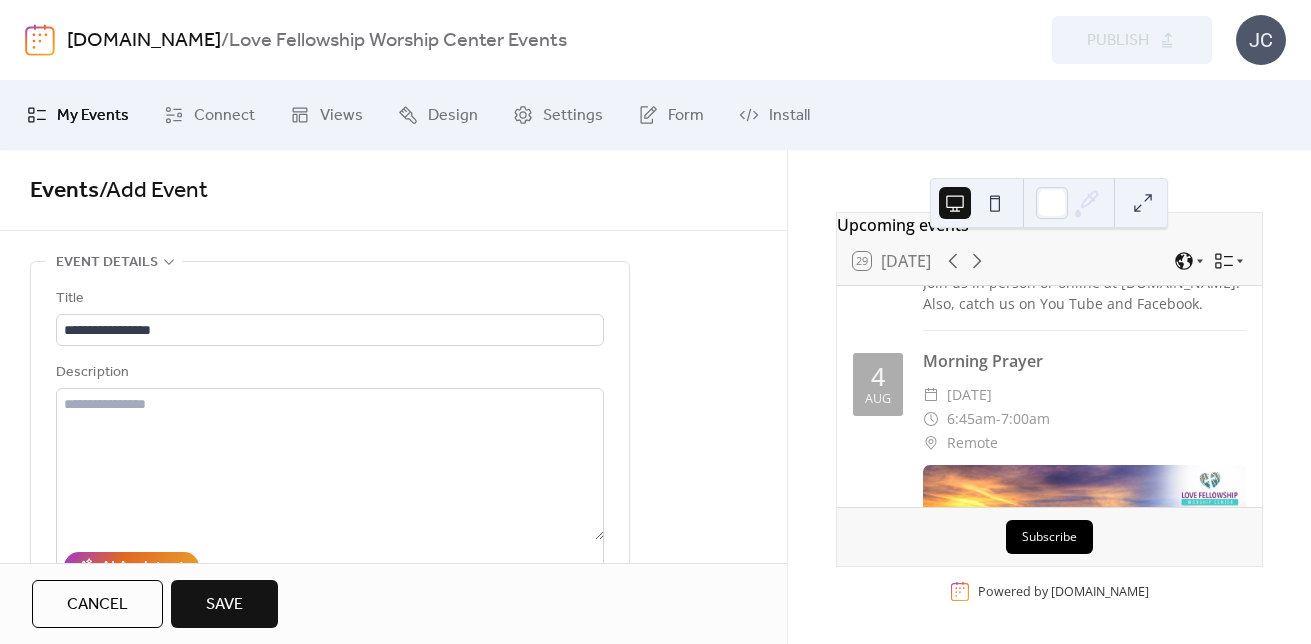 click on "Description" at bounding box center [328, 373] 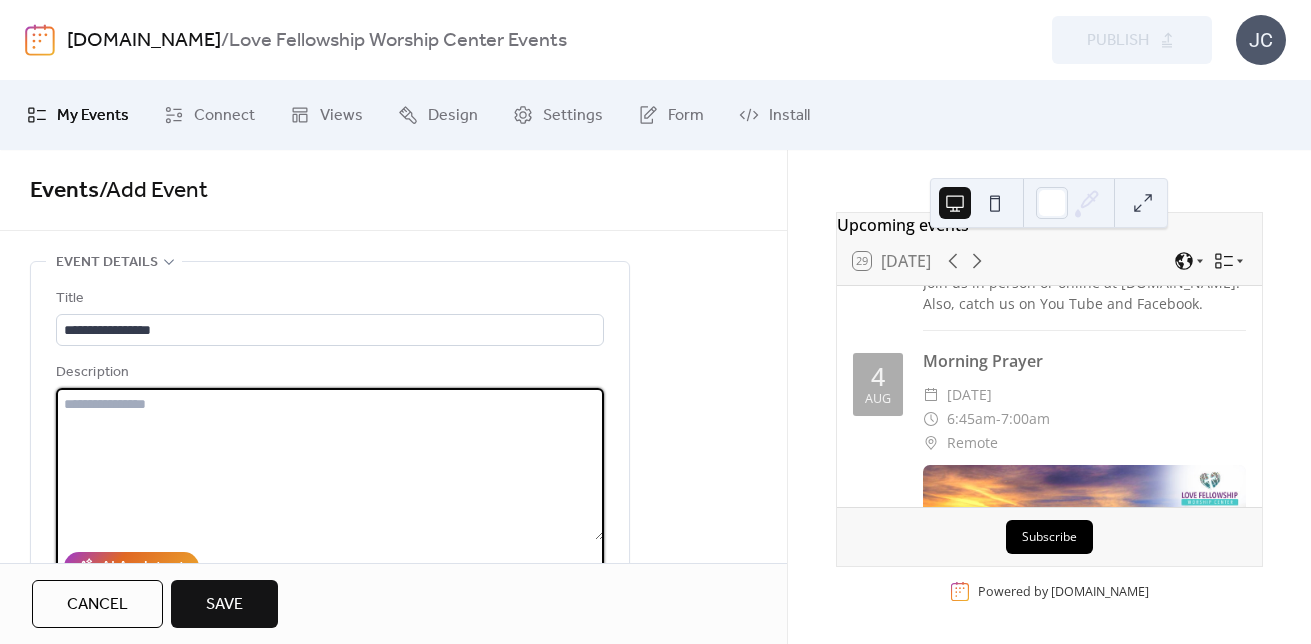 click at bounding box center (330, 464) 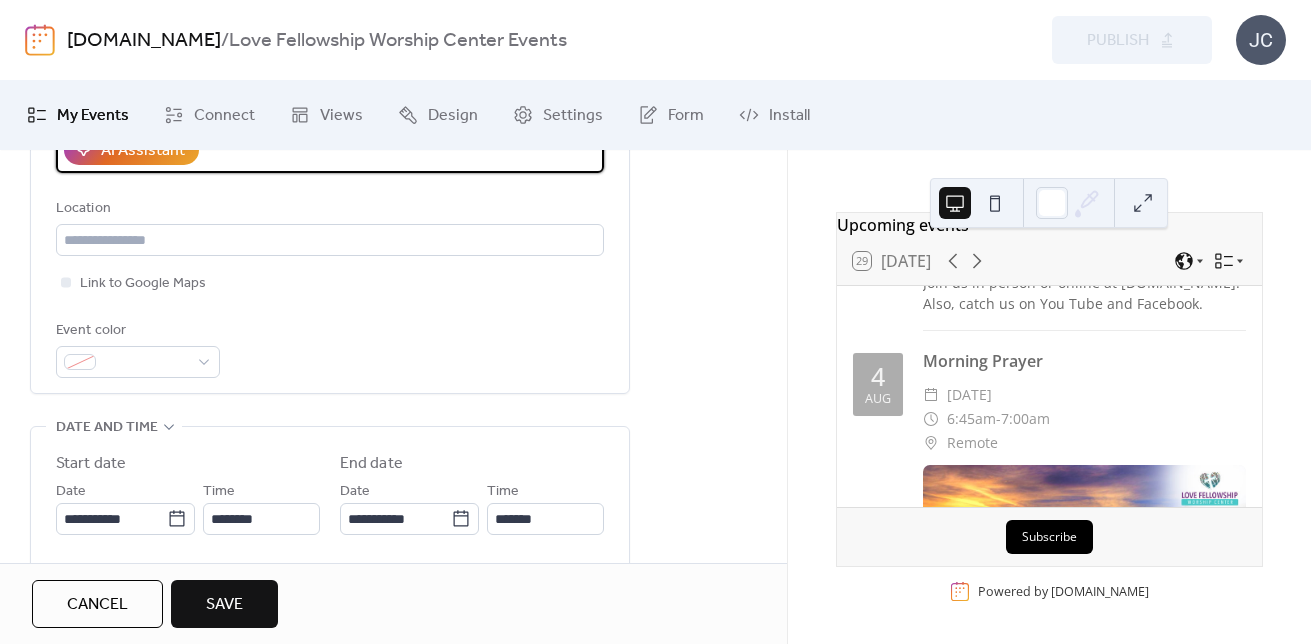scroll, scrollTop: 419, scrollLeft: 0, axis: vertical 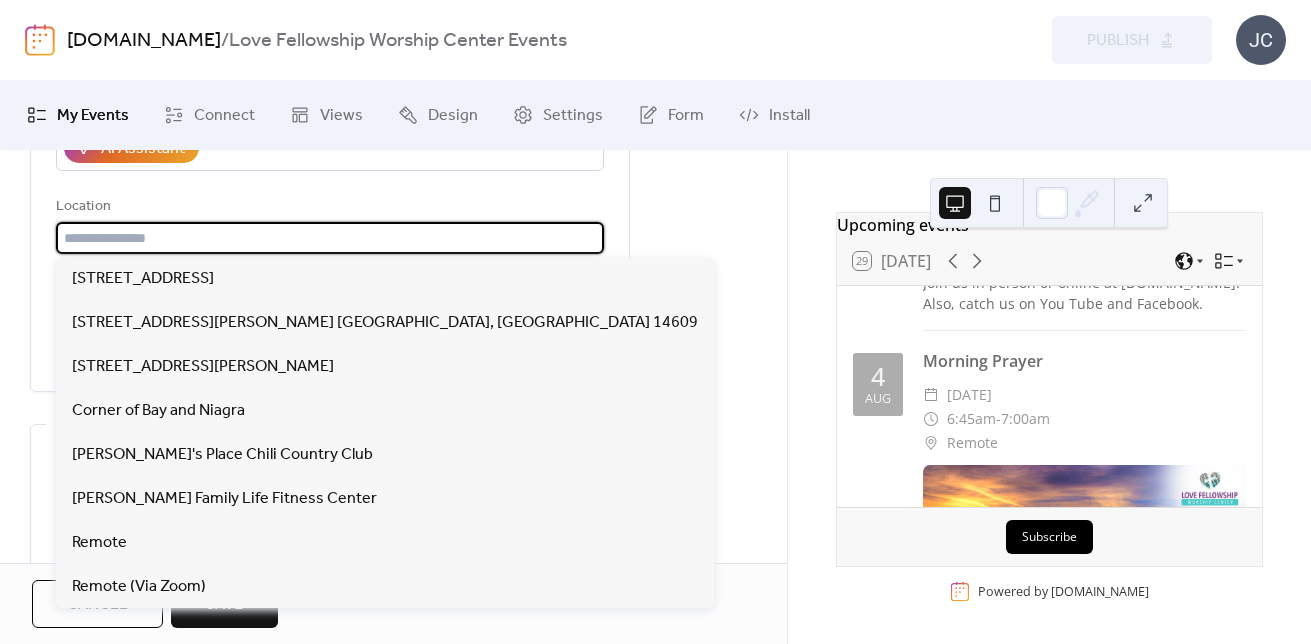 click at bounding box center [330, 238] 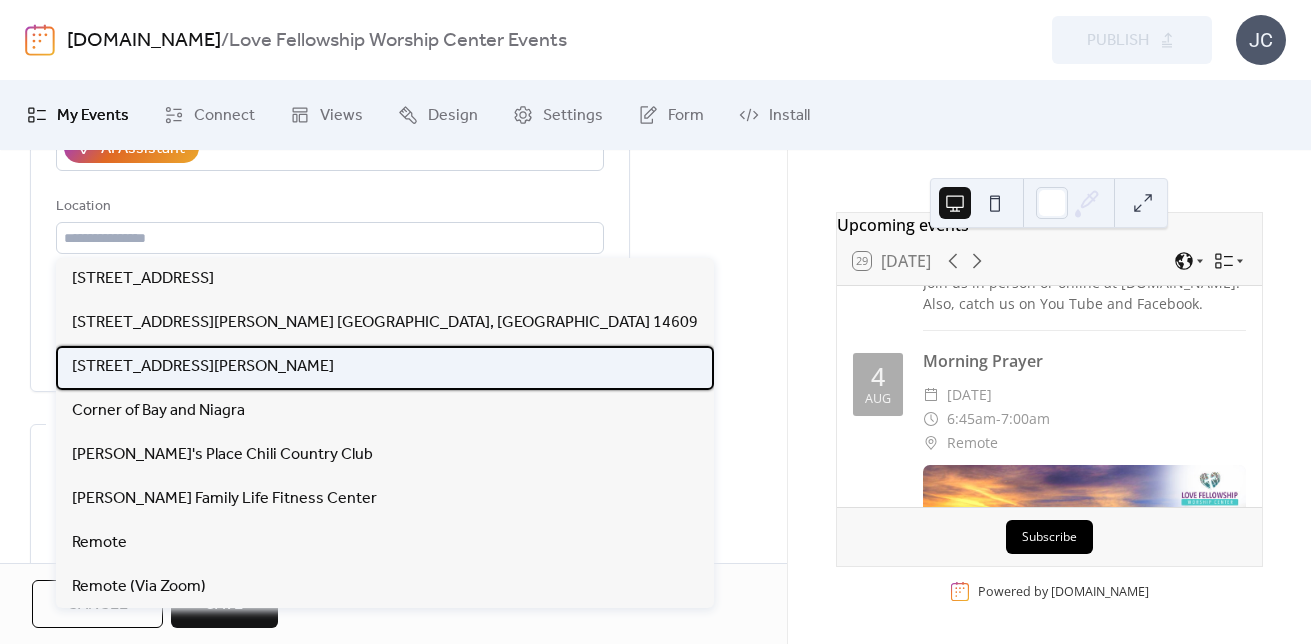 click on "[STREET_ADDRESS][PERSON_NAME]" at bounding box center [385, 368] 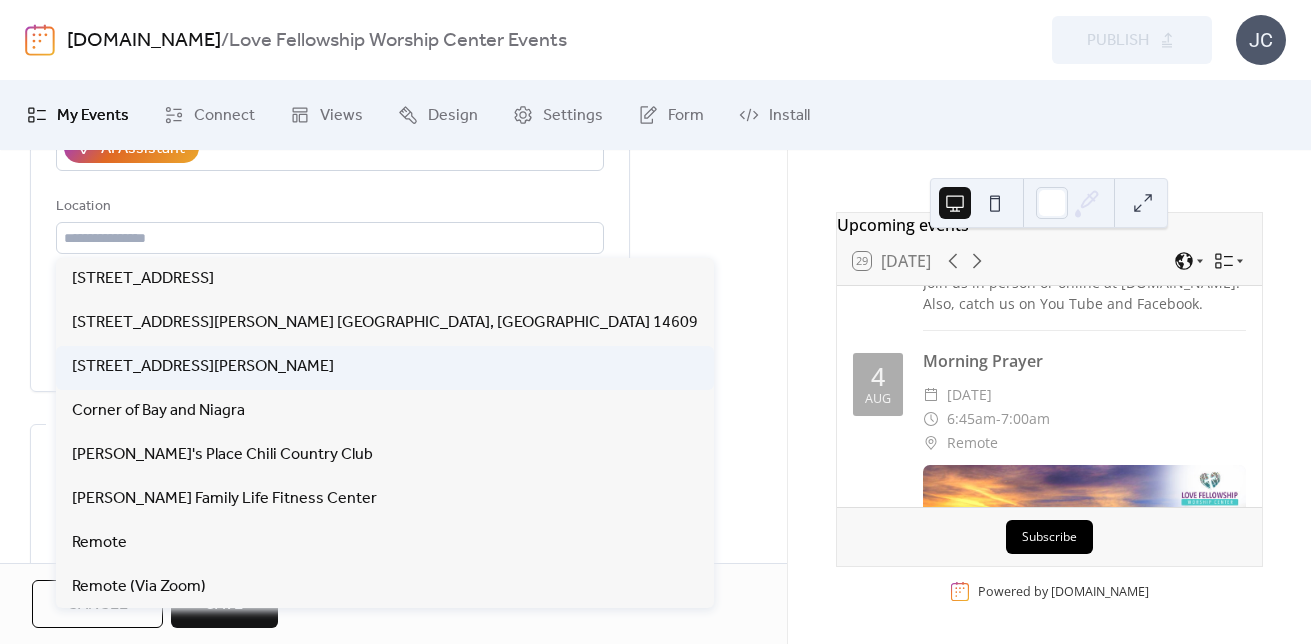 type on "**********" 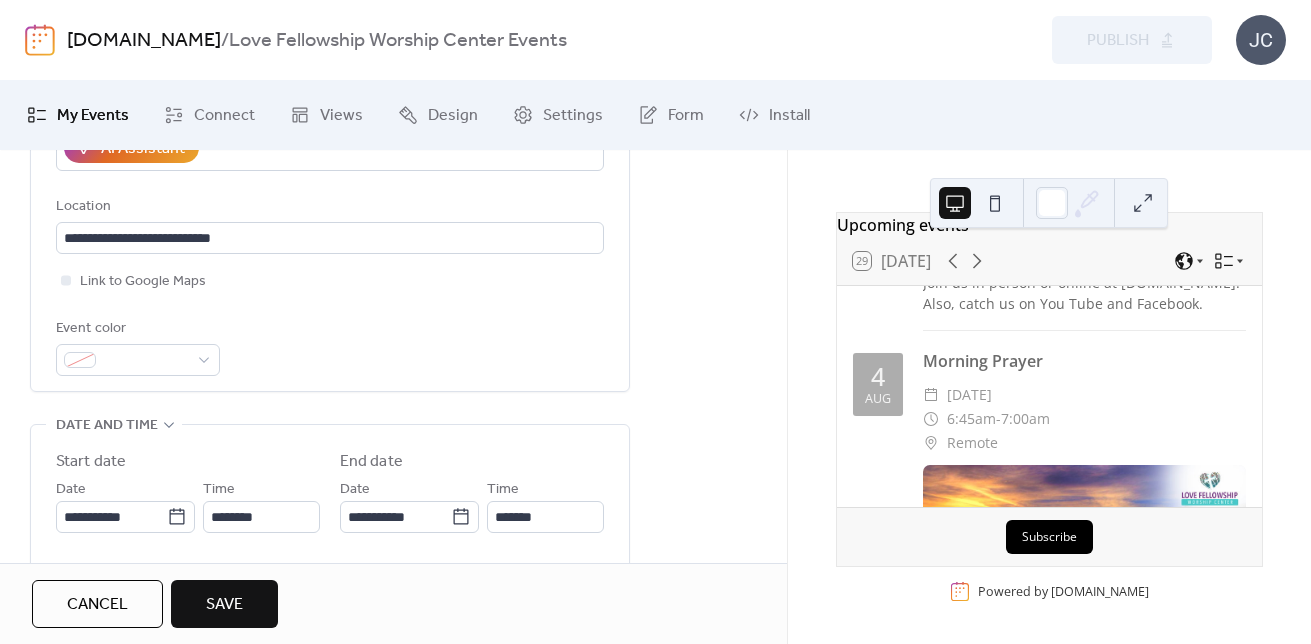 click on "Save" at bounding box center [224, 605] 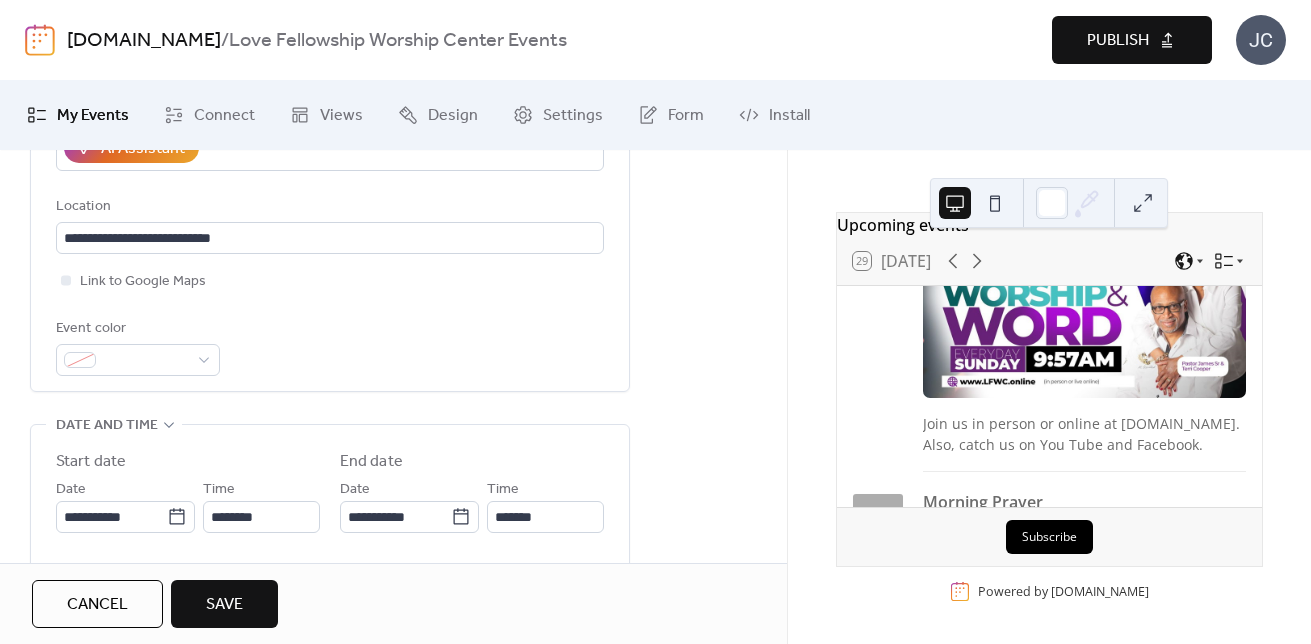 scroll, scrollTop: 2818, scrollLeft: 0, axis: vertical 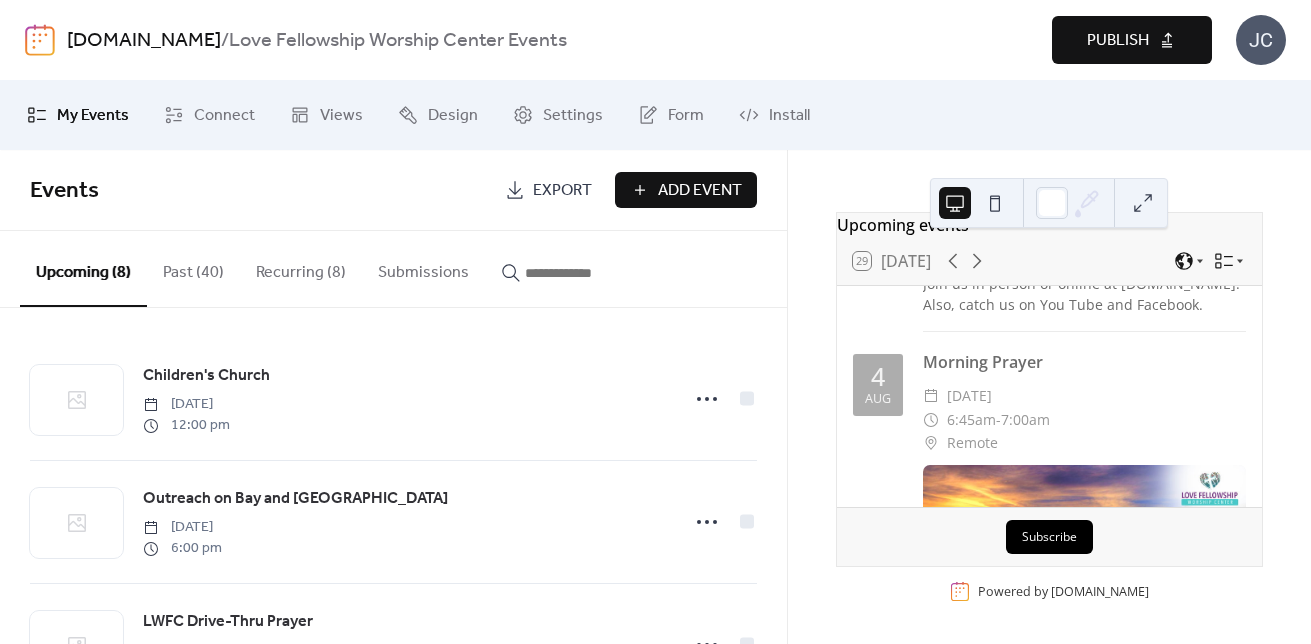 click on "Past (40)" at bounding box center (193, 268) 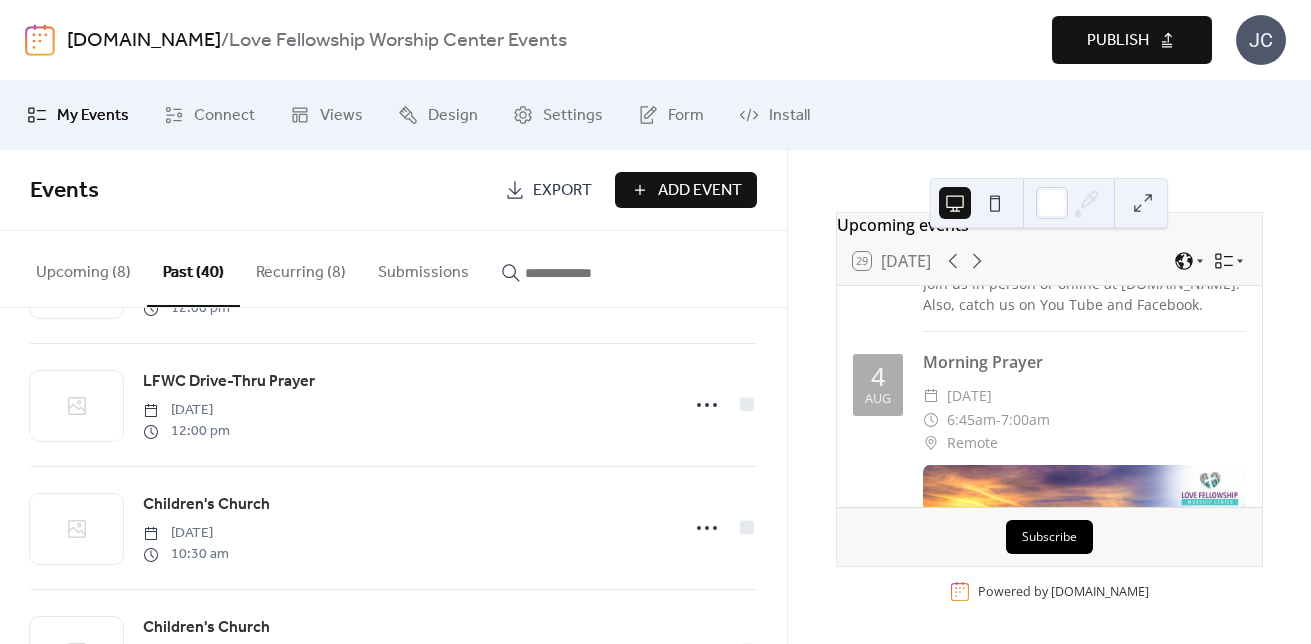scroll, scrollTop: 866, scrollLeft: 0, axis: vertical 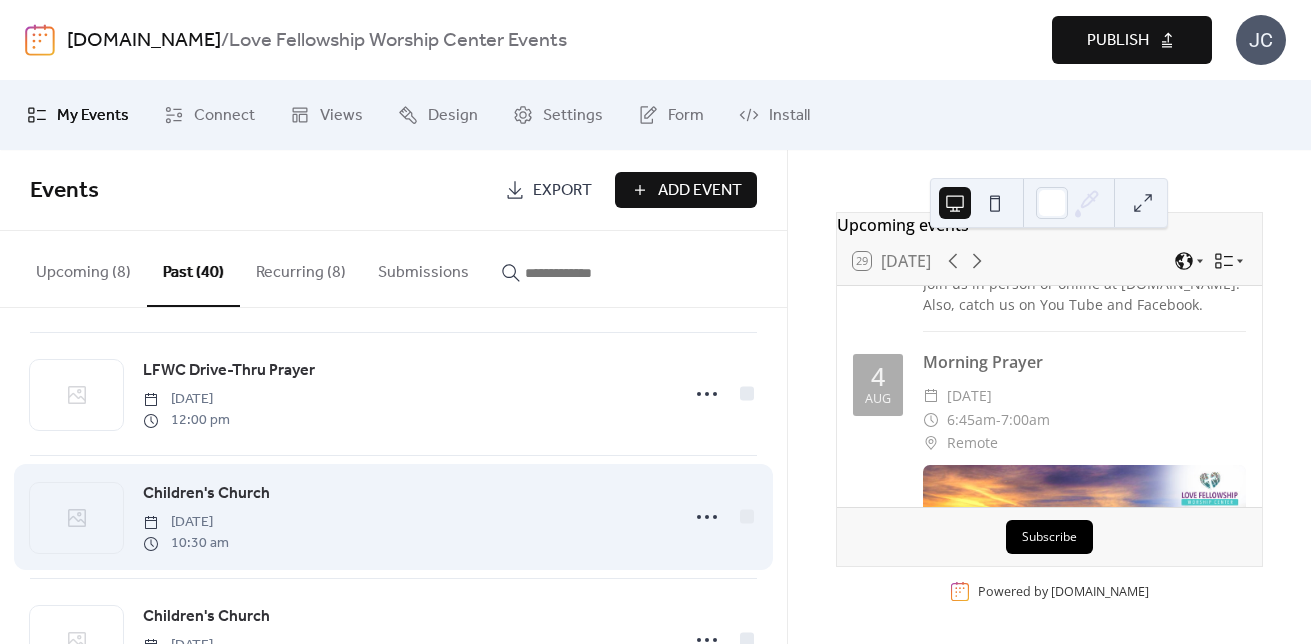 click on "Children's [DEMOGRAPHIC_DATA] [DATE] 10:30 am" at bounding box center [404, 517] 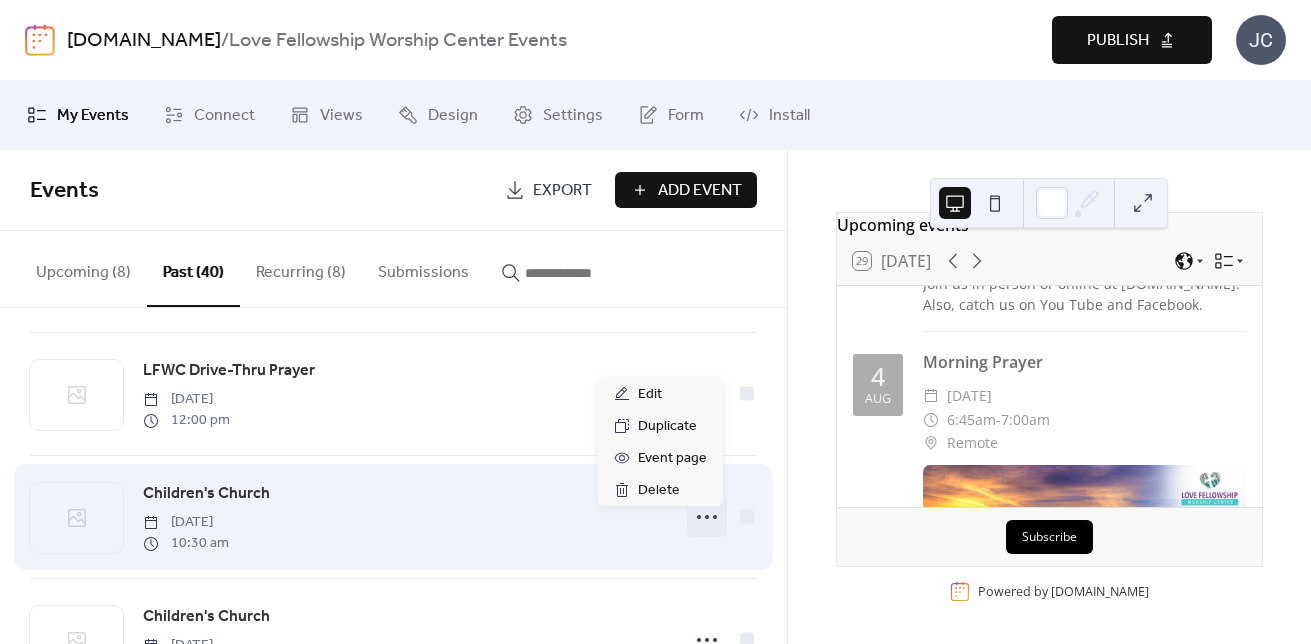 click 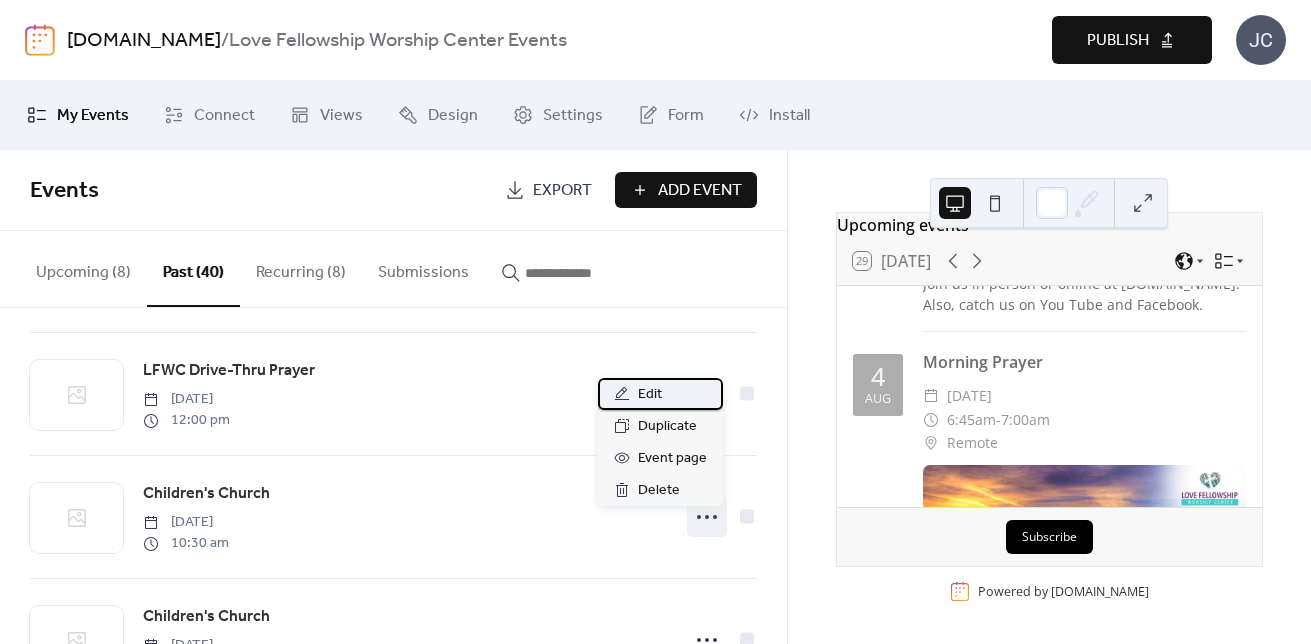 click on "Edit" at bounding box center [650, 395] 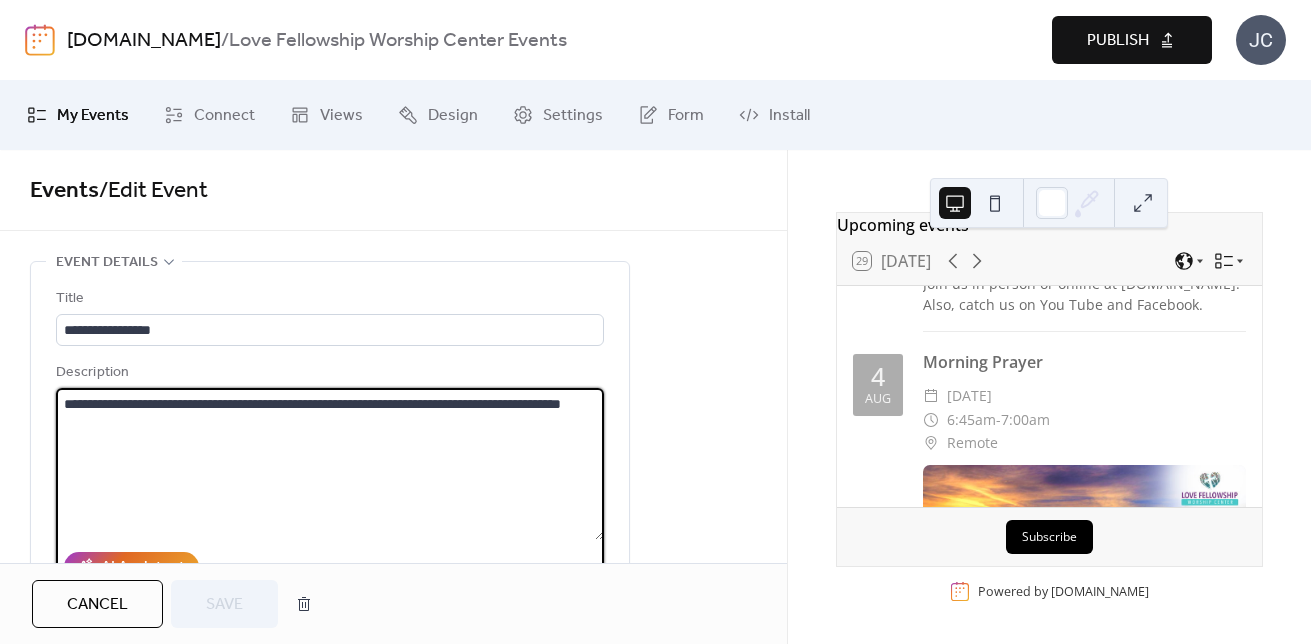 drag, startPoint x: 63, startPoint y: 402, endPoint x: 147, endPoint y: 434, distance: 89.88882 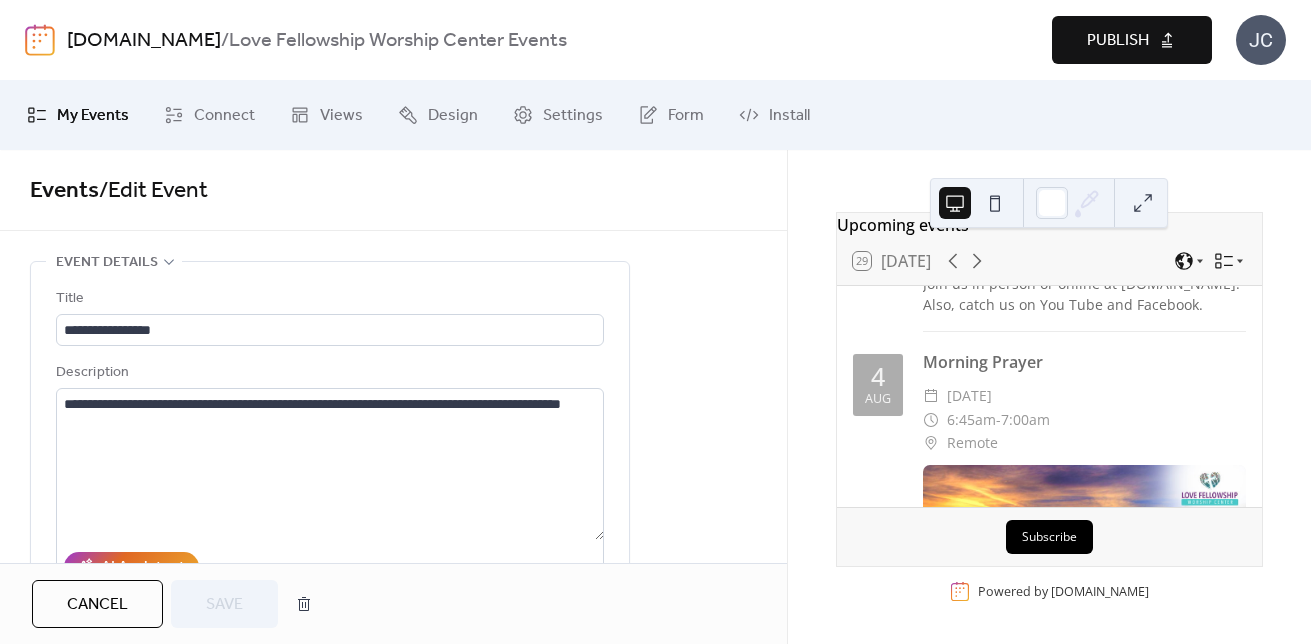 drag, startPoint x: 780, startPoint y: 199, endPoint x: 785, endPoint y: 242, distance: 43.289722 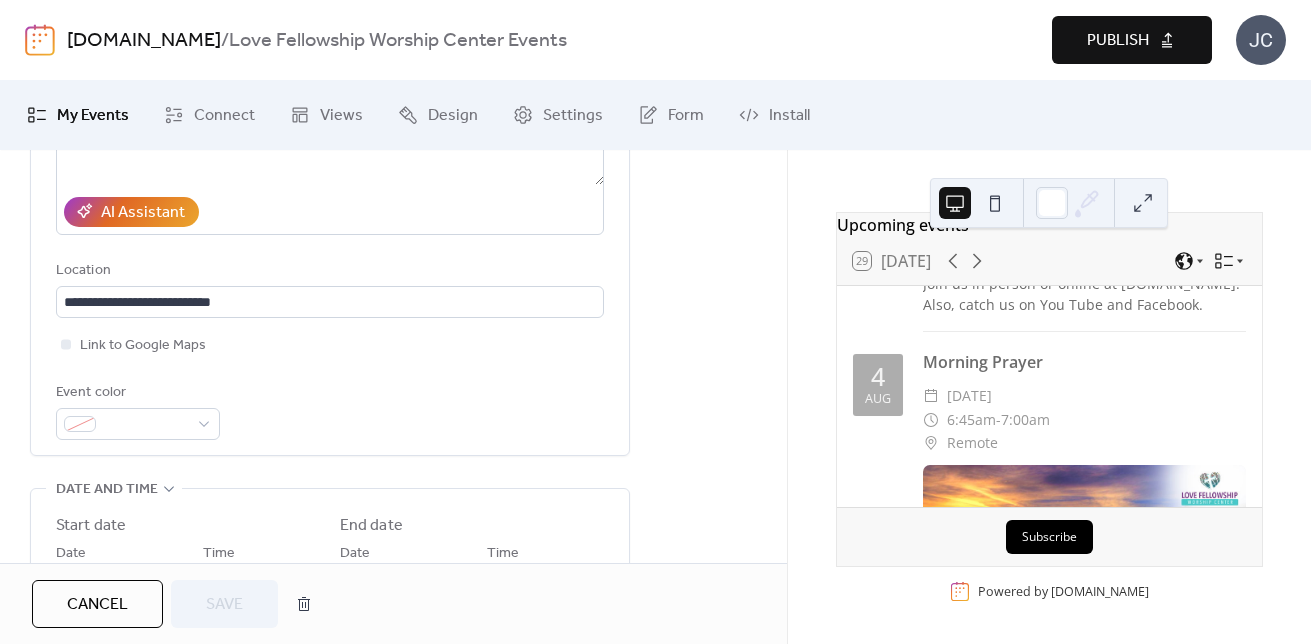 scroll, scrollTop: 392, scrollLeft: 0, axis: vertical 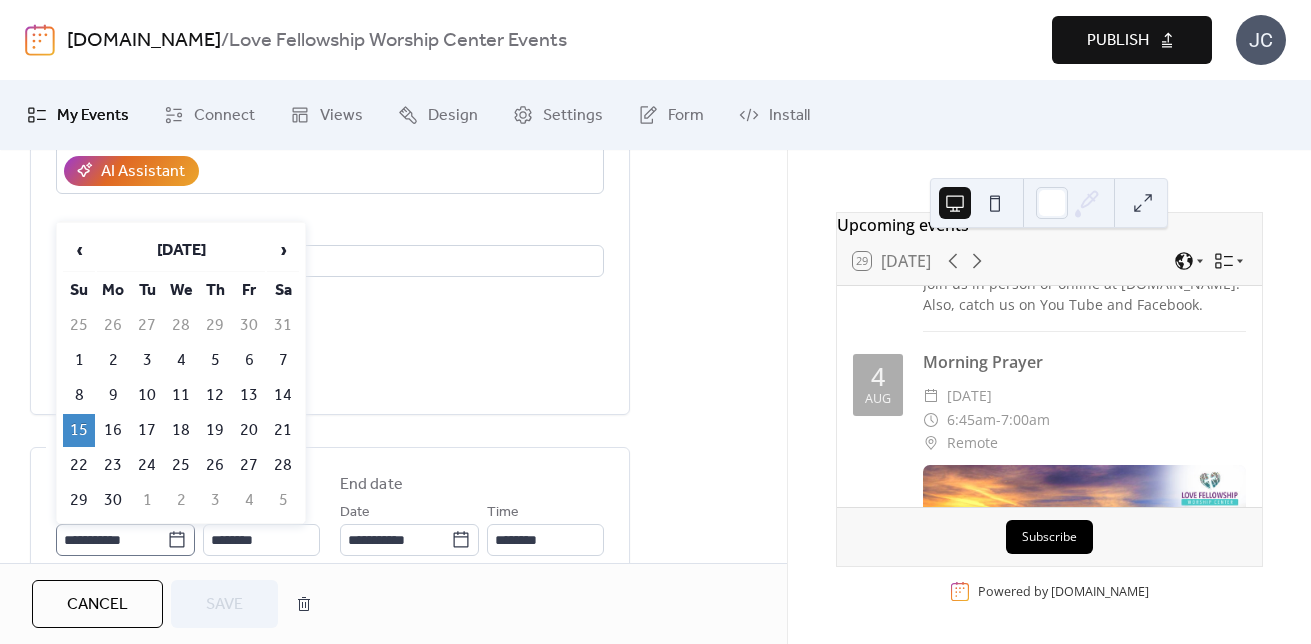 click 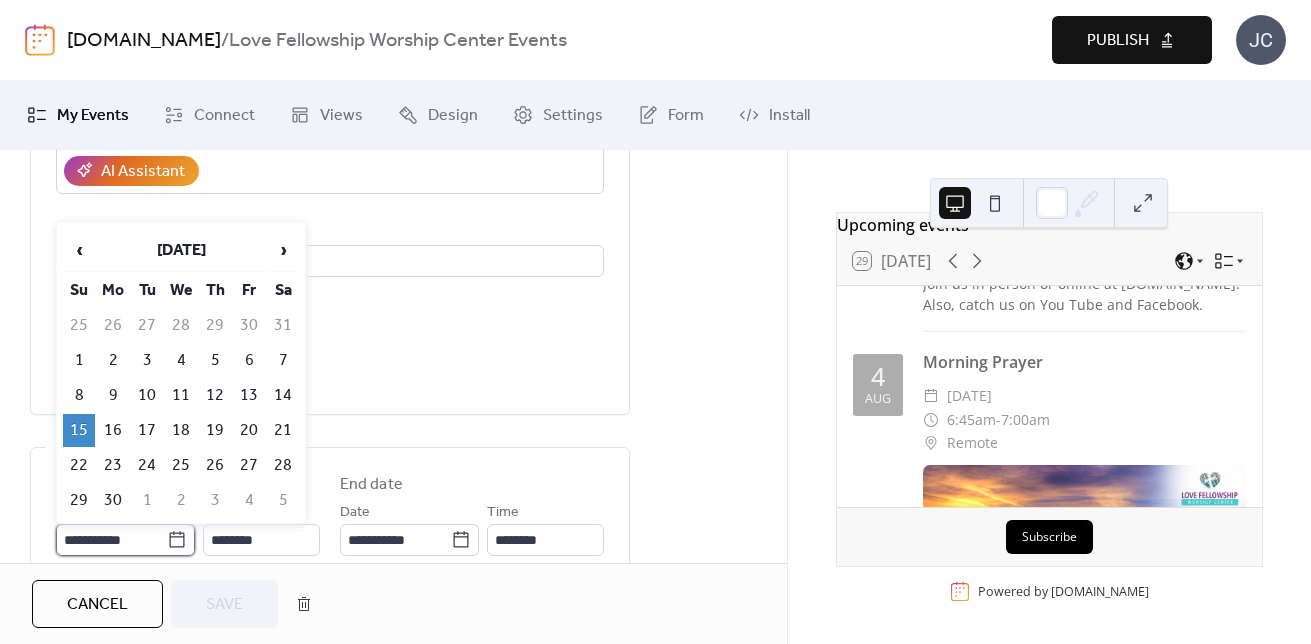 click on "**********" at bounding box center [111, 540] 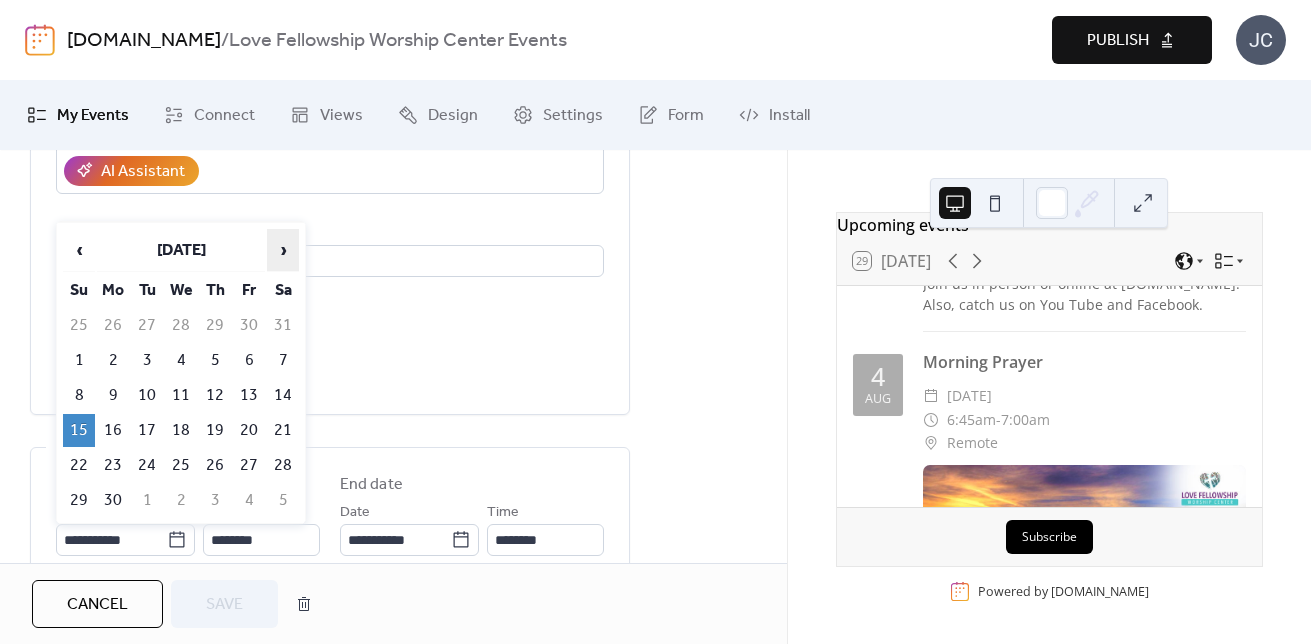 click on "›" at bounding box center (283, 250) 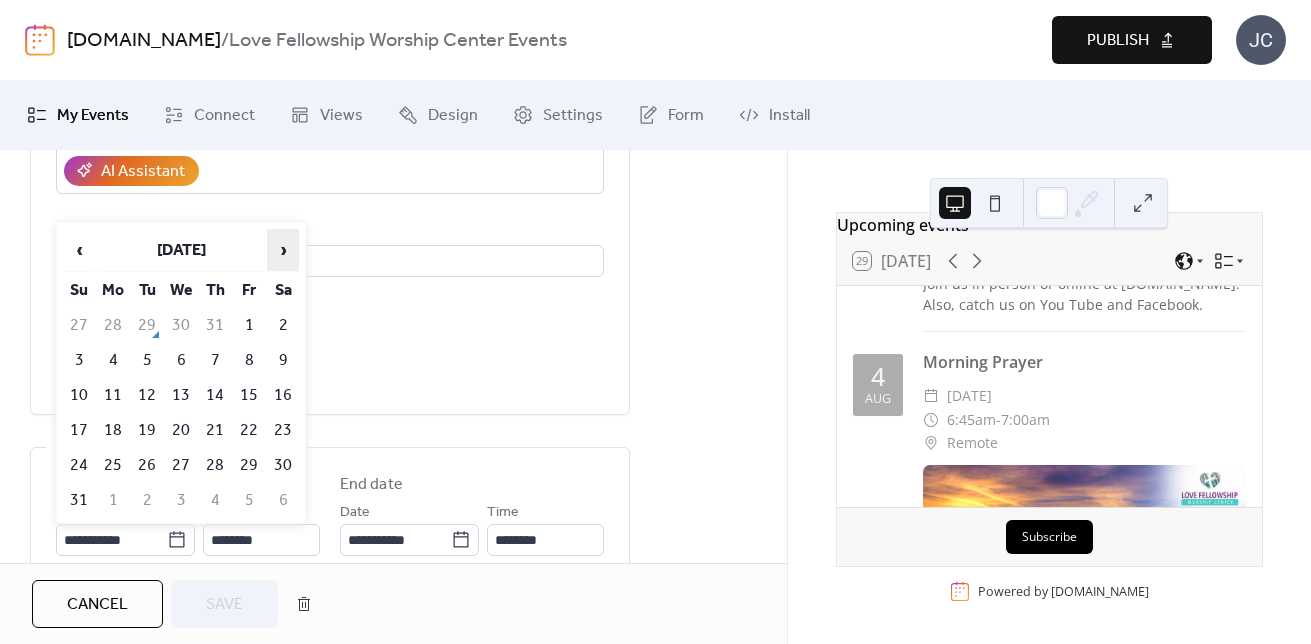 click on "›" at bounding box center (283, 250) 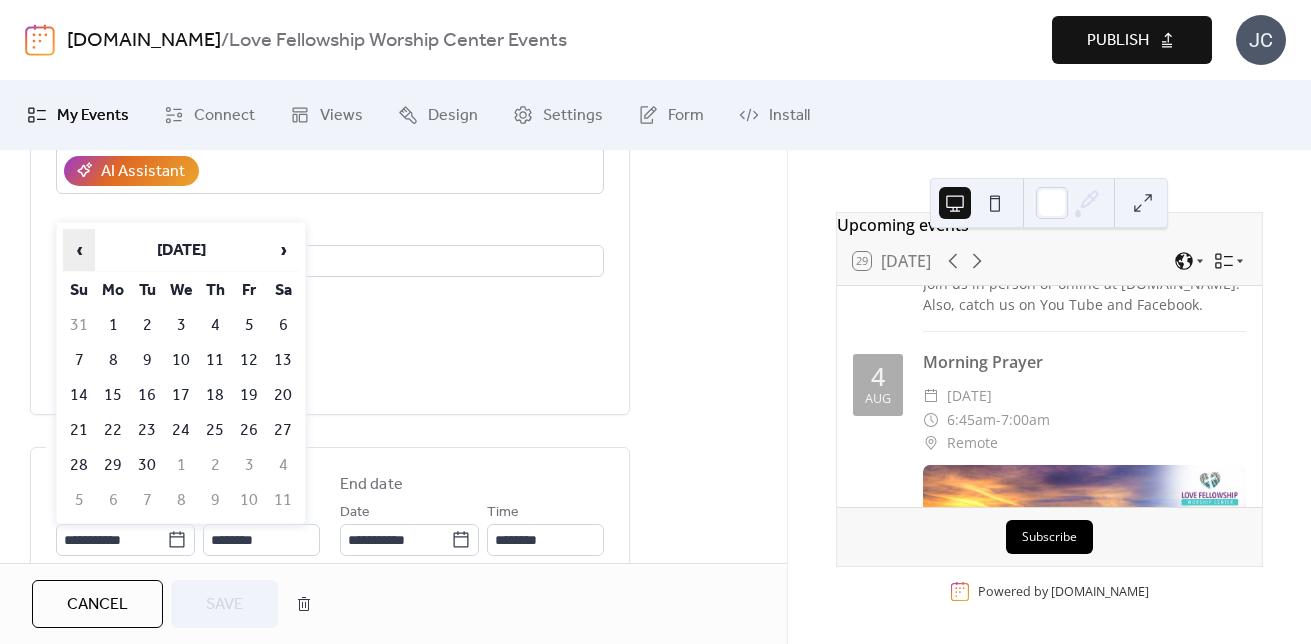click on "‹" at bounding box center [79, 250] 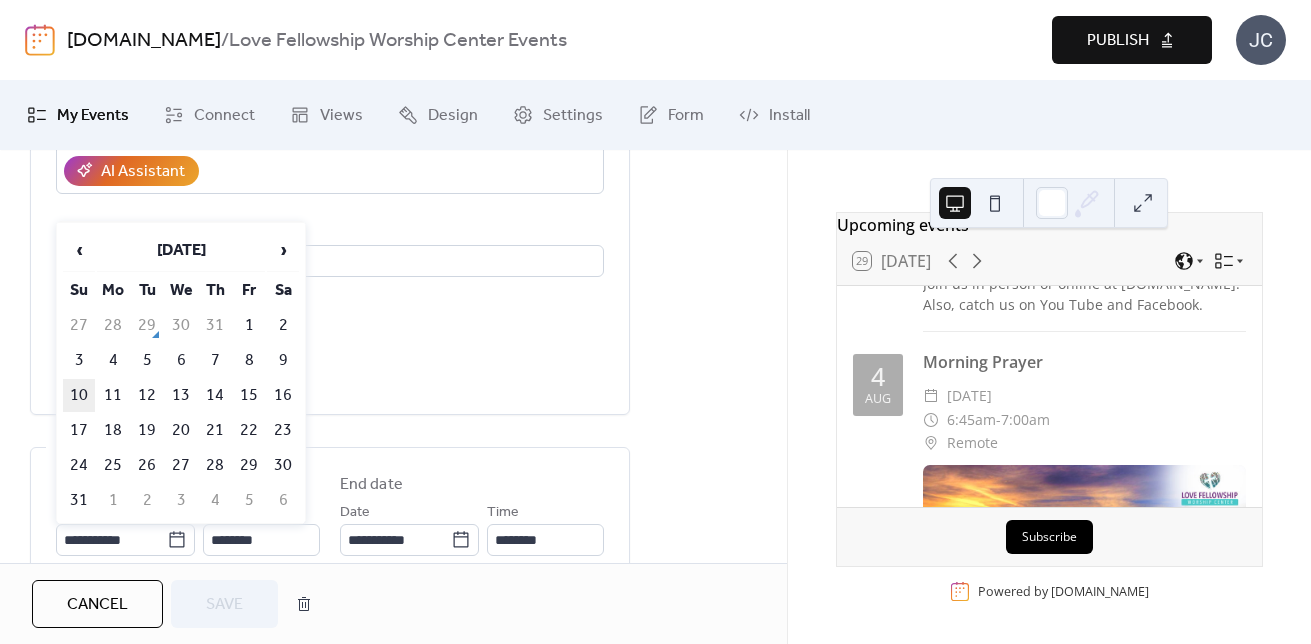 click on "10" at bounding box center [79, 395] 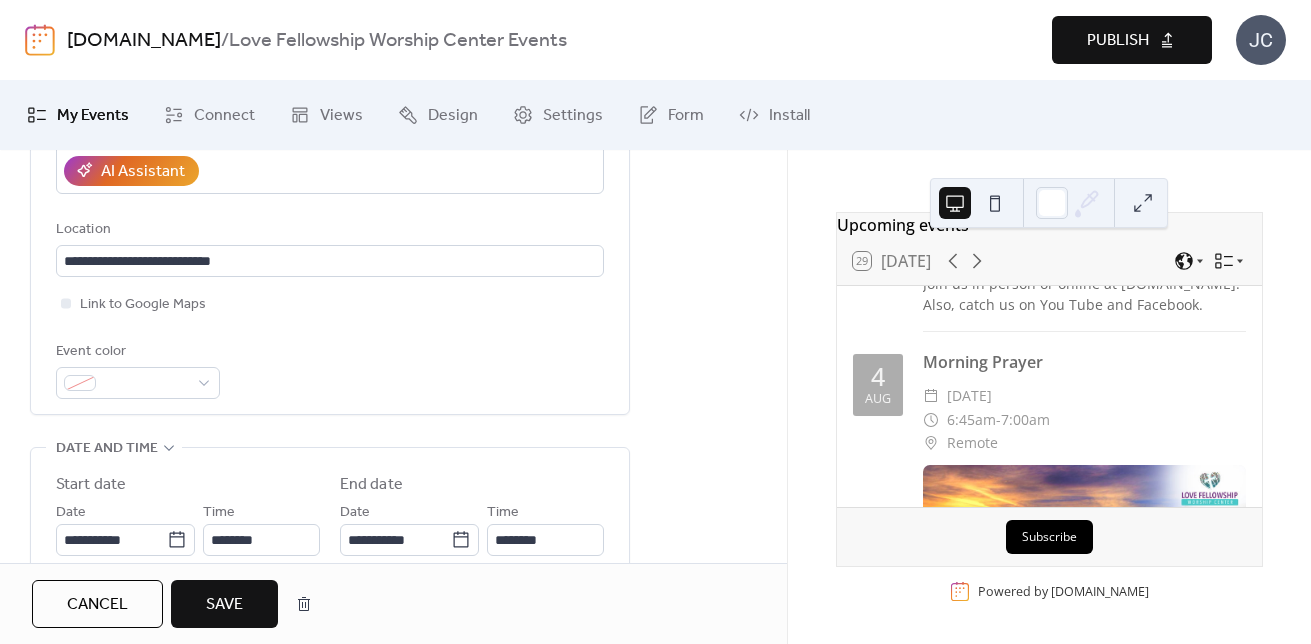 click on "Save" at bounding box center [224, 604] 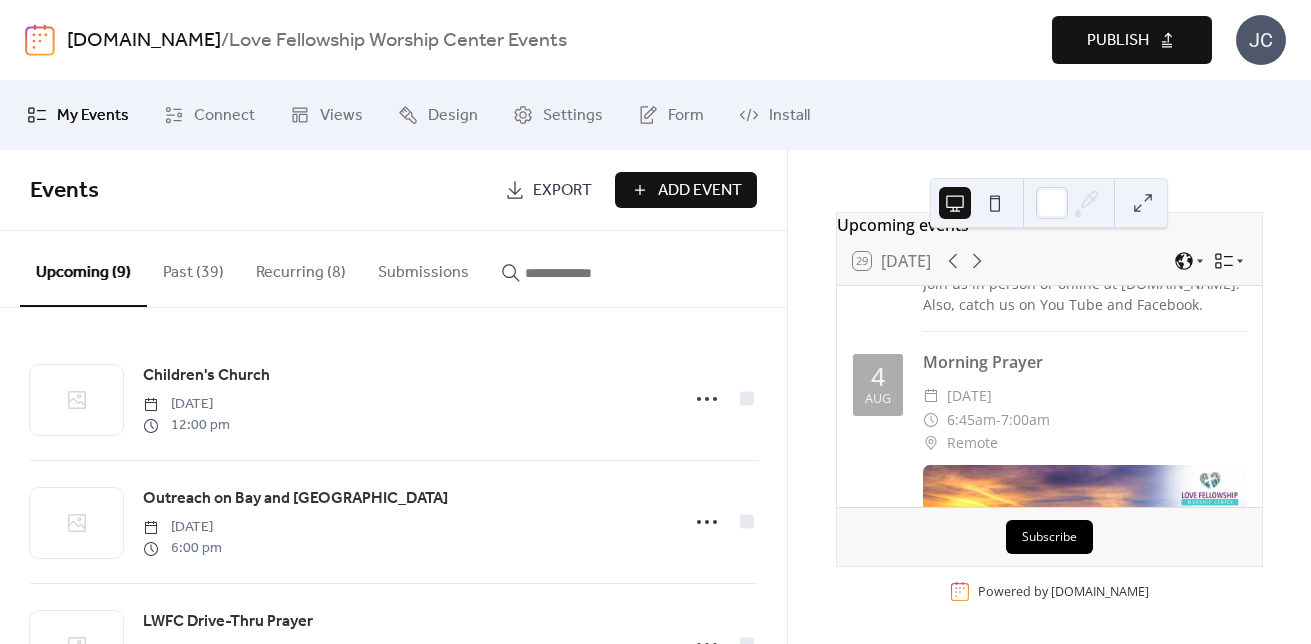 click on "Add Event" at bounding box center [700, 191] 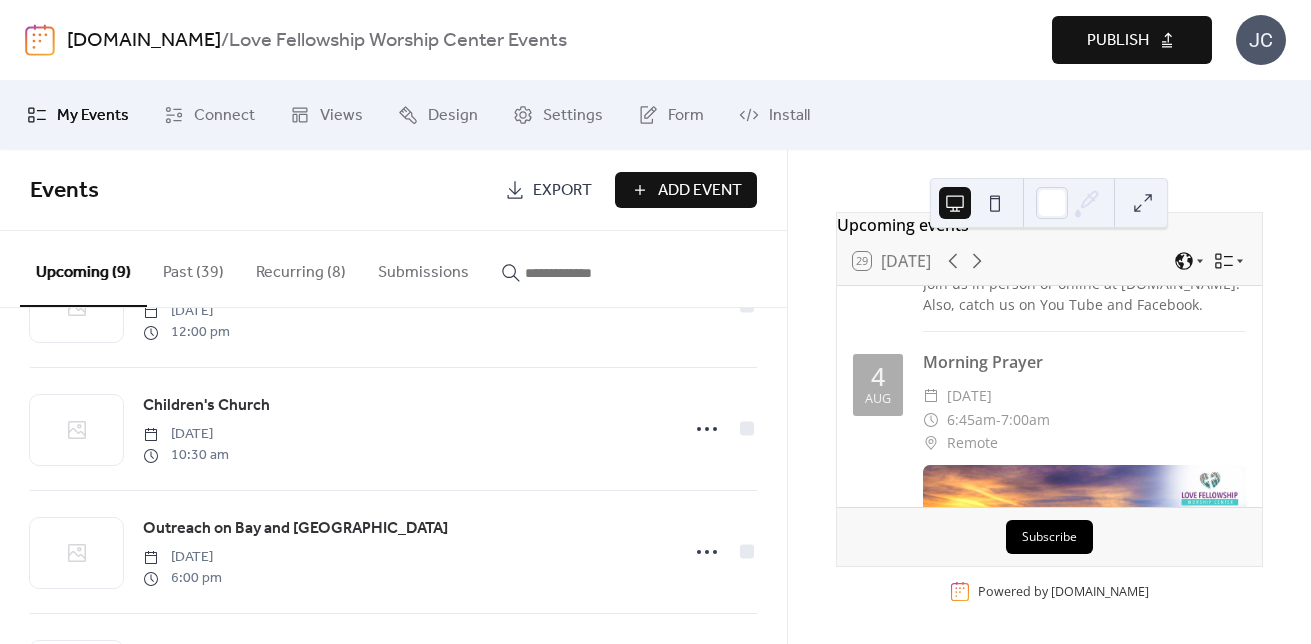 scroll, scrollTop: 345, scrollLeft: 0, axis: vertical 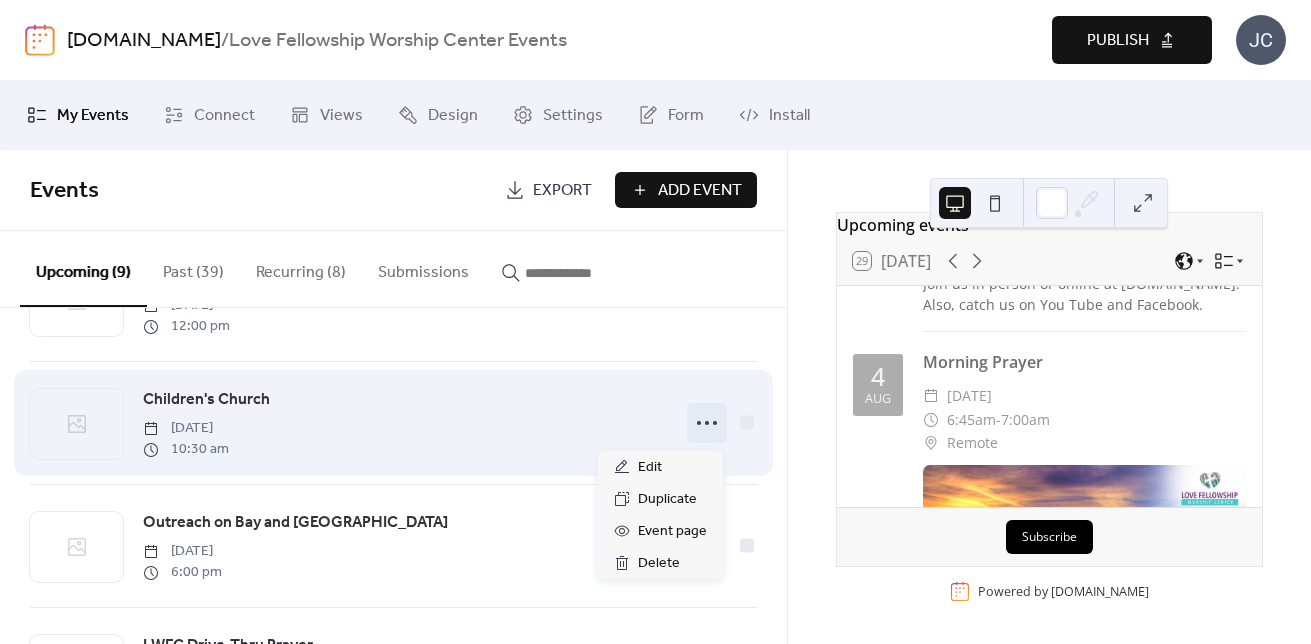 click 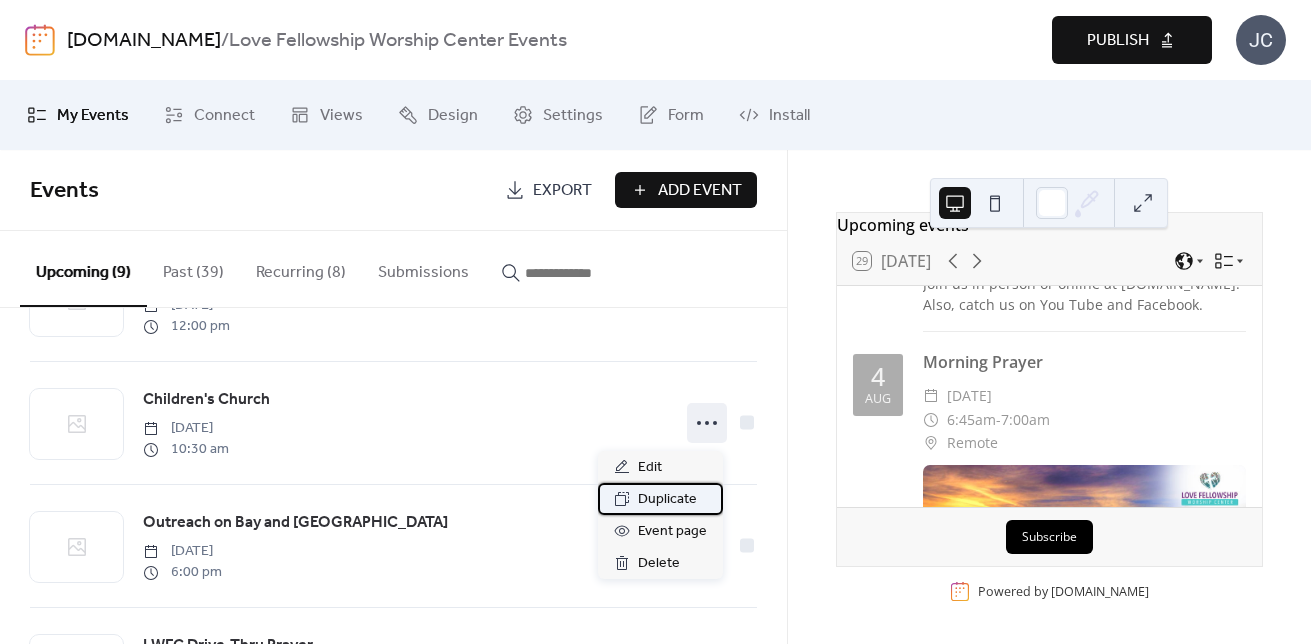 click on "Duplicate" at bounding box center [667, 500] 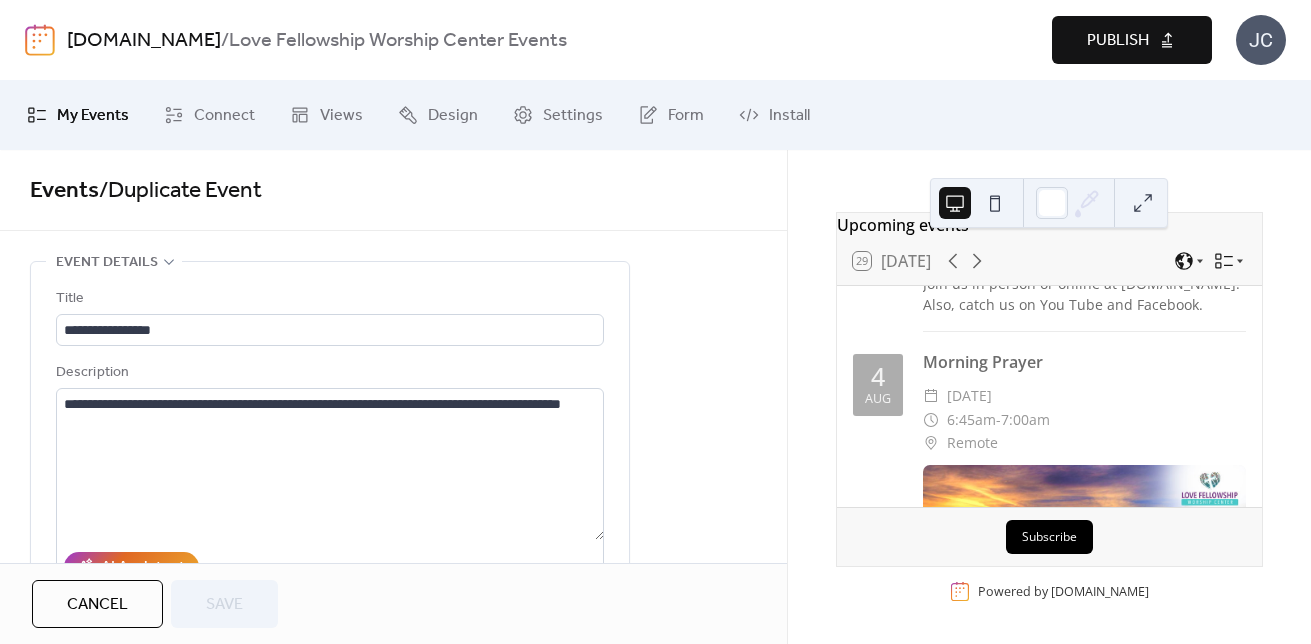 drag, startPoint x: 778, startPoint y: 252, endPoint x: 782, endPoint y: 262, distance: 10.770329 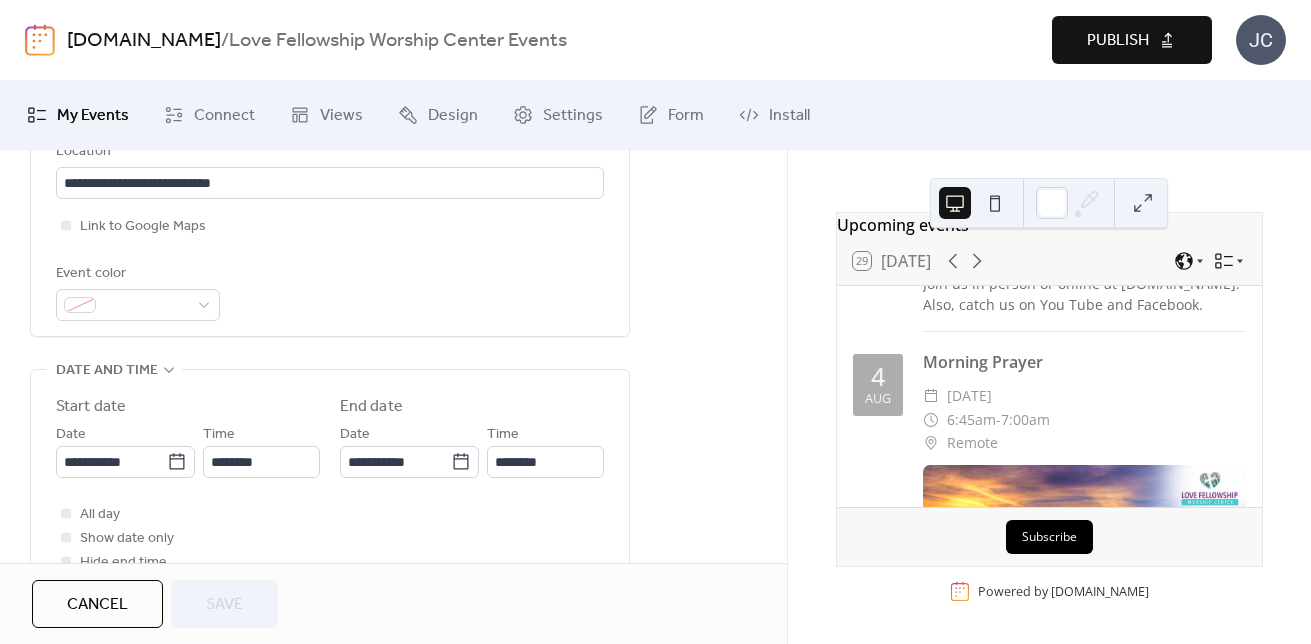 scroll, scrollTop: 505, scrollLeft: 0, axis: vertical 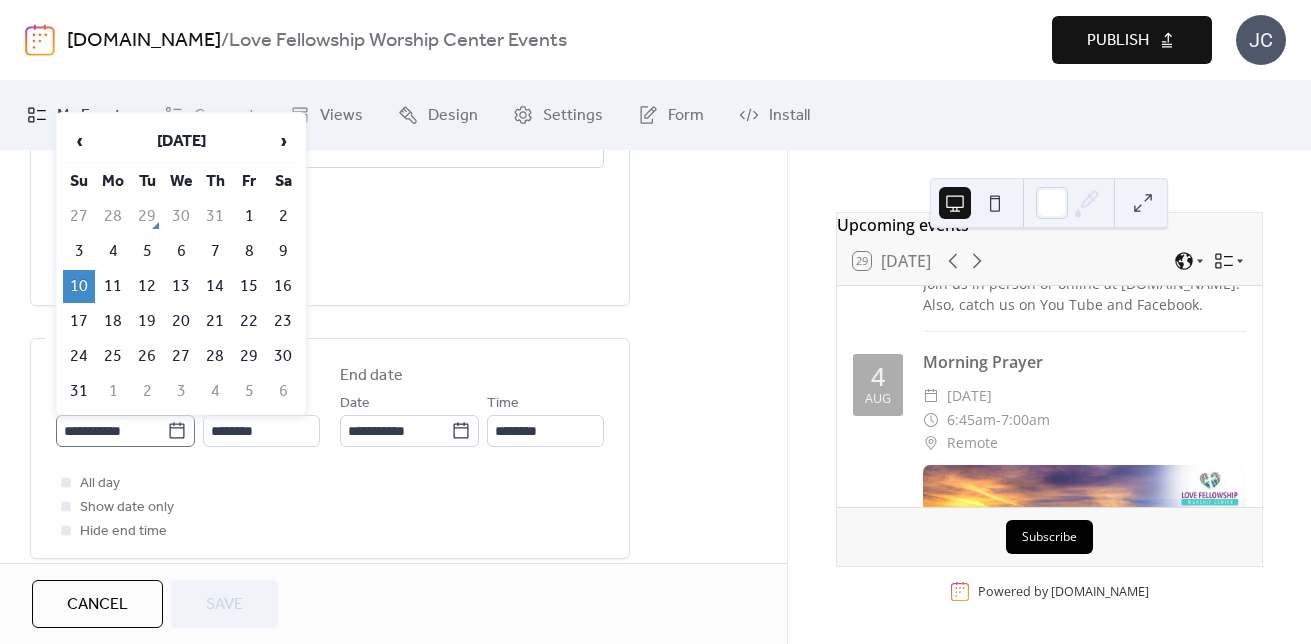 click 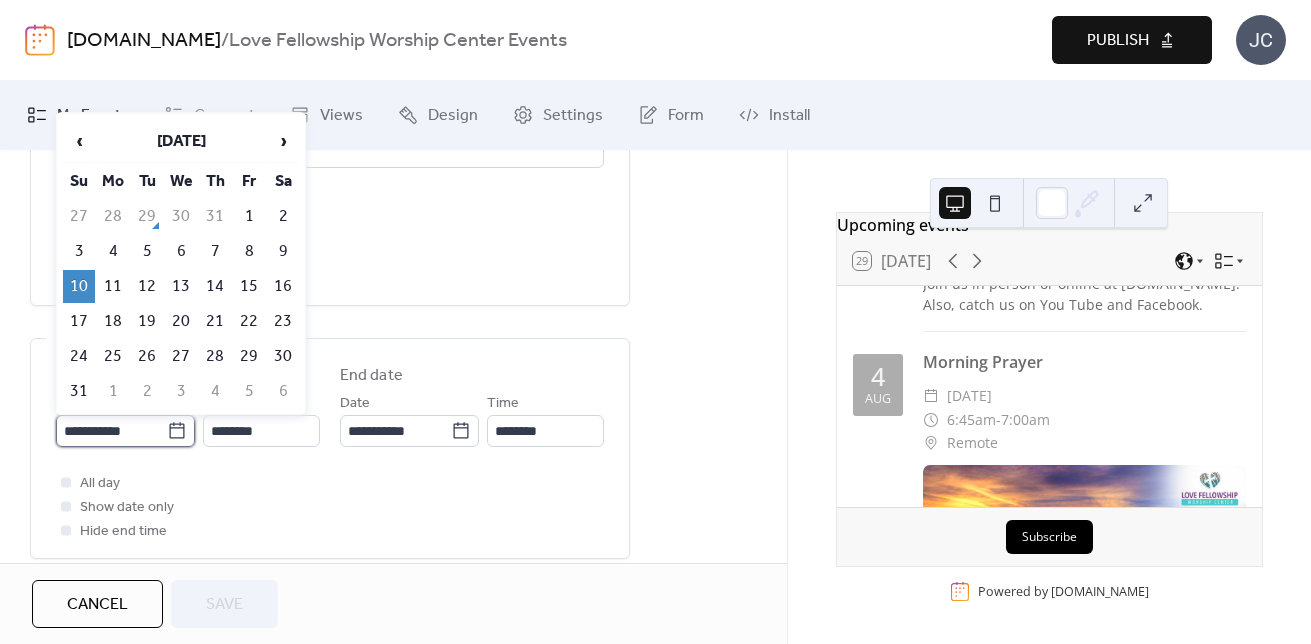 click on "**********" at bounding box center (111, 431) 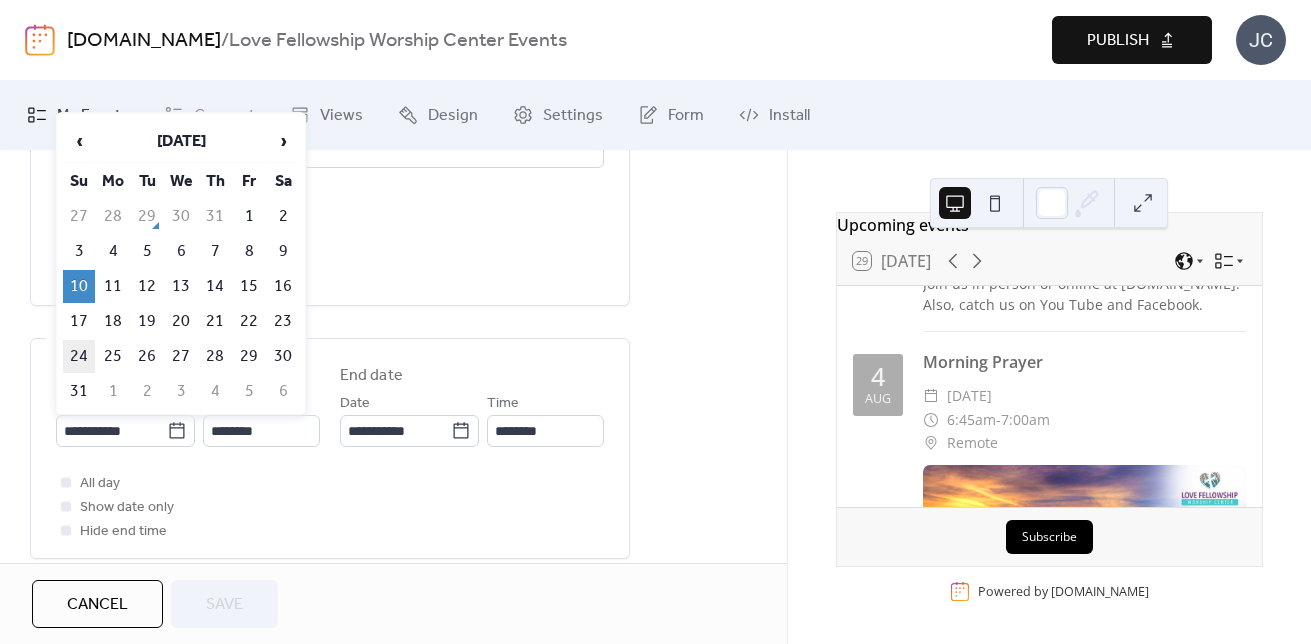 click on "24" at bounding box center (79, 356) 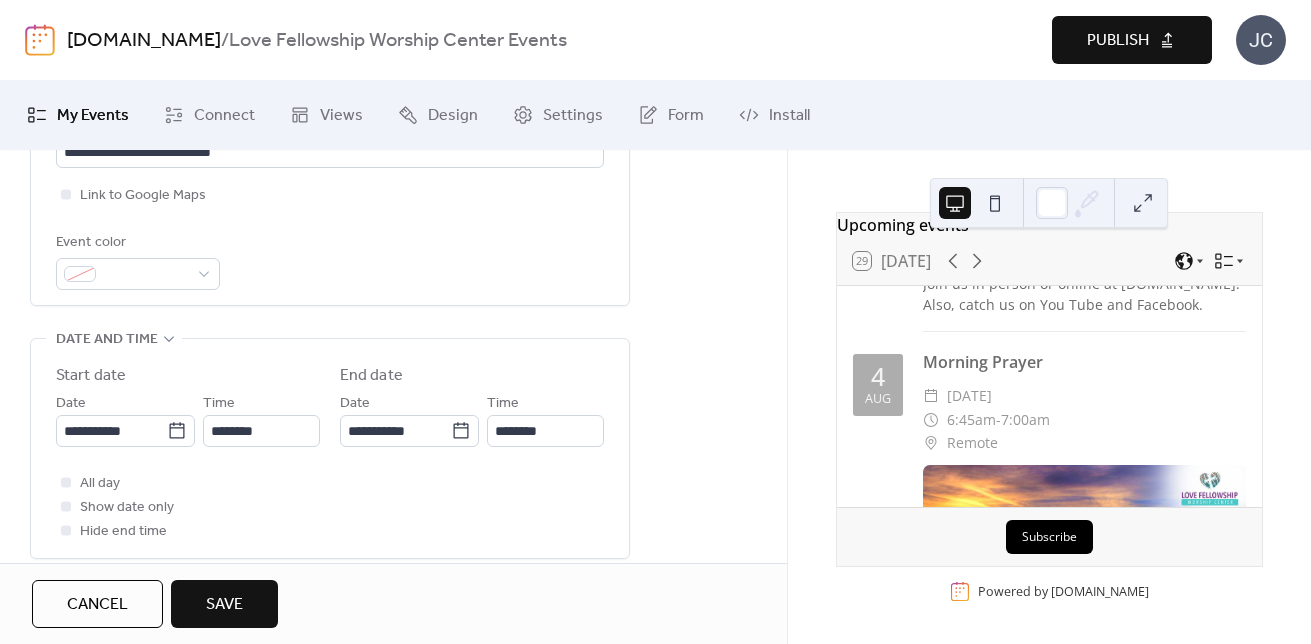 click on "Cancel Save" at bounding box center [393, 603] 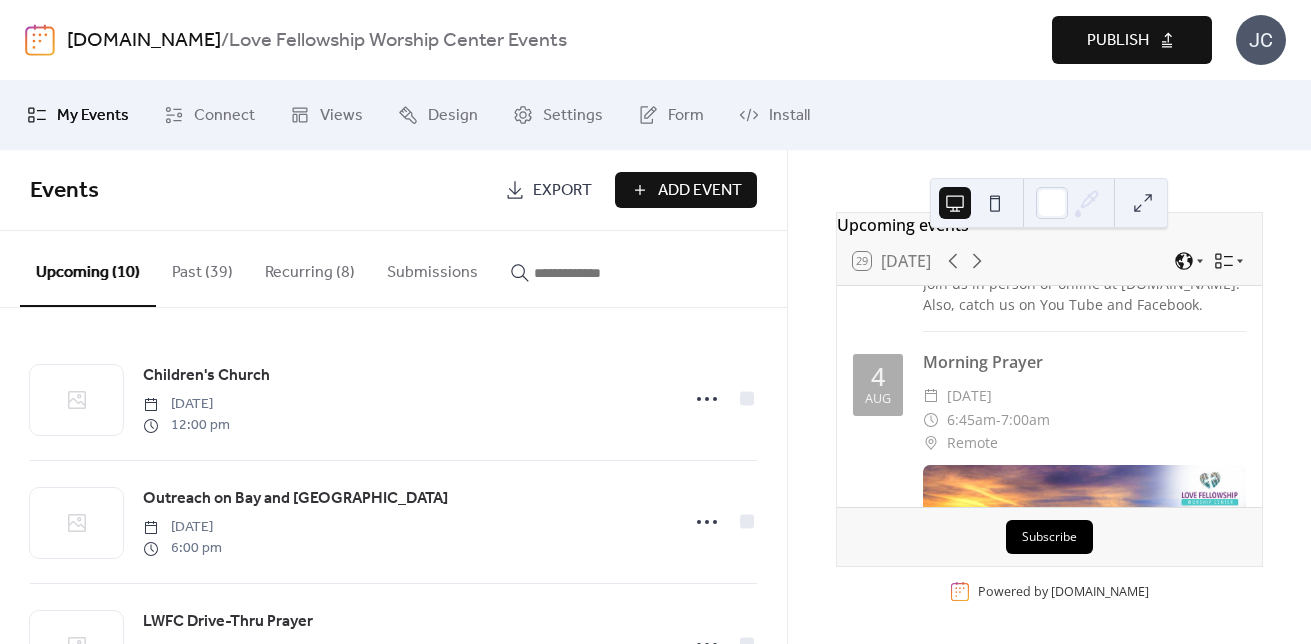 click on "Publish" at bounding box center (1118, 41) 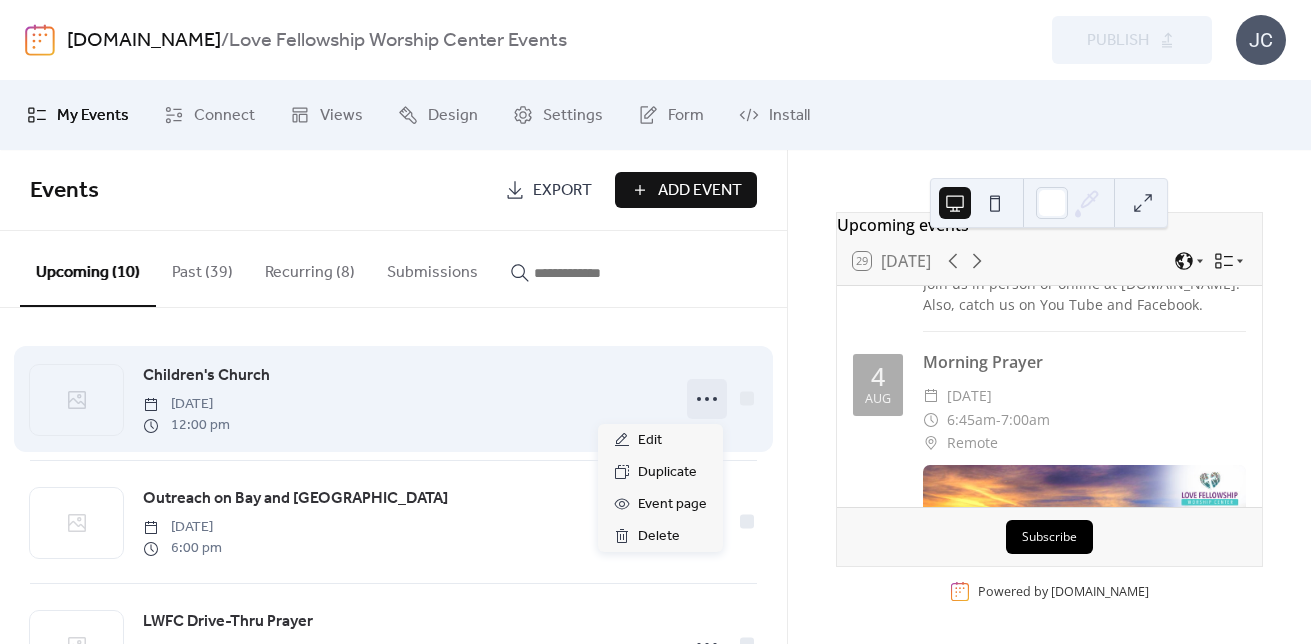 click 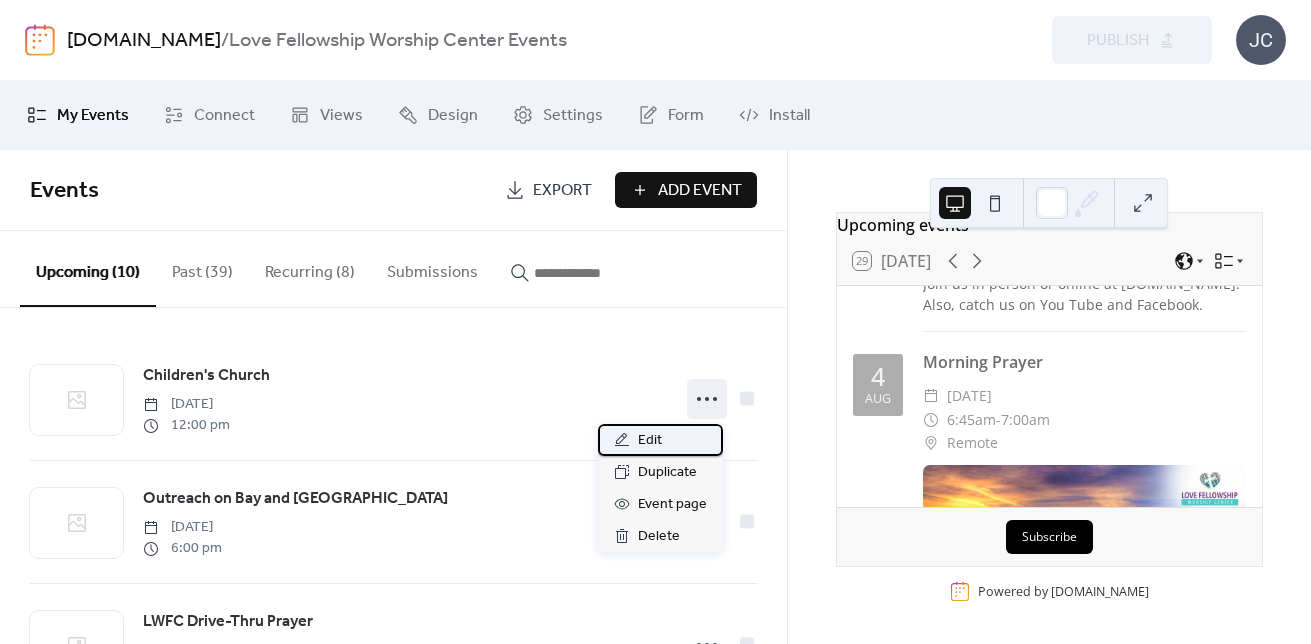 click on "Edit" at bounding box center [650, 441] 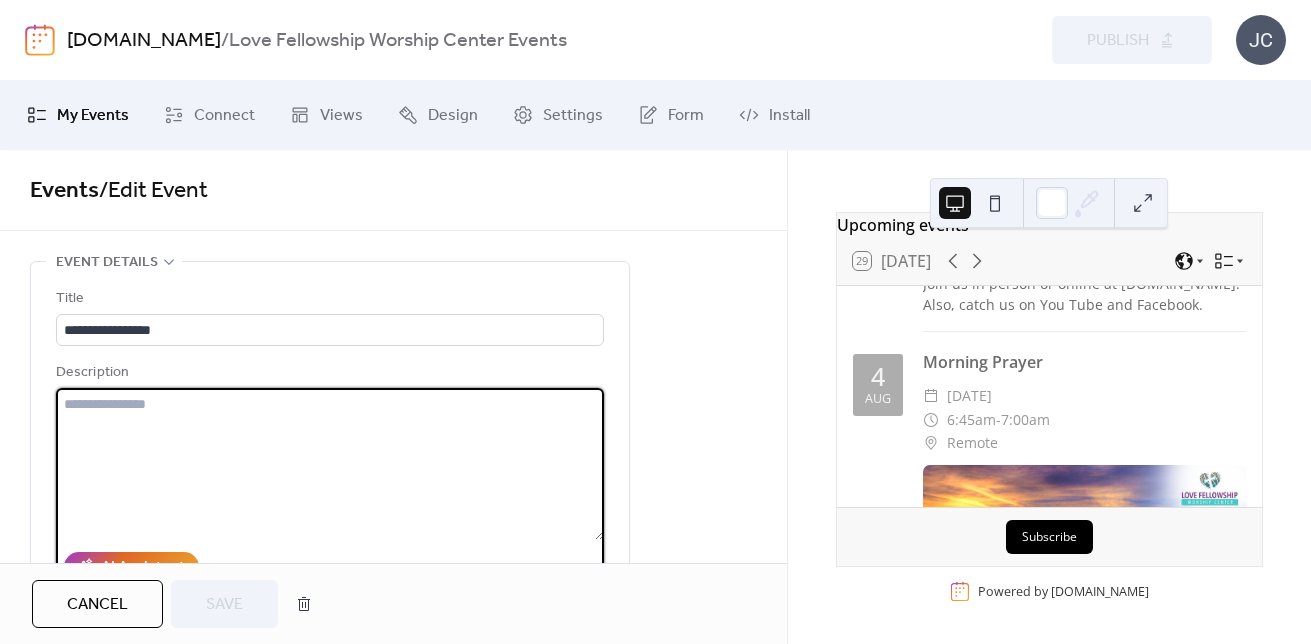 click at bounding box center (330, 464) 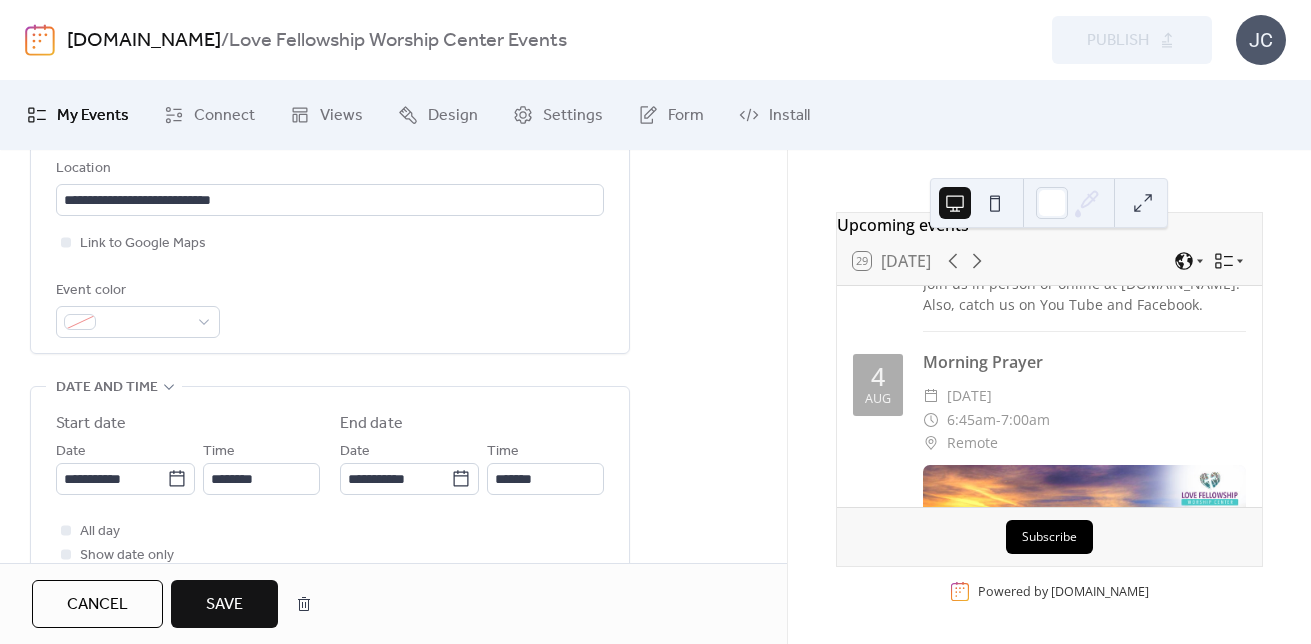 scroll, scrollTop: 500, scrollLeft: 0, axis: vertical 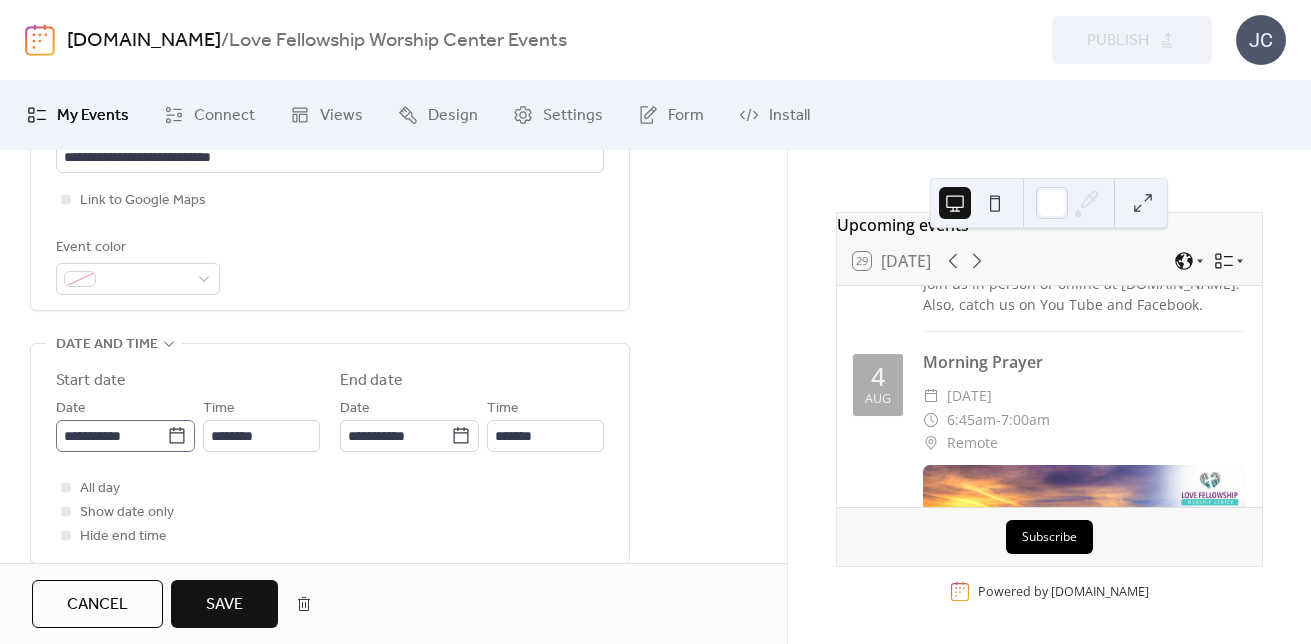 type on "**********" 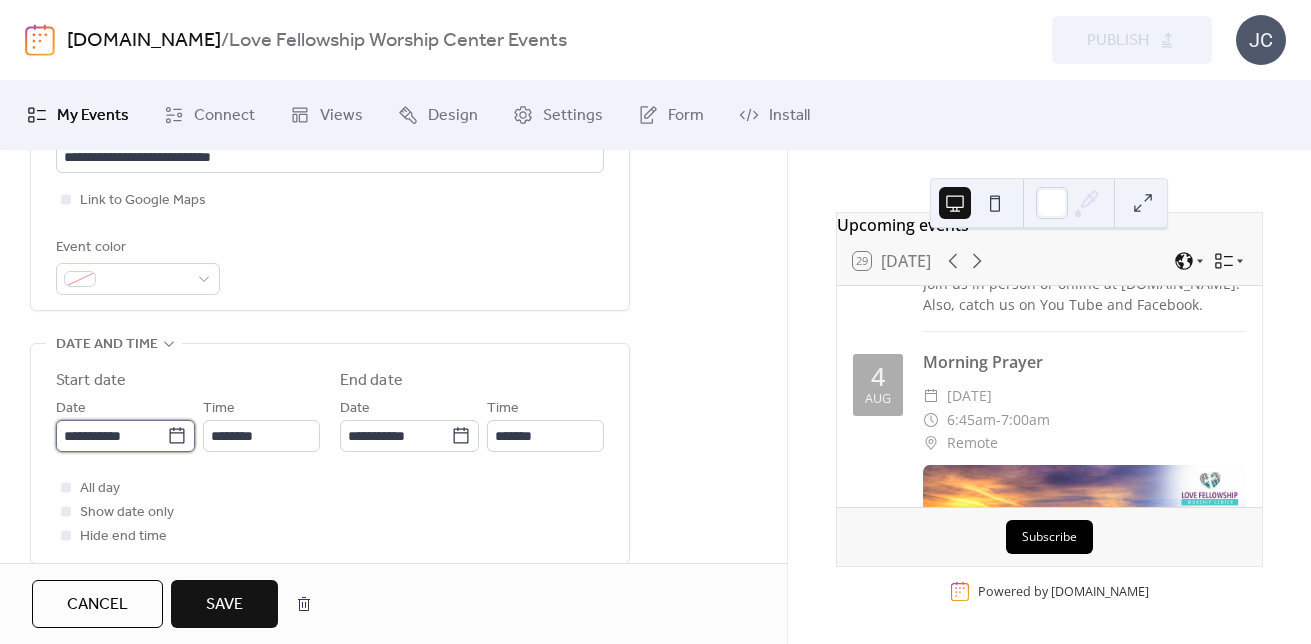 click on "**********" at bounding box center [111, 436] 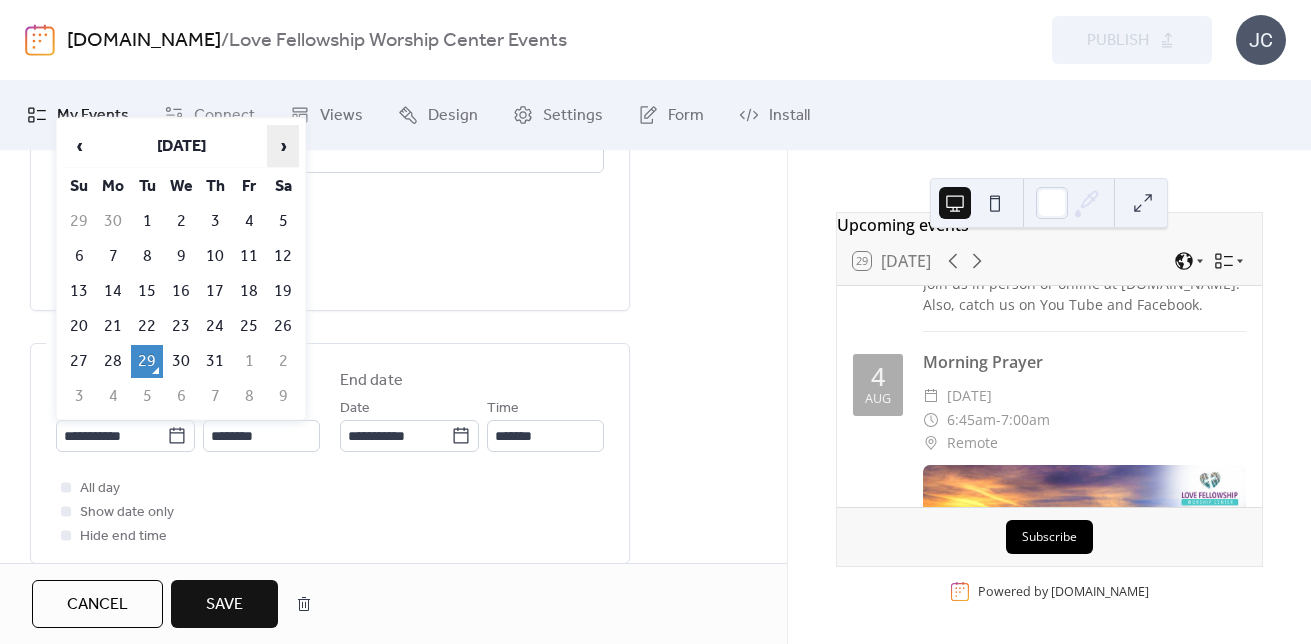 click on "›" at bounding box center (283, 146) 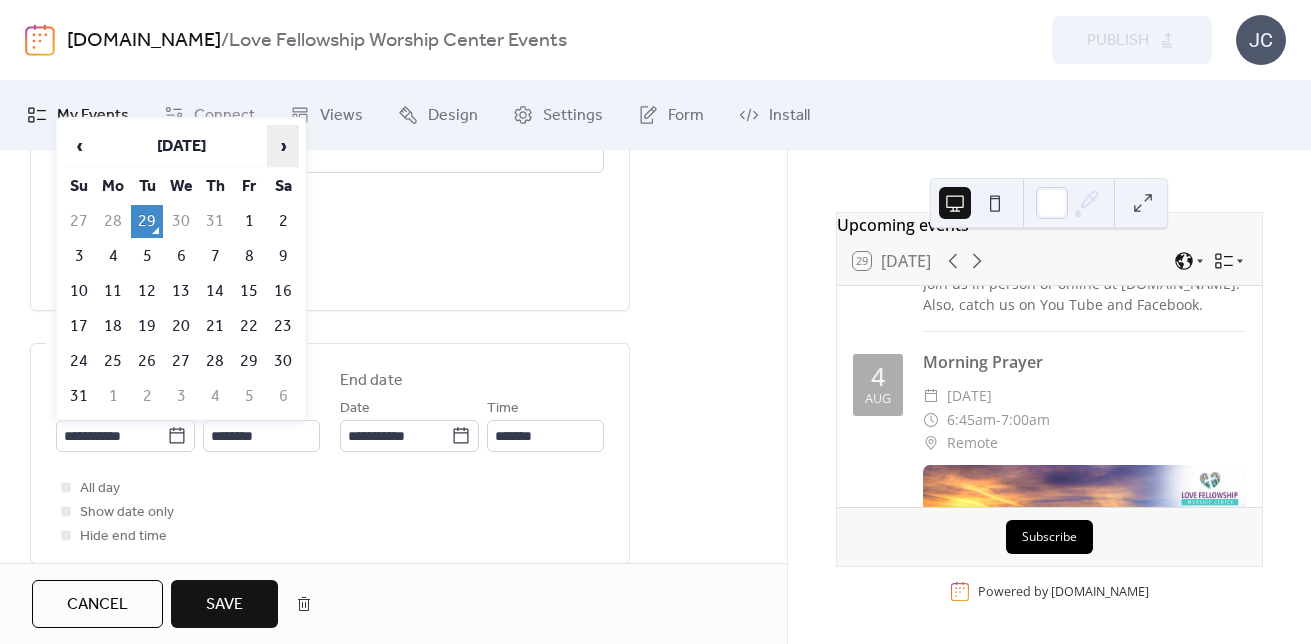 click on "›" at bounding box center [283, 146] 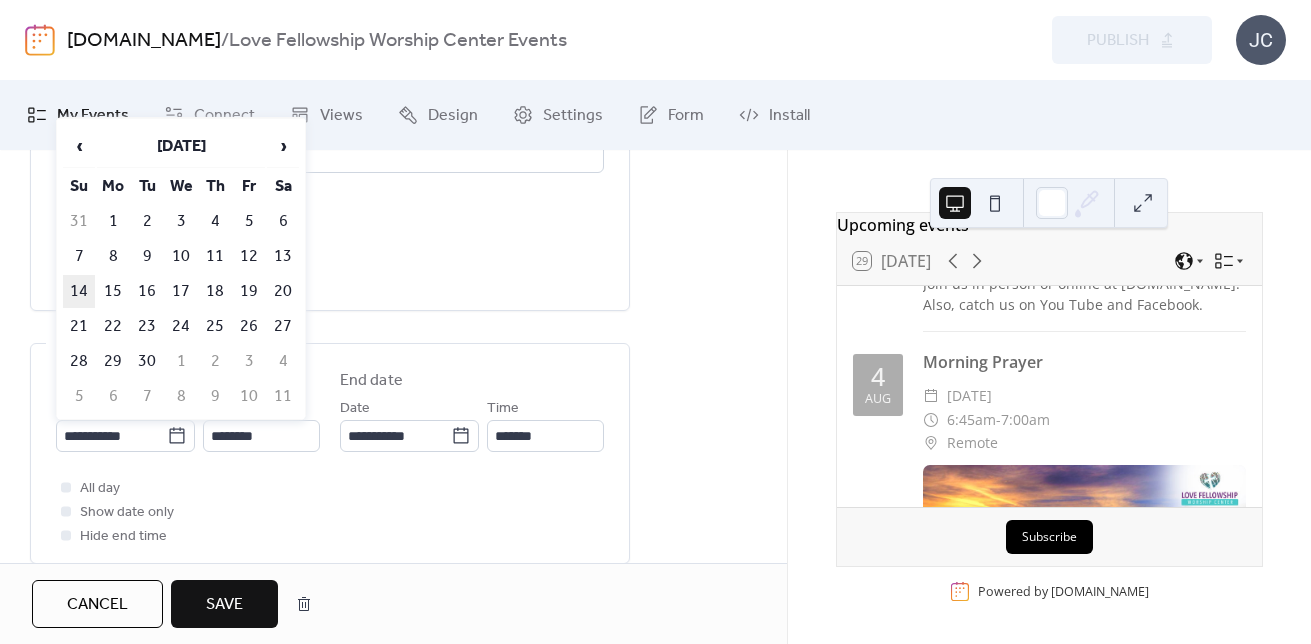 click on "14" at bounding box center (79, 291) 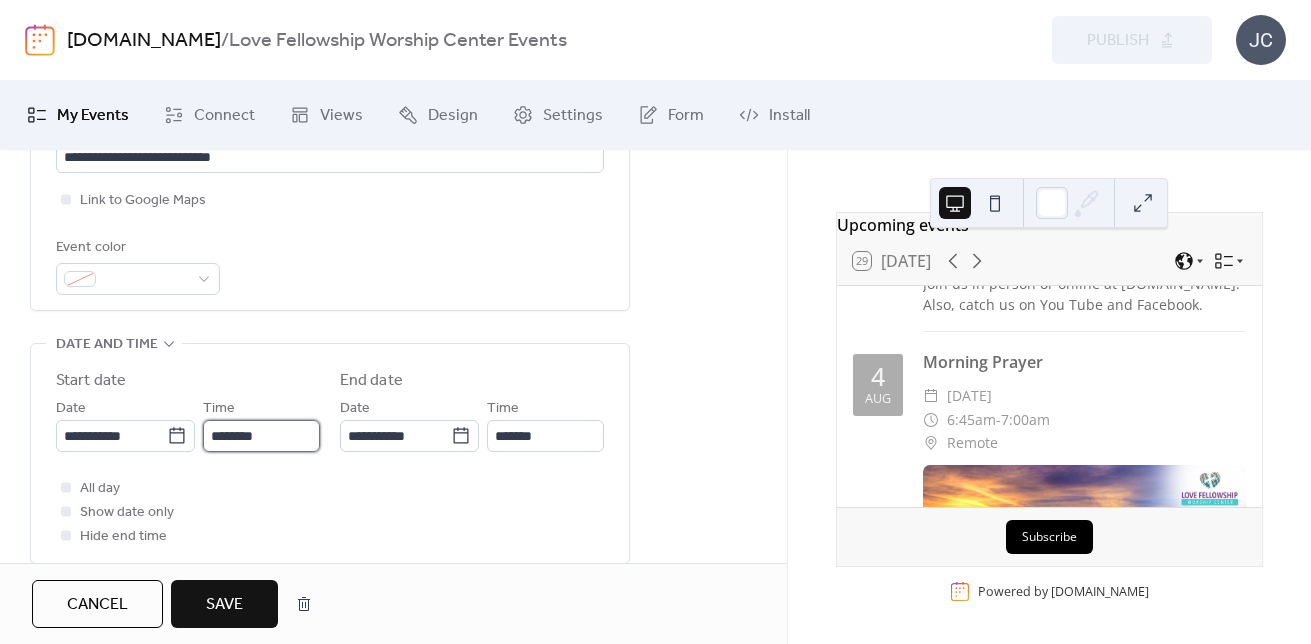 click on "********" at bounding box center (261, 436) 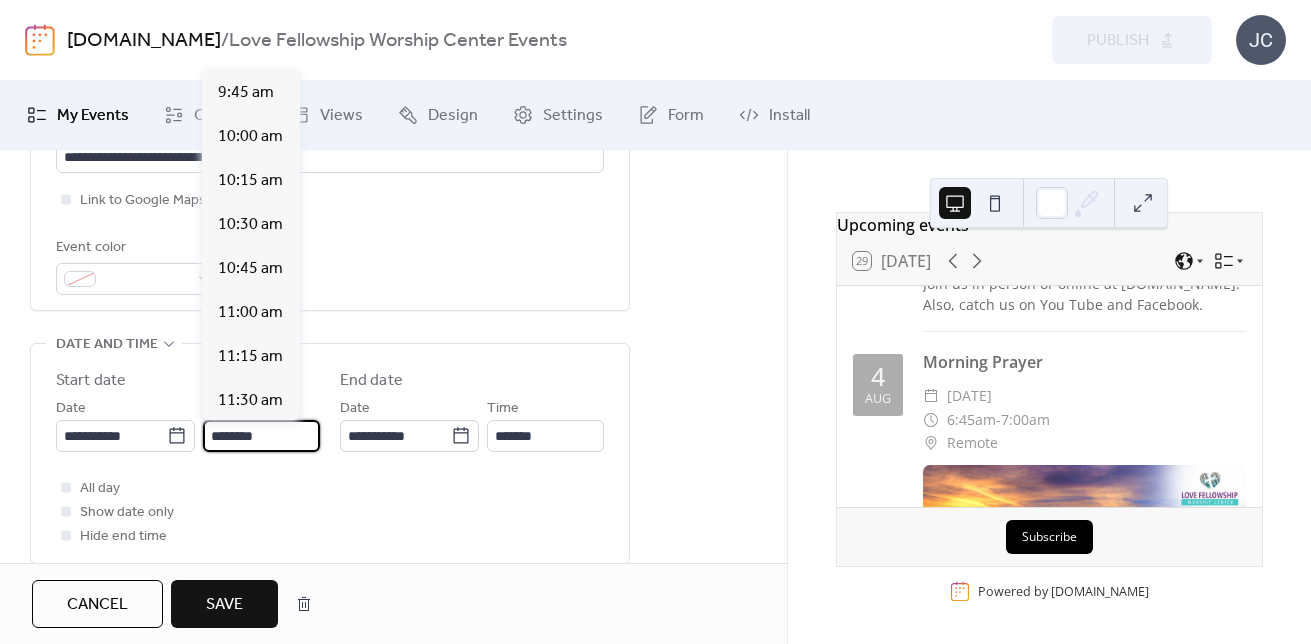 scroll, scrollTop: 1712, scrollLeft: 0, axis: vertical 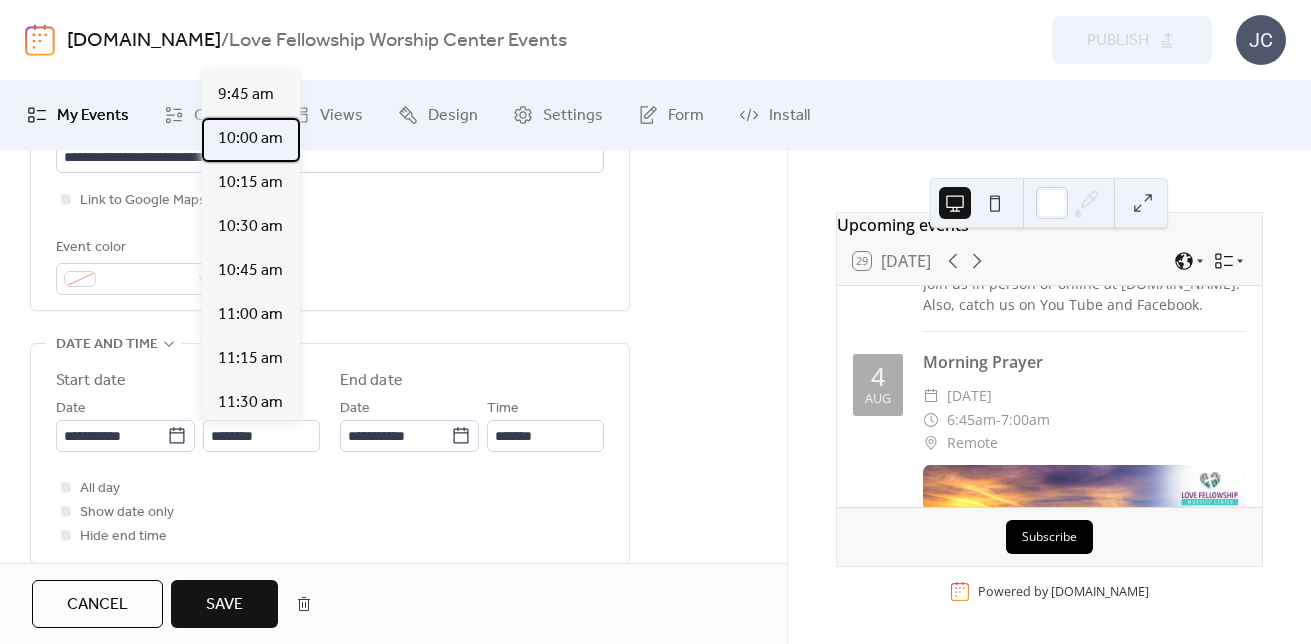 click on "10:00 am" at bounding box center [250, 139] 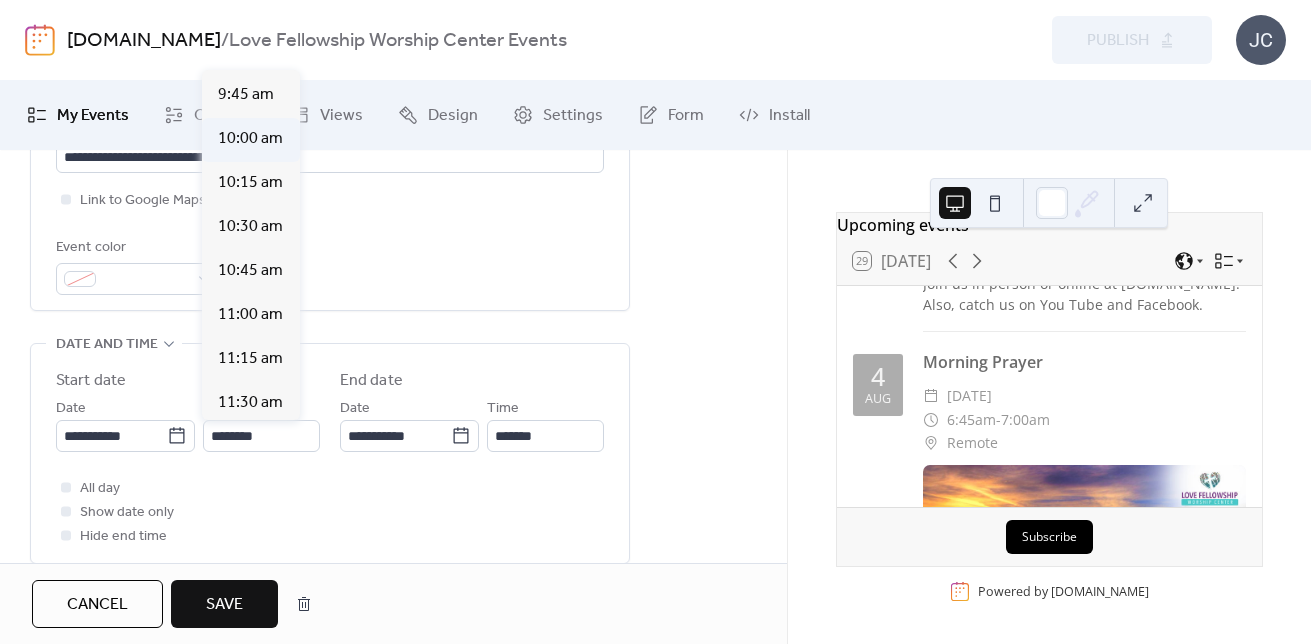 type on "********" 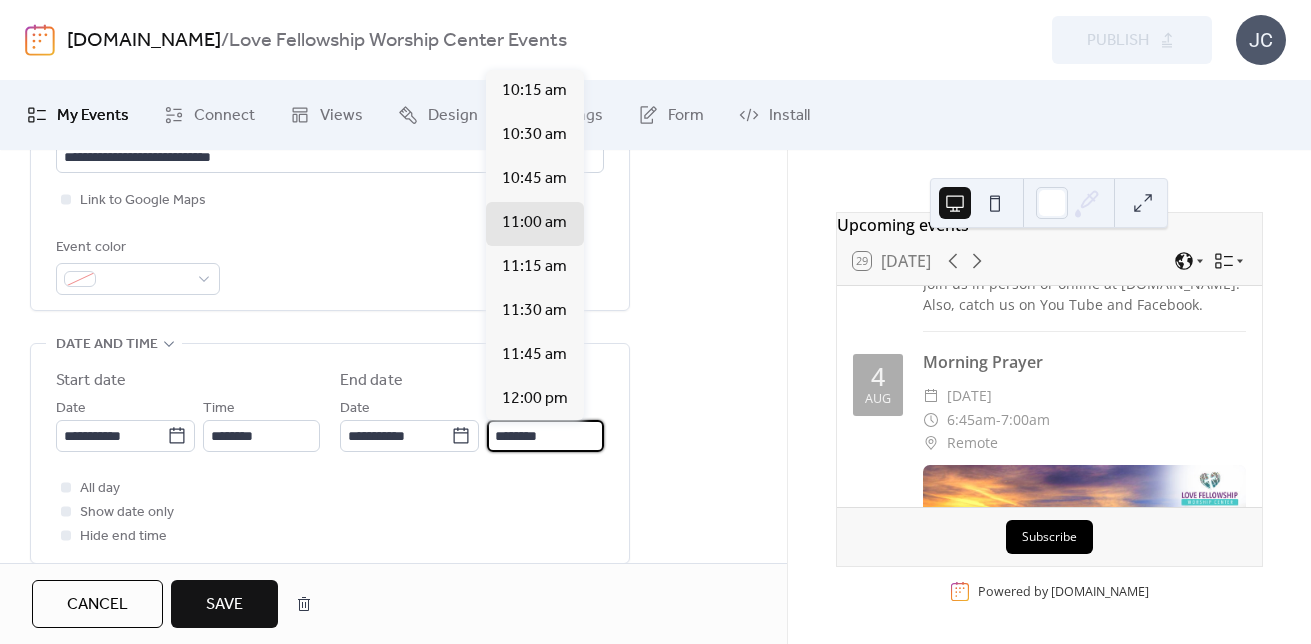 click on "********" at bounding box center [545, 436] 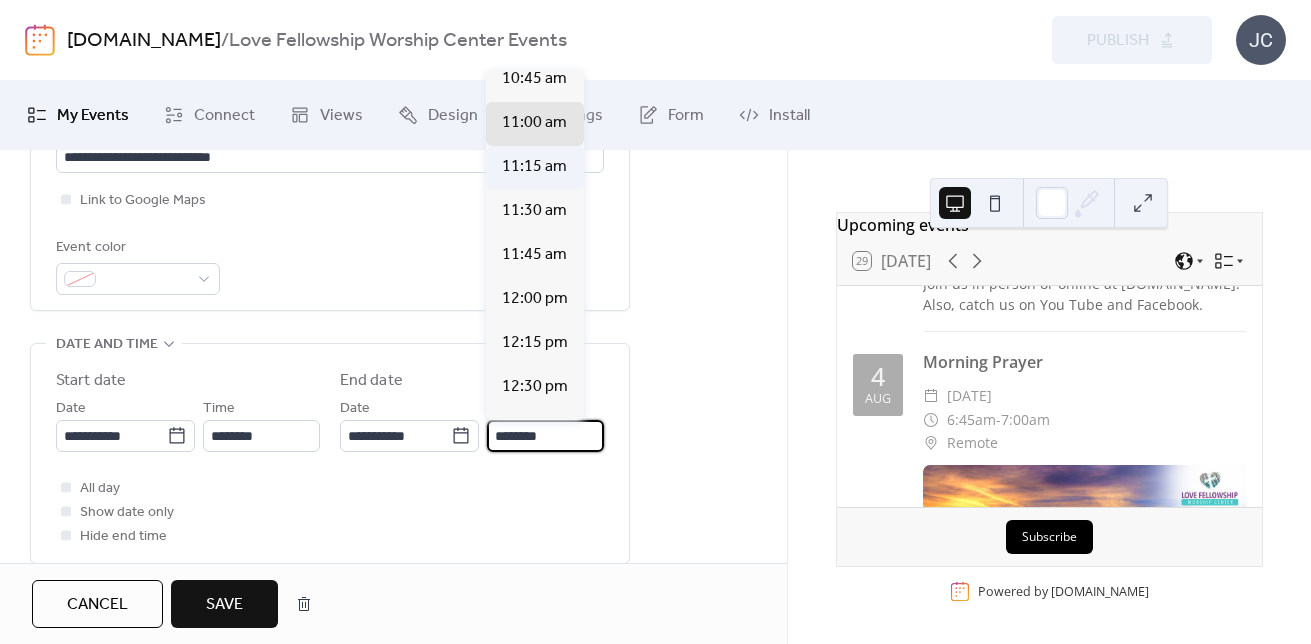 scroll, scrollTop: 200, scrollLeft: 0, axis: vertical 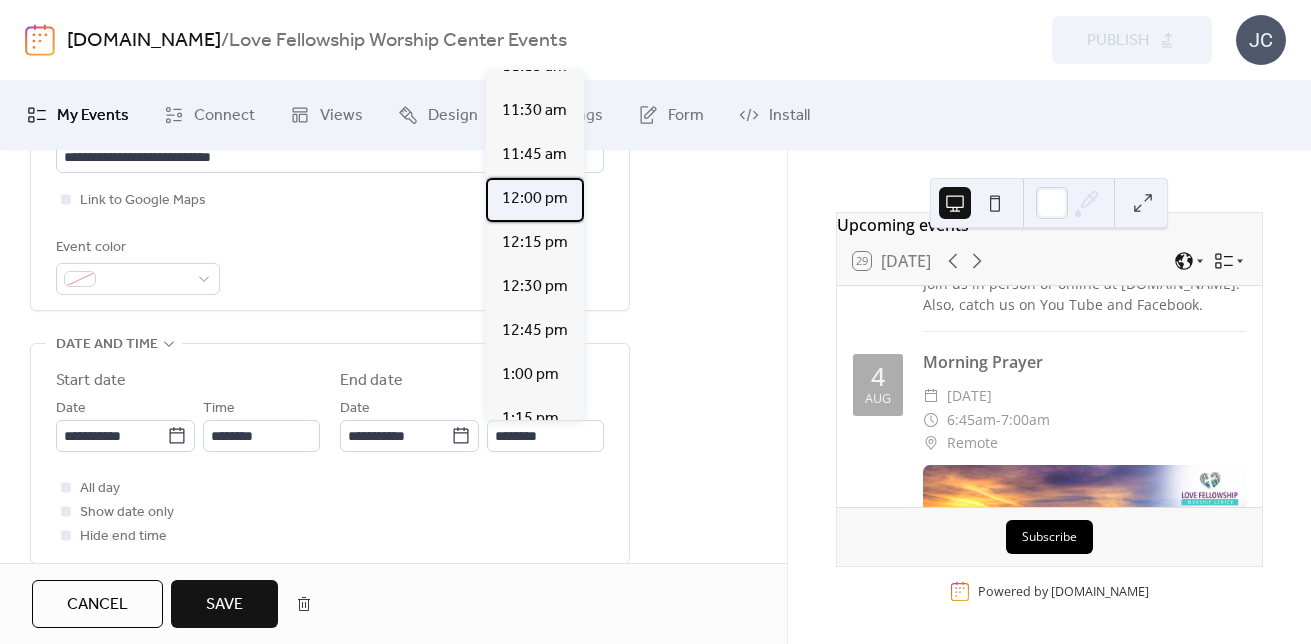 click on "12:00 pm" at bounding box center [535, 199] 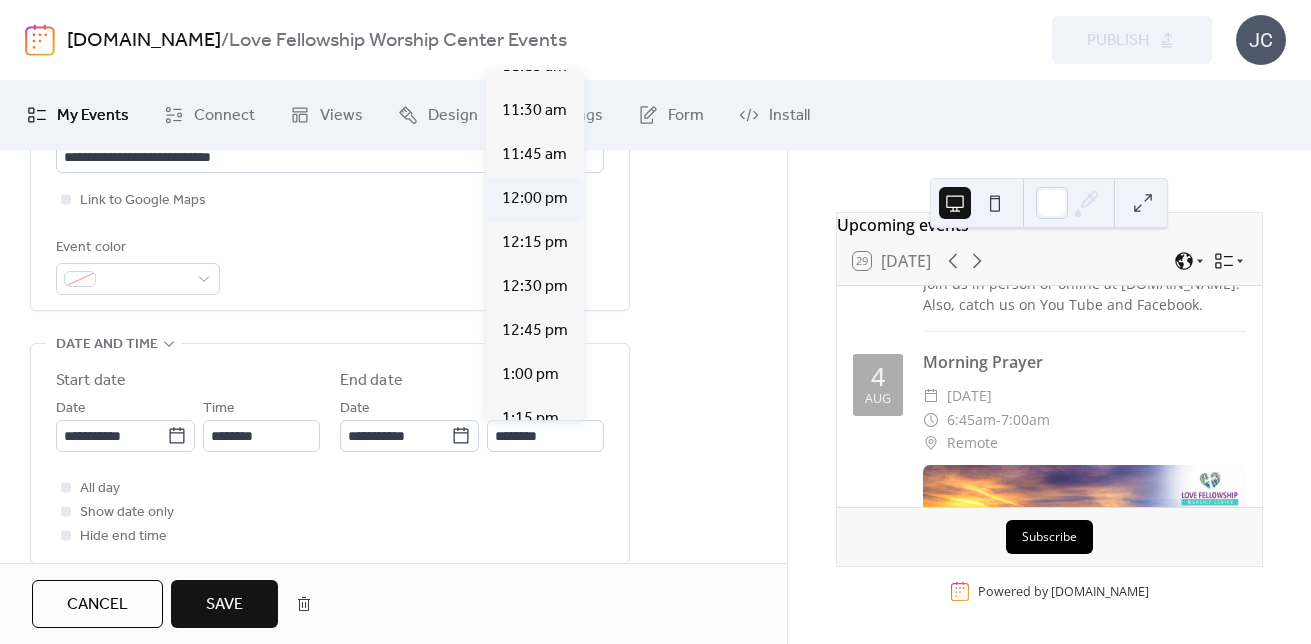 type on "********" 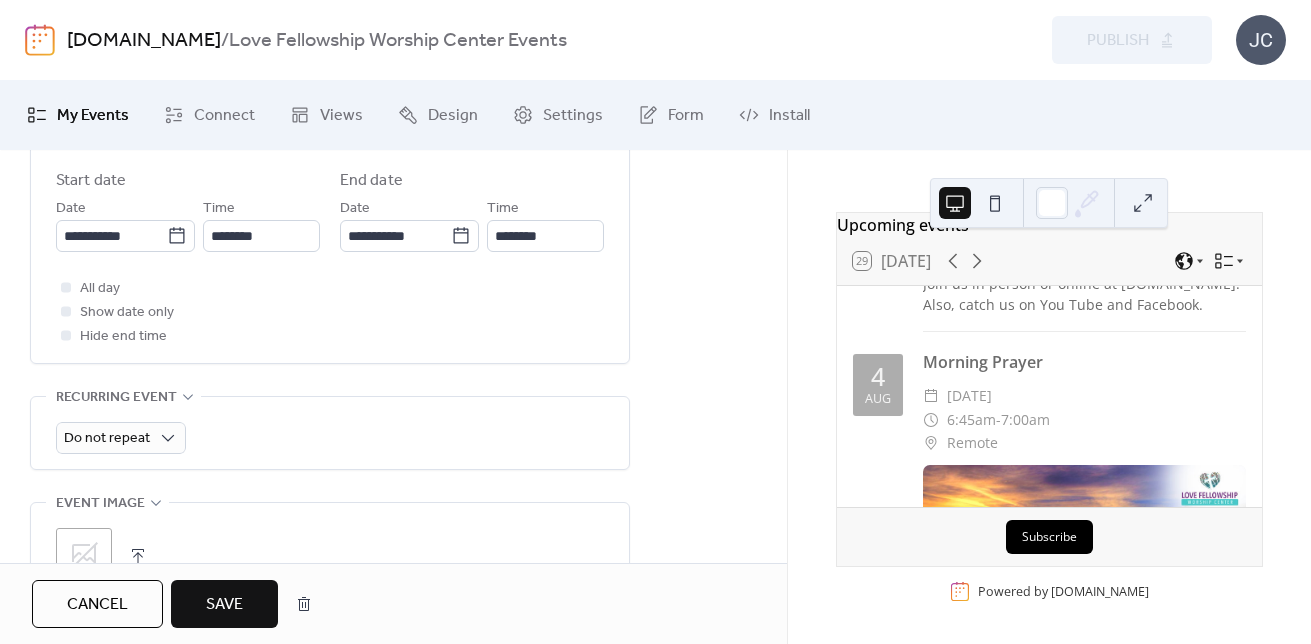 scroll, scrollTop: 800, scrollLeft: 0, axis: vertical 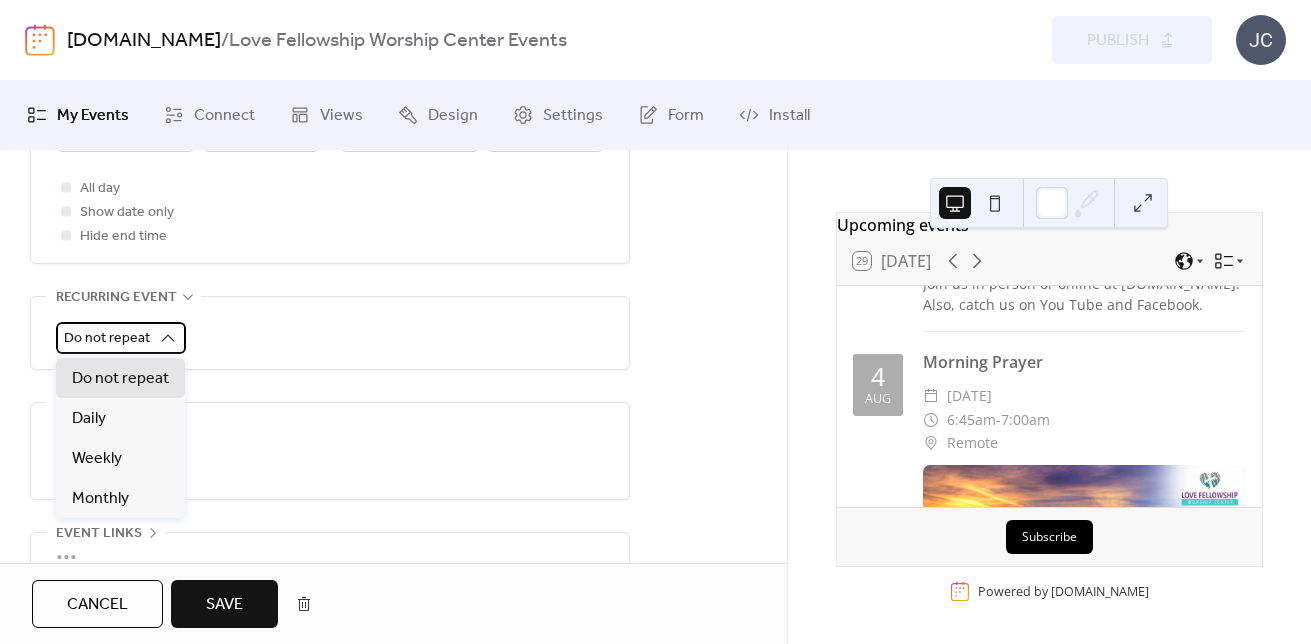 click 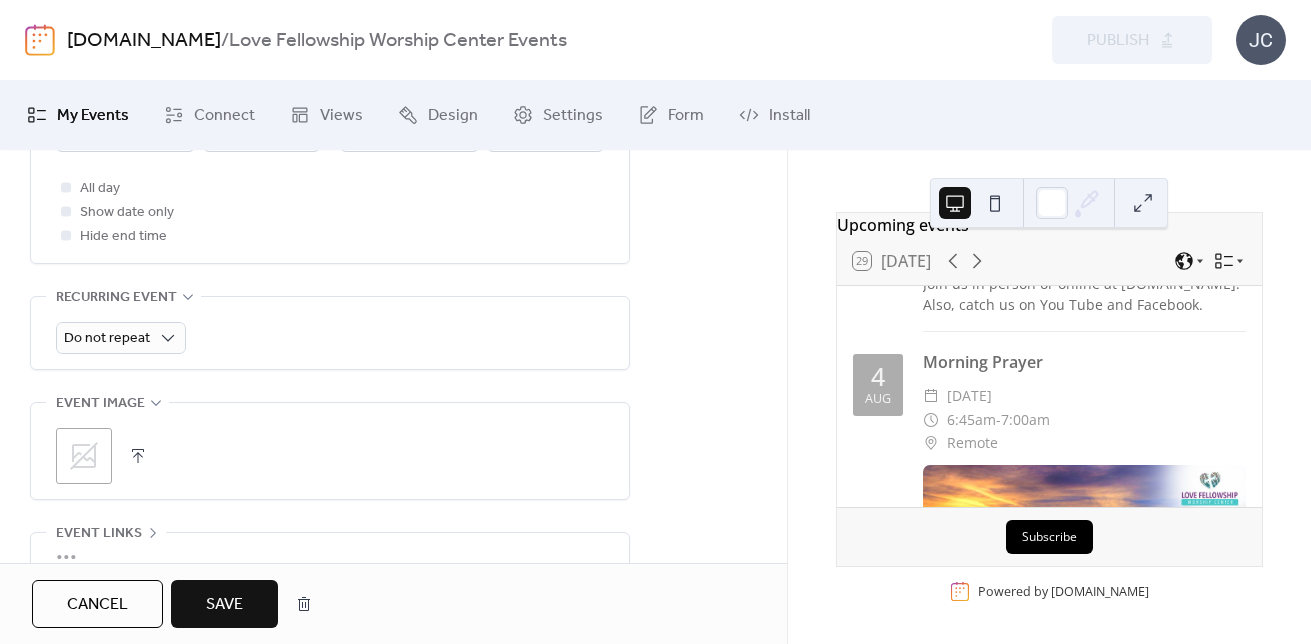 click on "Do not repeat" at bounding box center [330, 338] 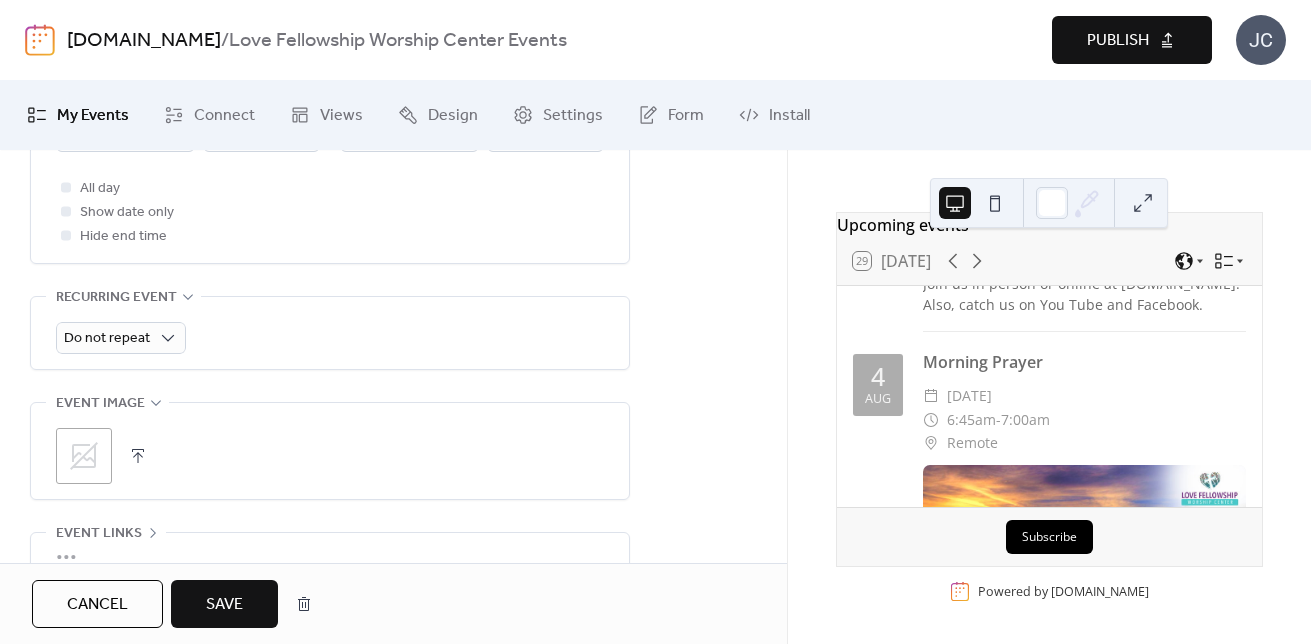 scroll, scrollTop: 2678, scrollLeft: 0, axis: vertical 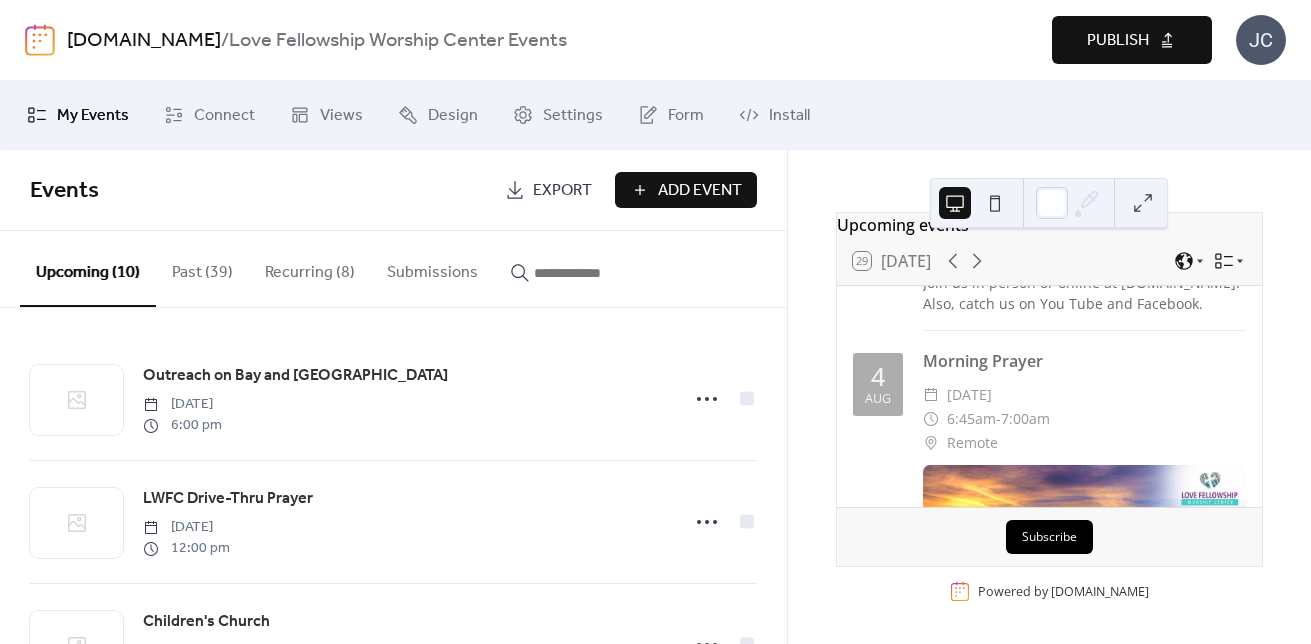 click on "Publish" at bounding box center (1118, 41) 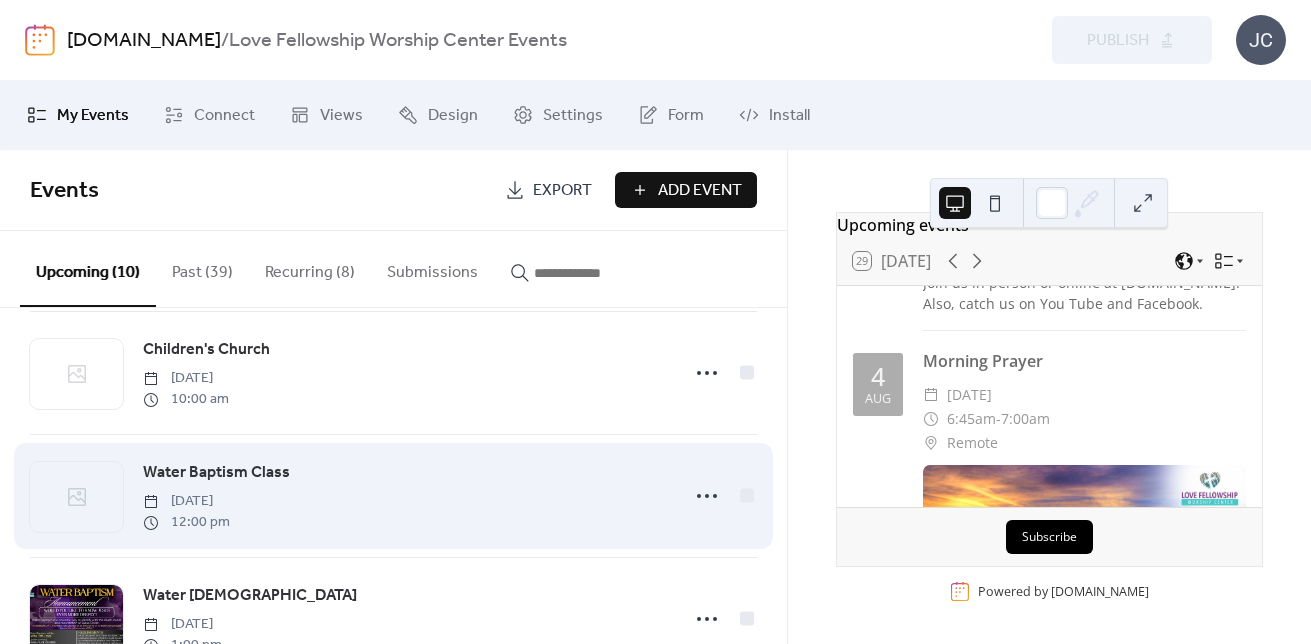 scroll, scrollTop: 762, scrollLeft: 0, axis: vertical 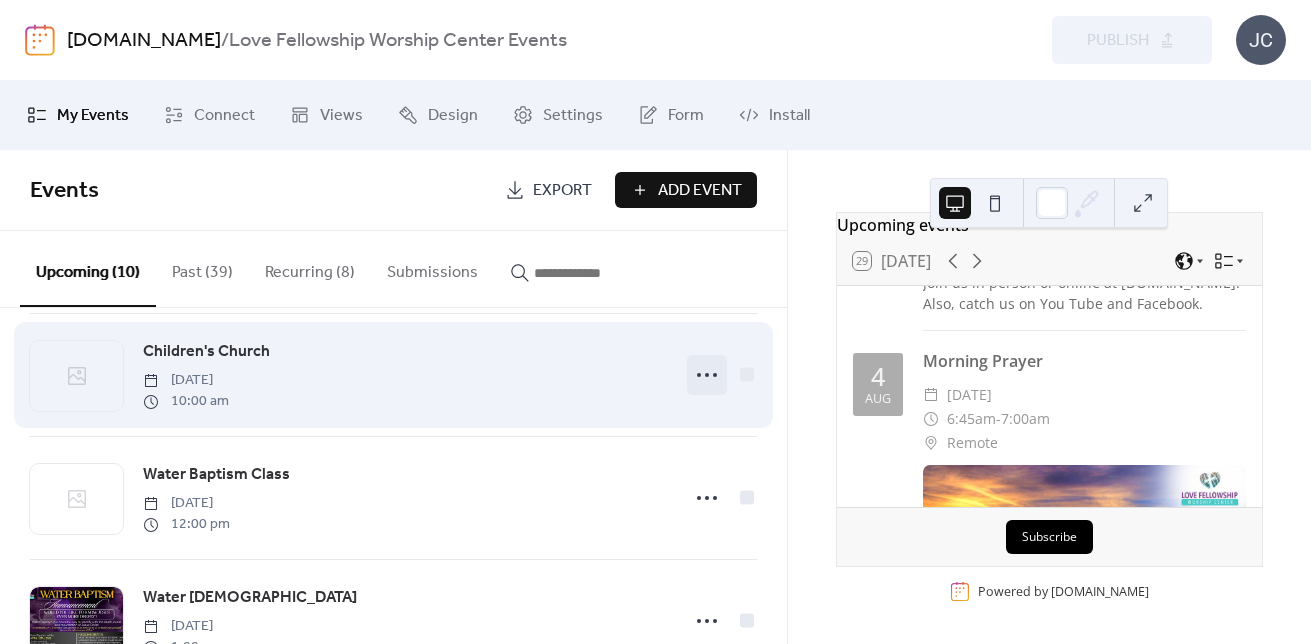 click 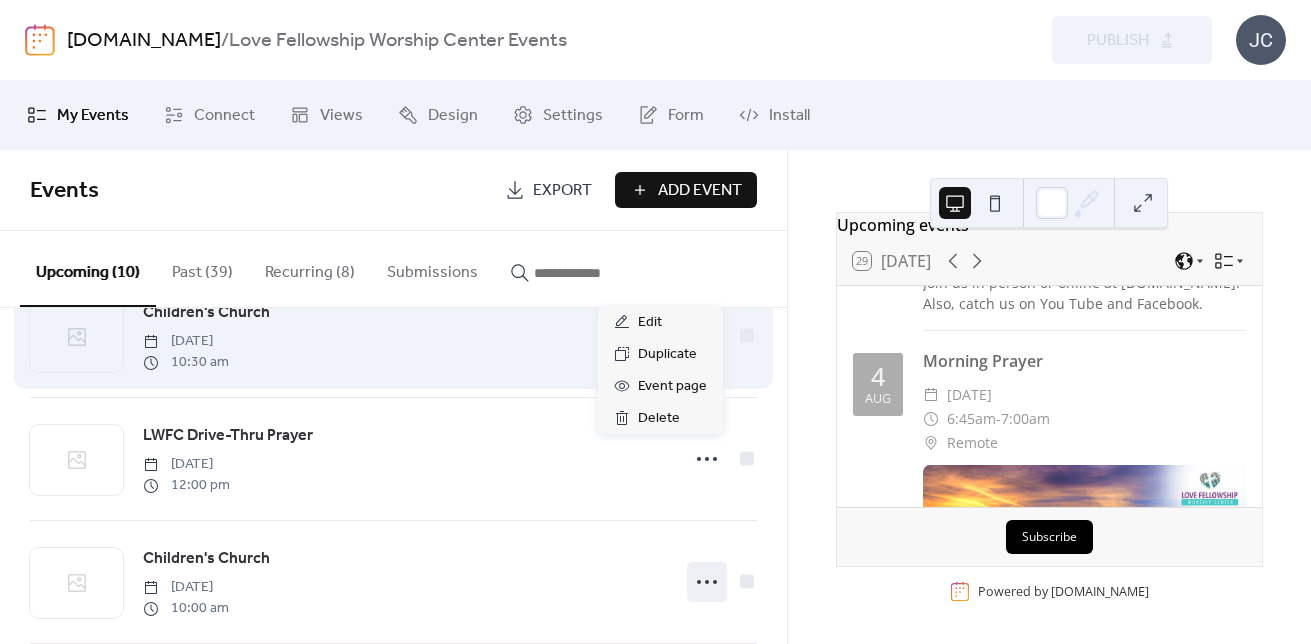 scroll, scrollTop: 600, scrollLeft: 0, axis: vertical 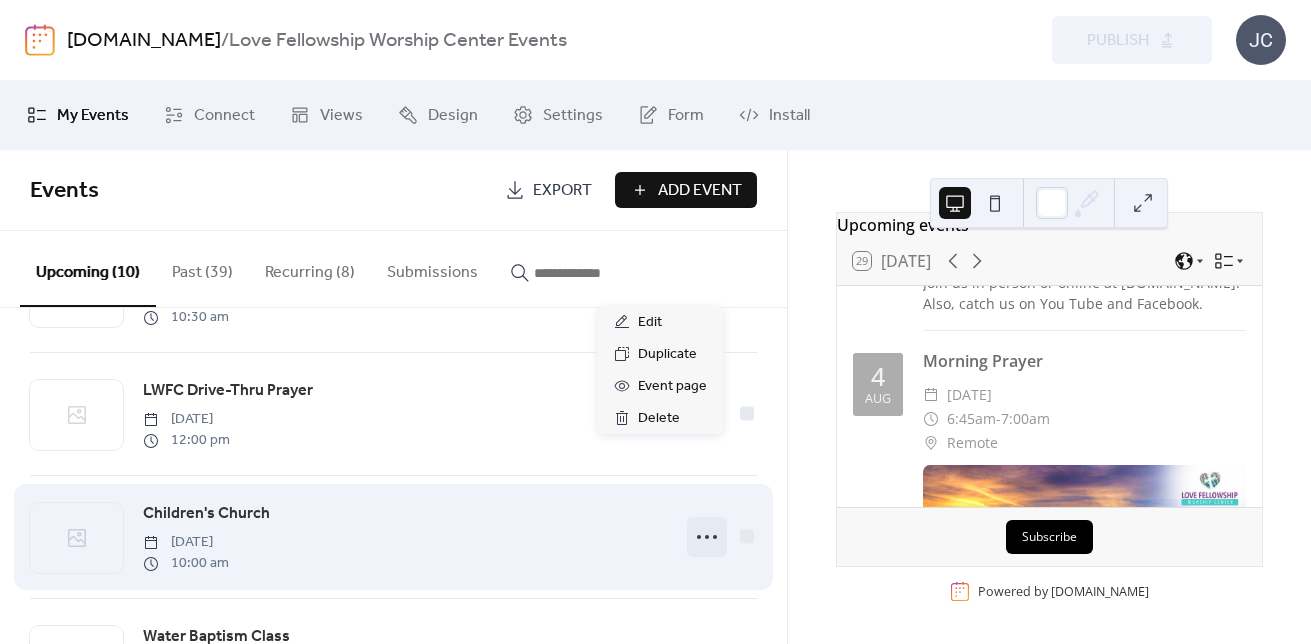 click 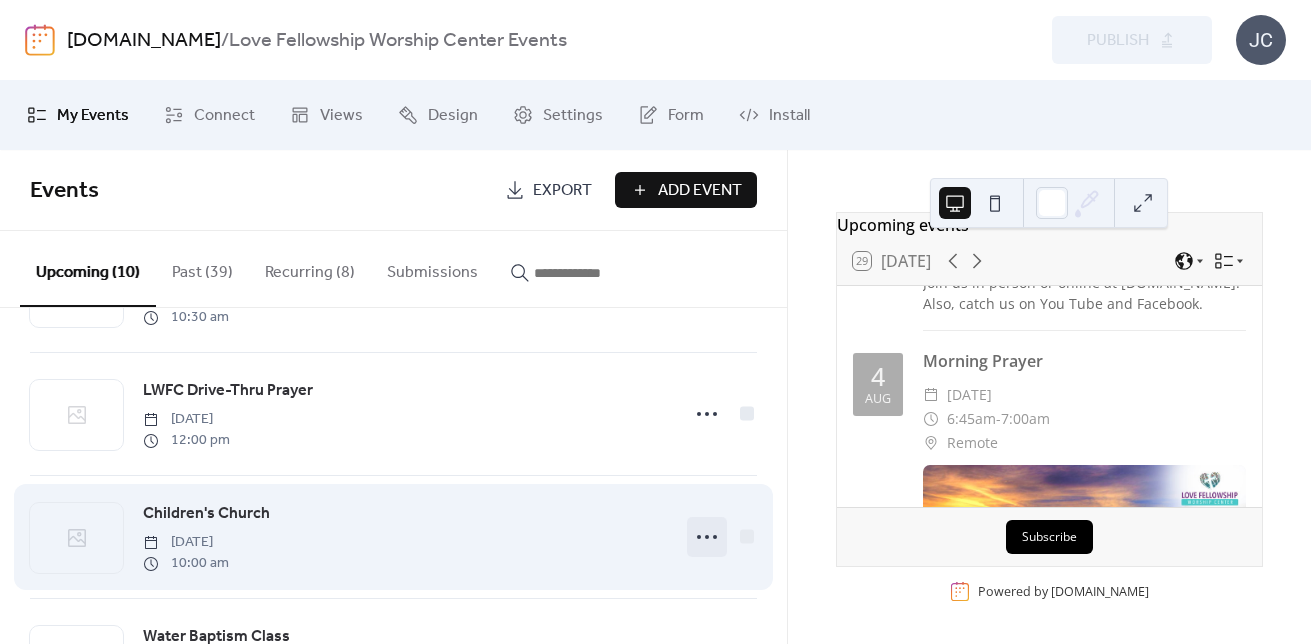 click 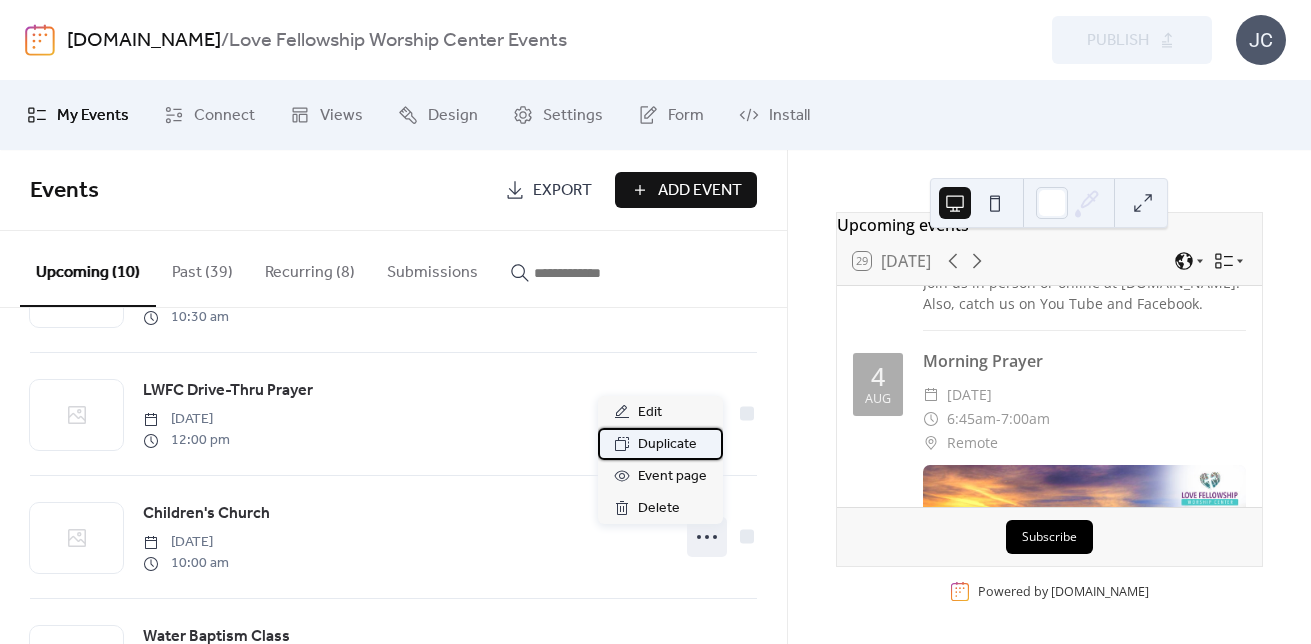 click on "Duplicate" at bounding box center (667, 445) 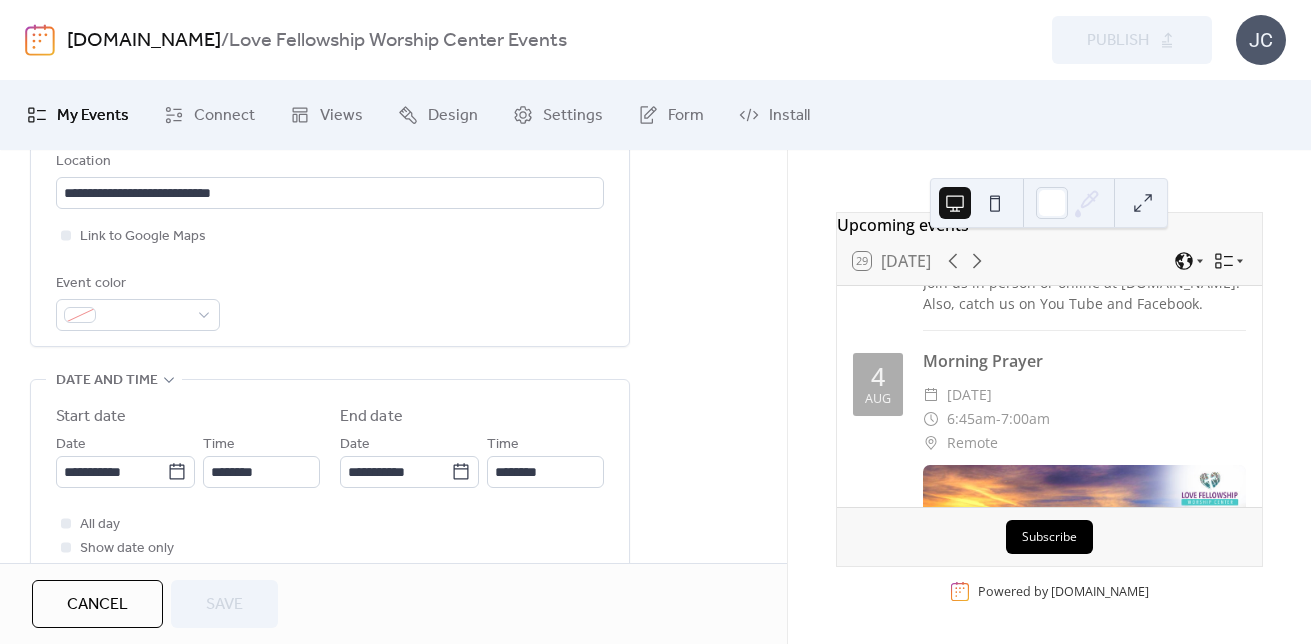 scroll, scrollTop: 500, scrollLeft: 0, axis: vertical 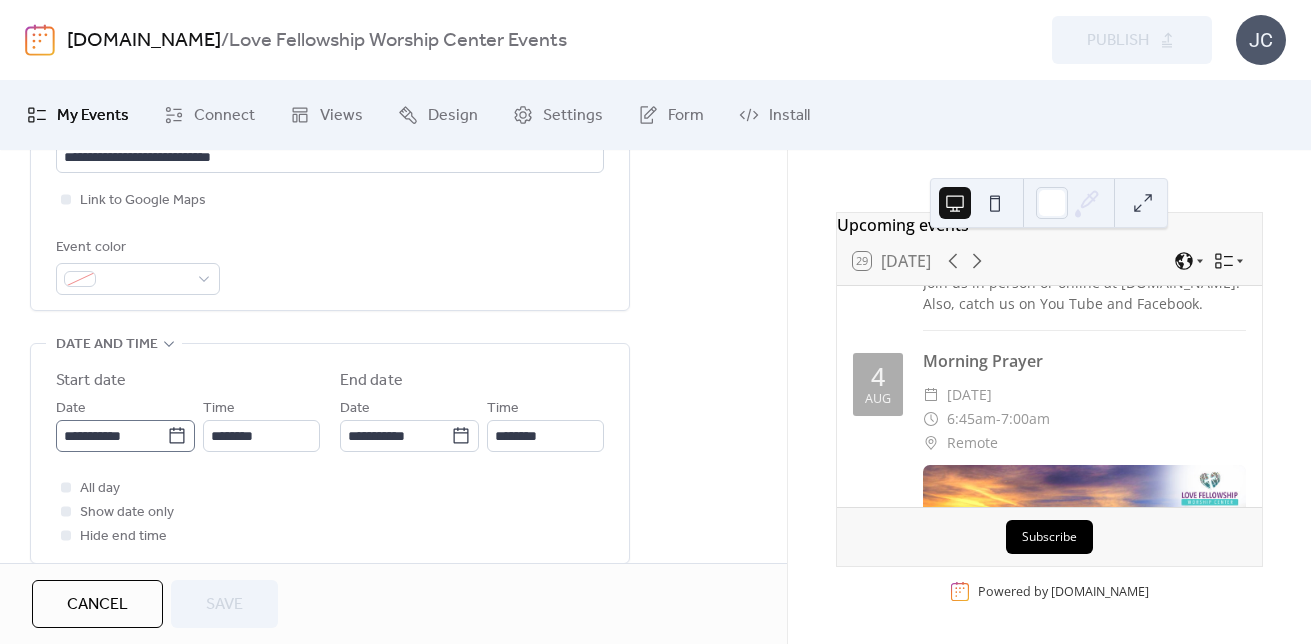 click 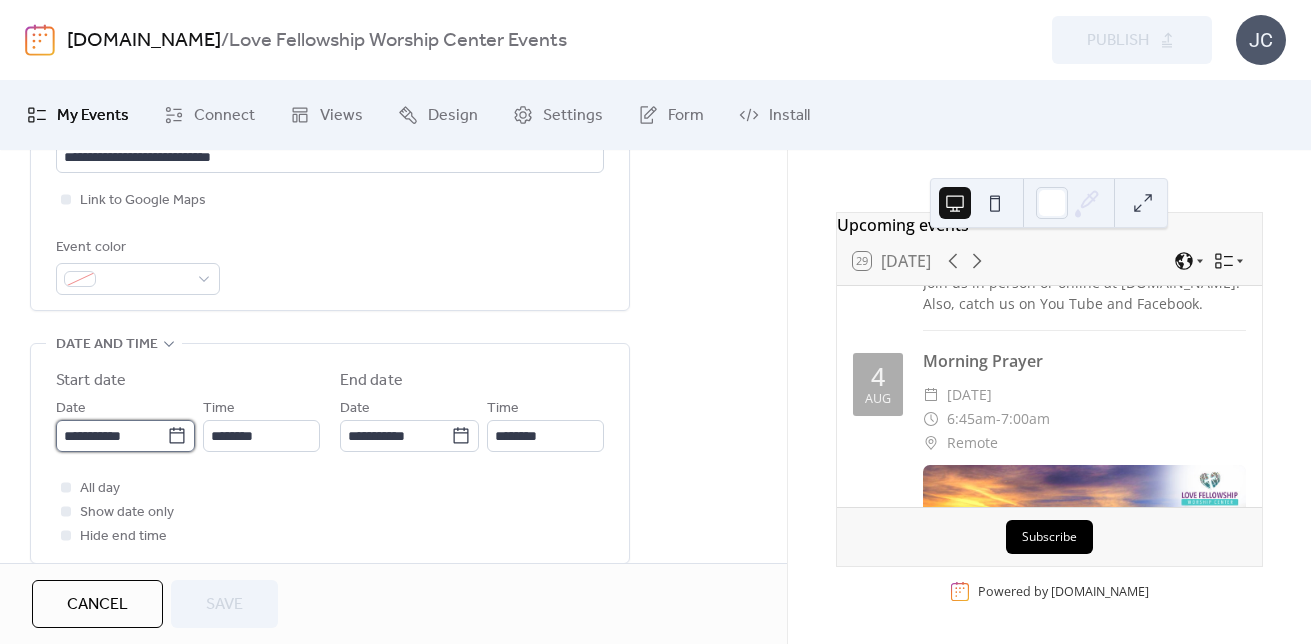 click on "**********" at bounding box center [111, 436] 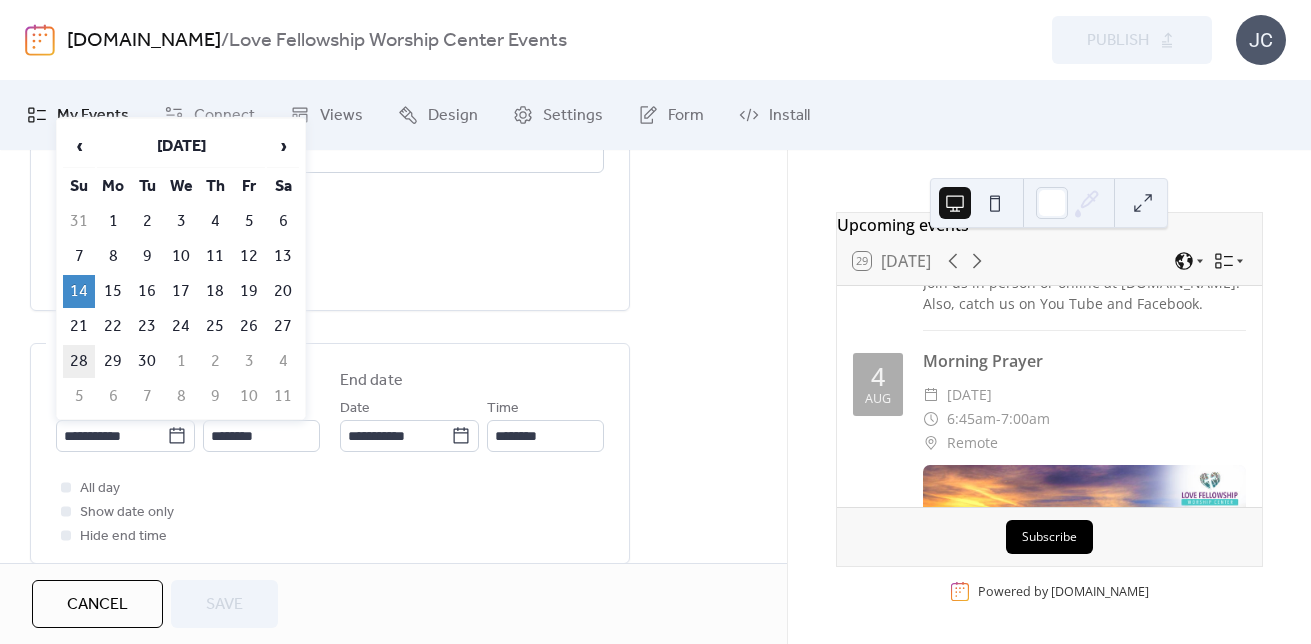 click on "28" at bounding box center [79, 361] 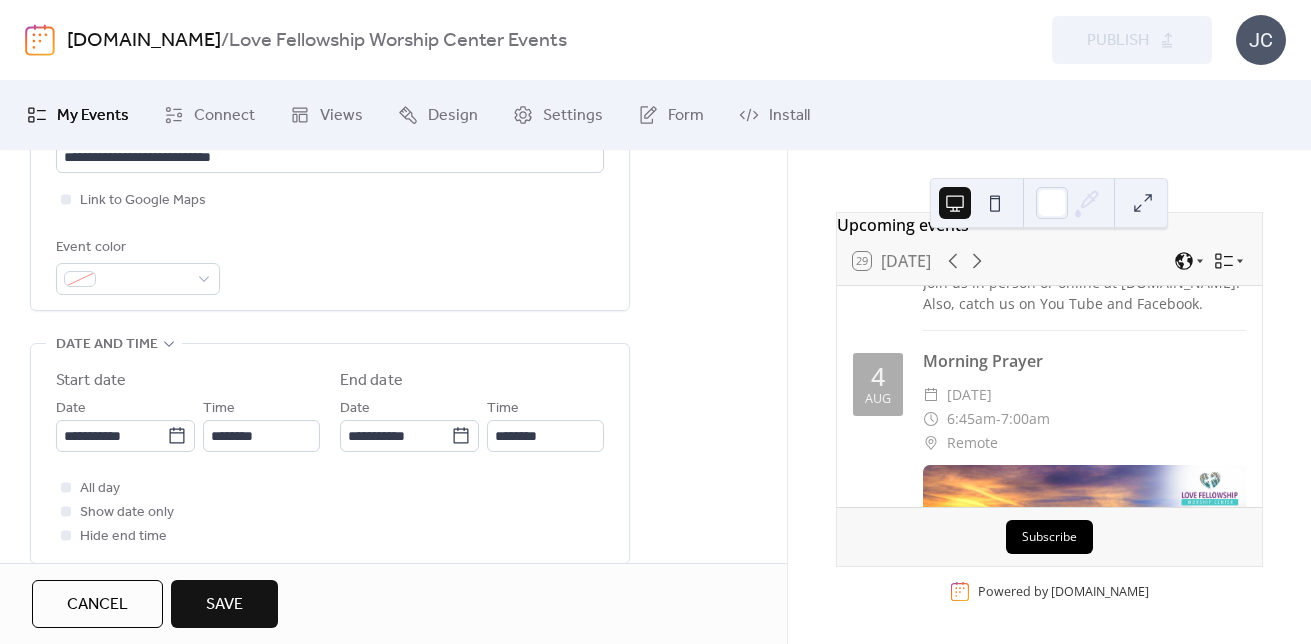 click on "Save" at bounding box center [224, 604] 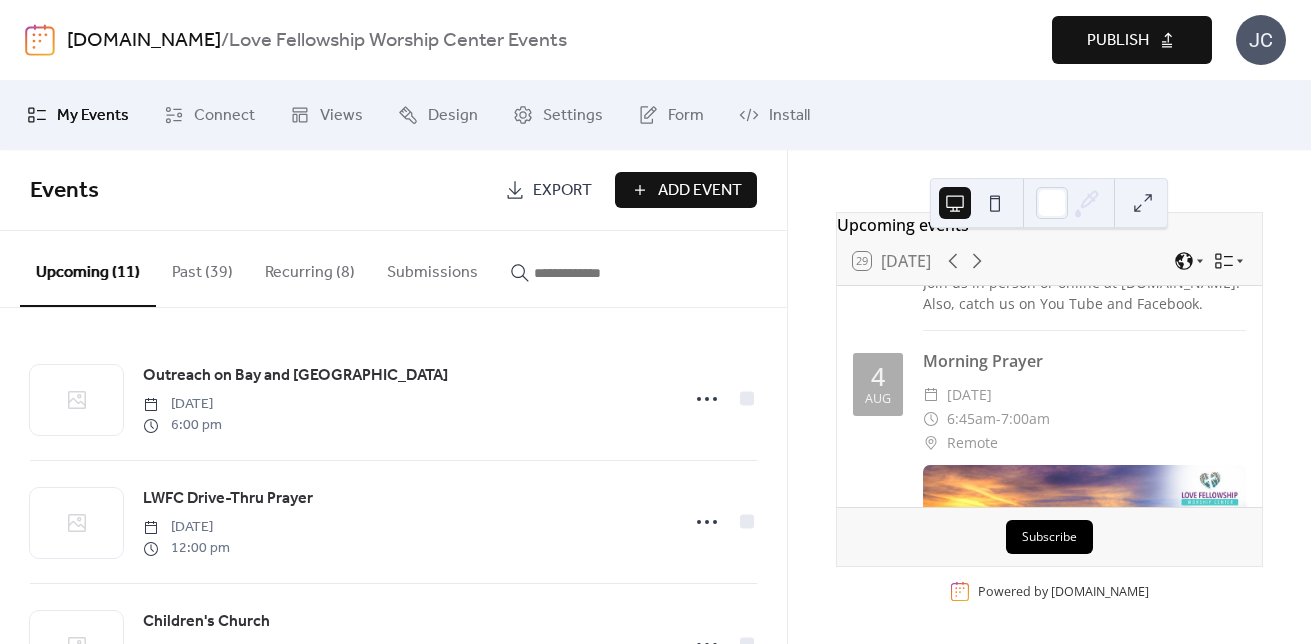 click on "Publish" at bounding box center [1118, 41] 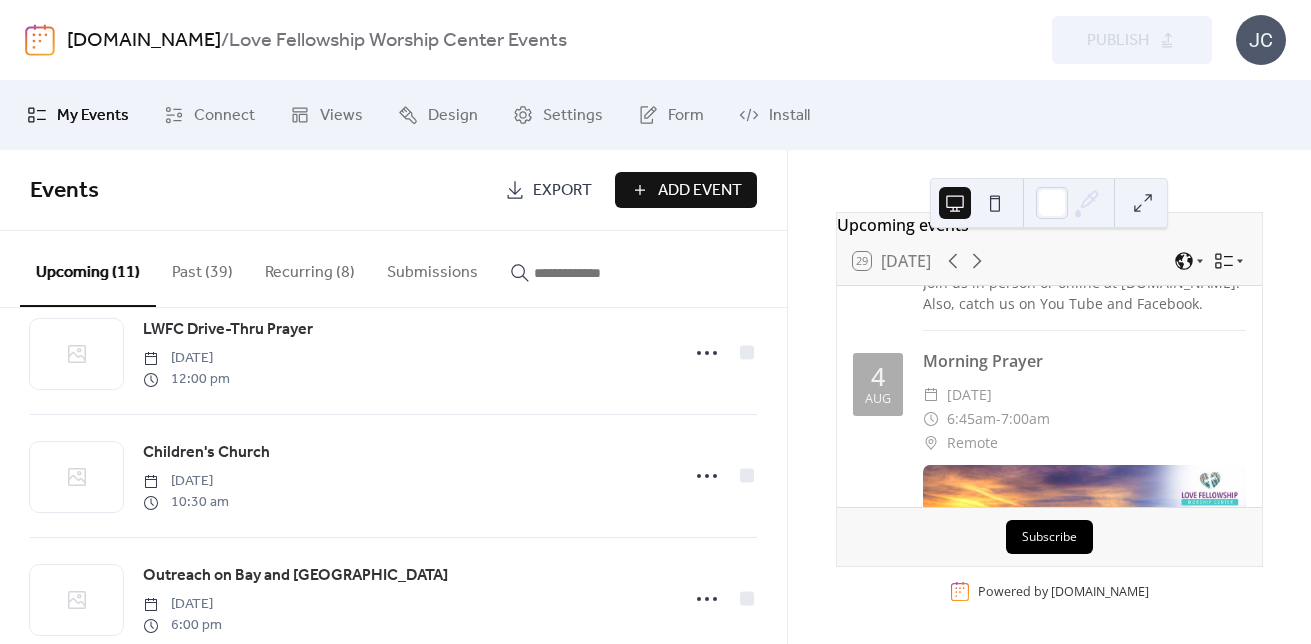 scroll, scrollTop: 200, scrollLeft: 0, axis: vertical 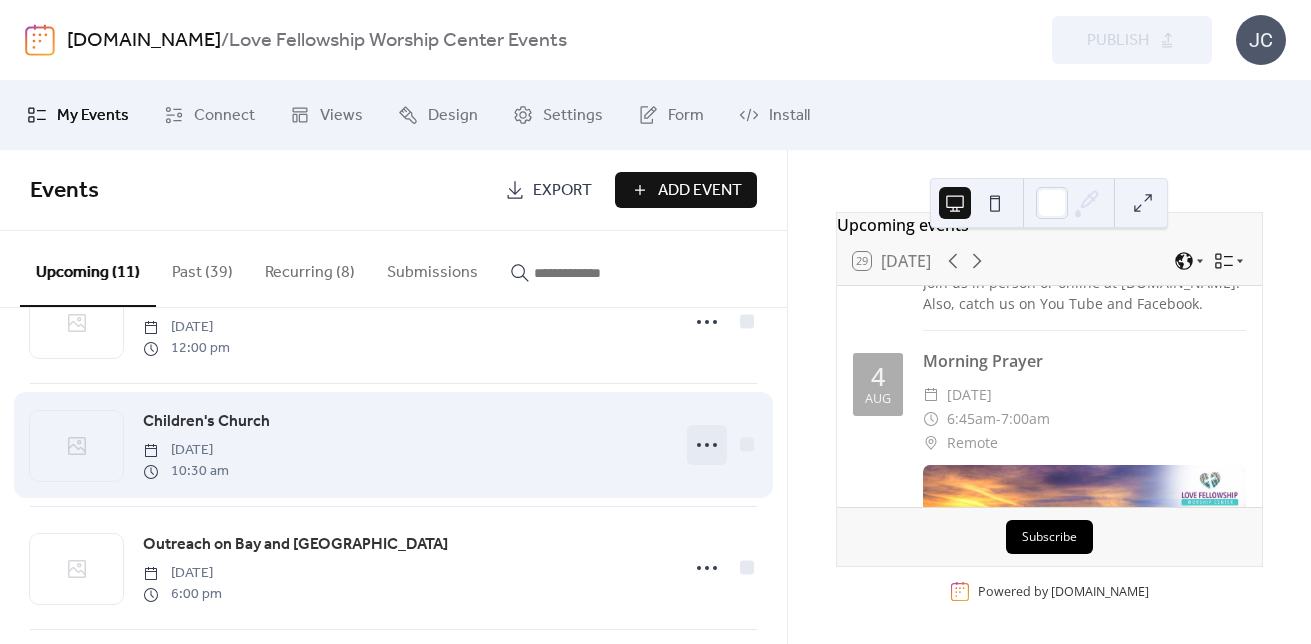click 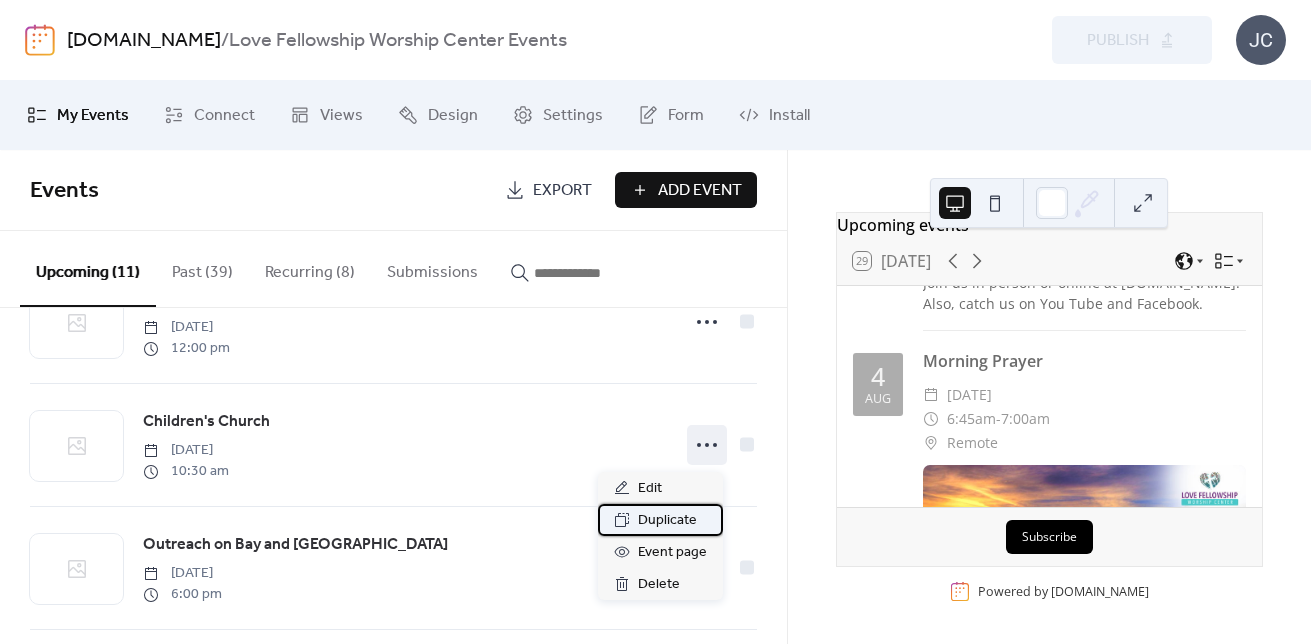 click on "Duplicate" at bounding box center (667, 521) 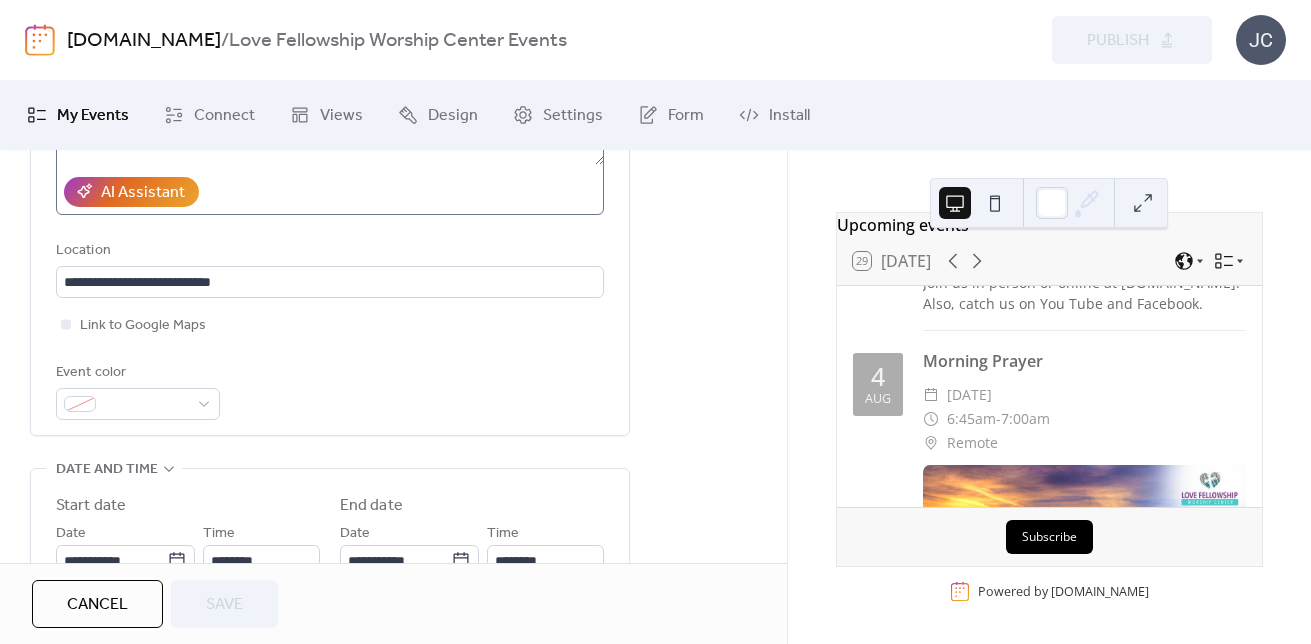 scroll, scrollTop: 400, scrollLeft: 0, axis: vertical 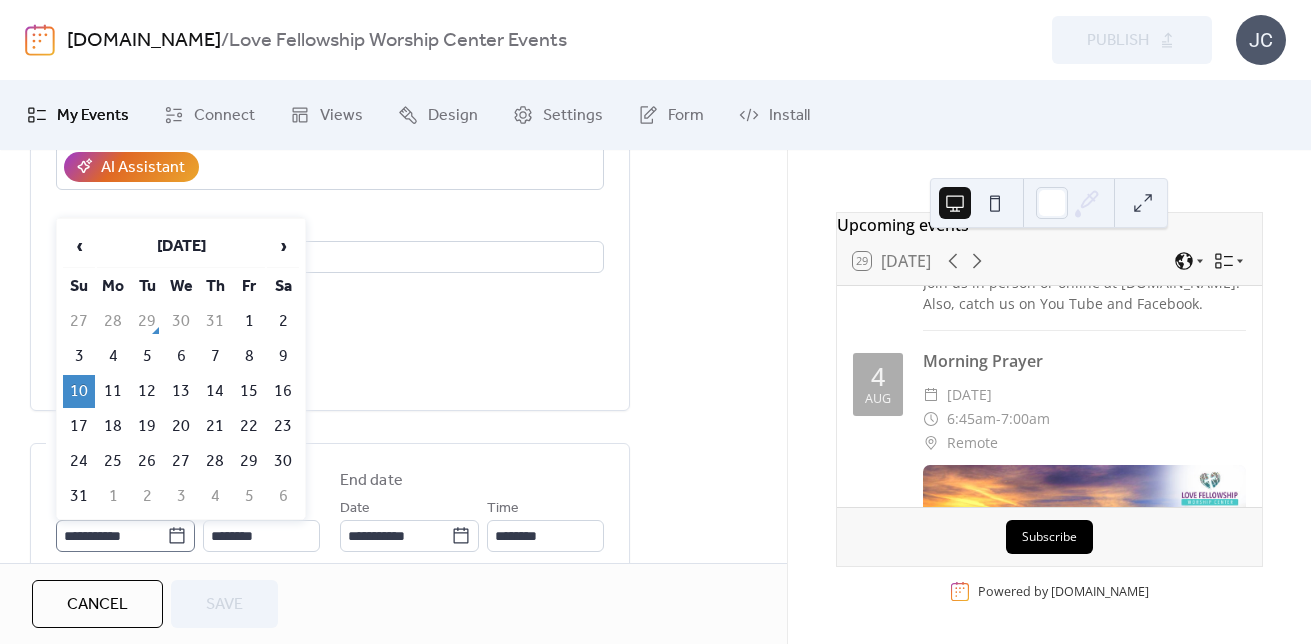 click 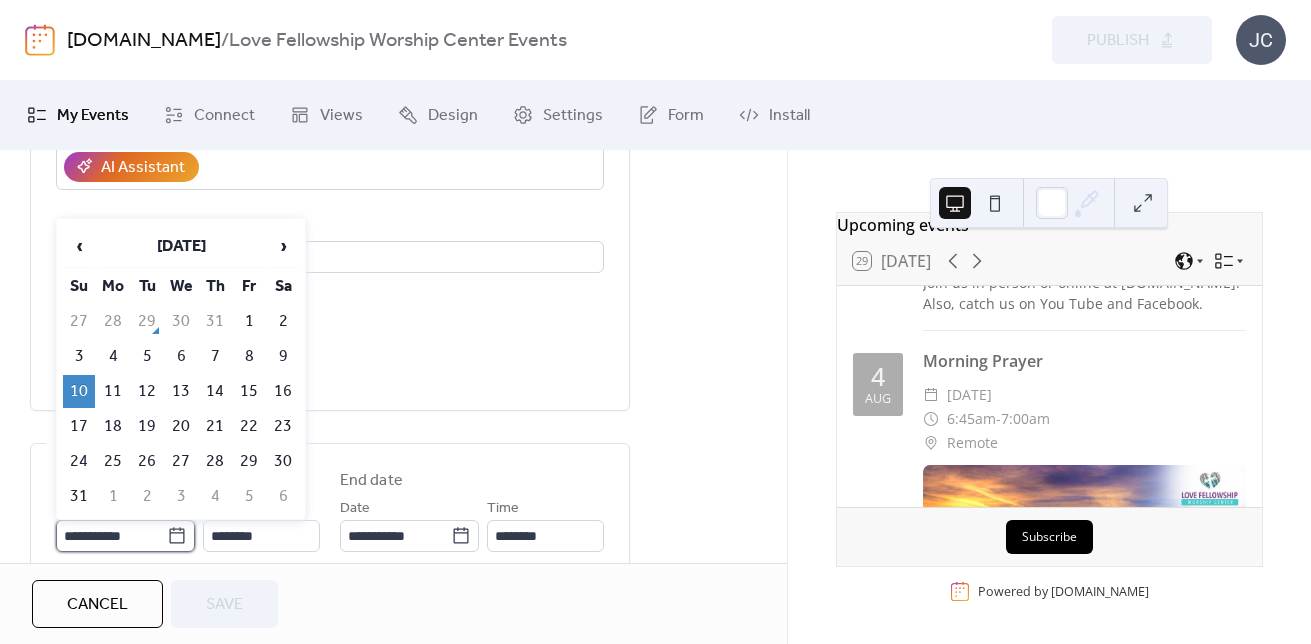 click on "**********" at bounding box center [111, 536] 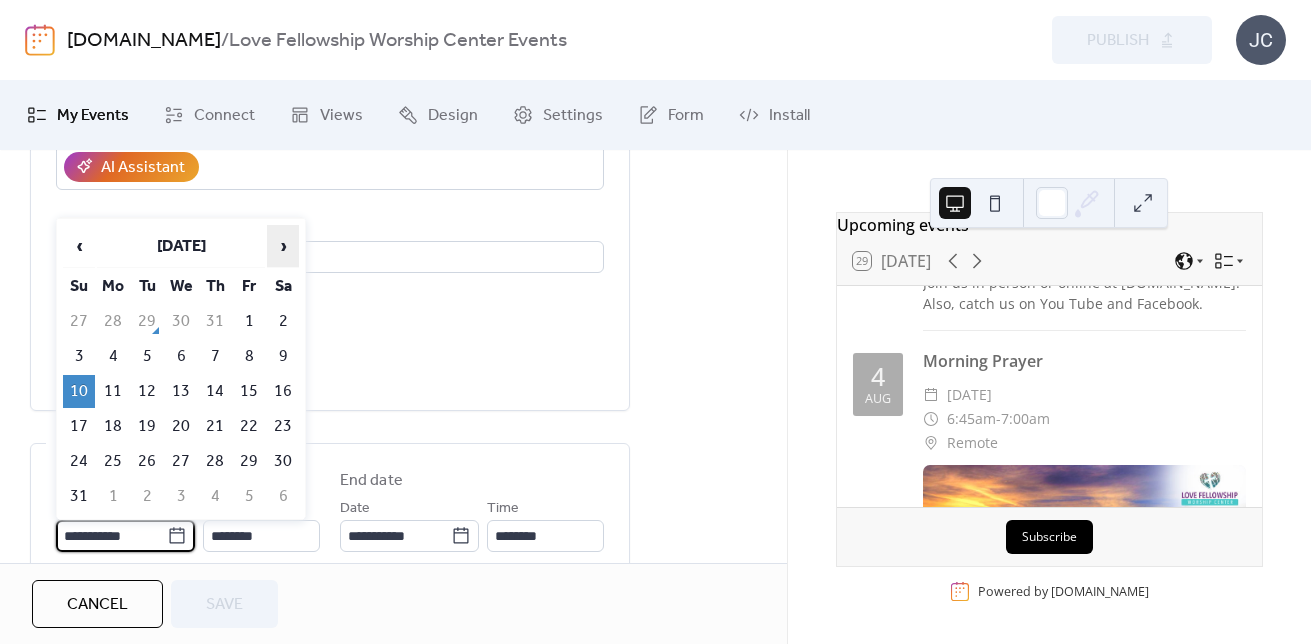 click on "›" at bounding box center (283, 246) 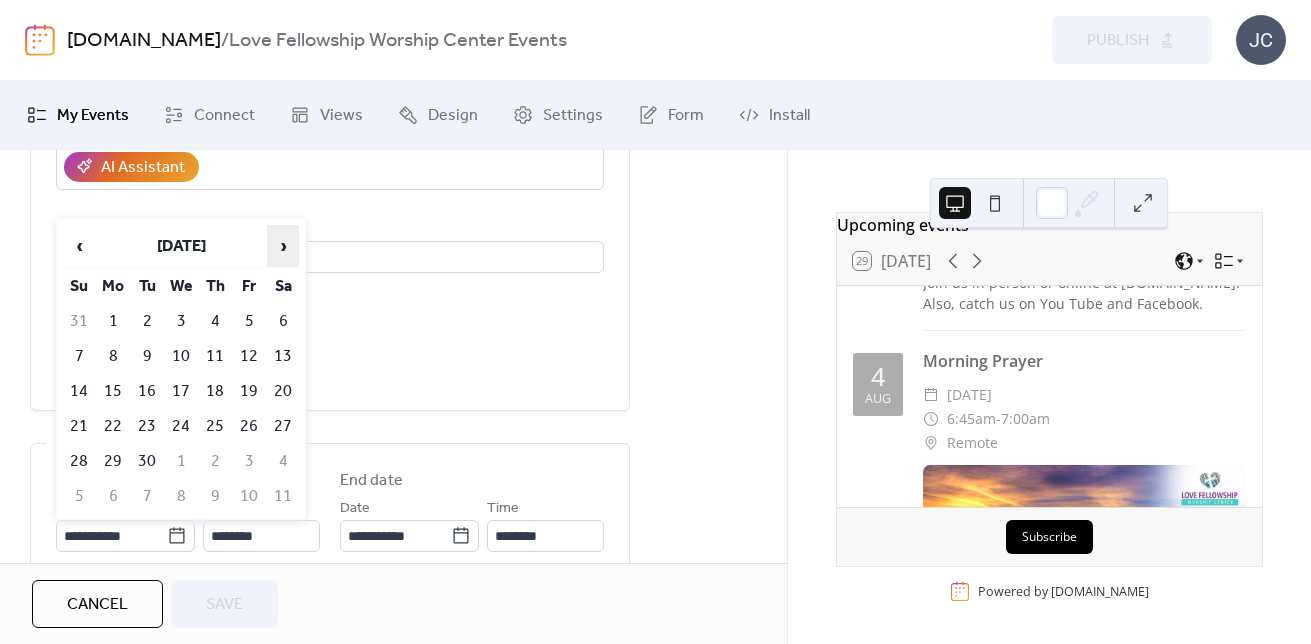 click on "›" at bounding box center [283, 246] 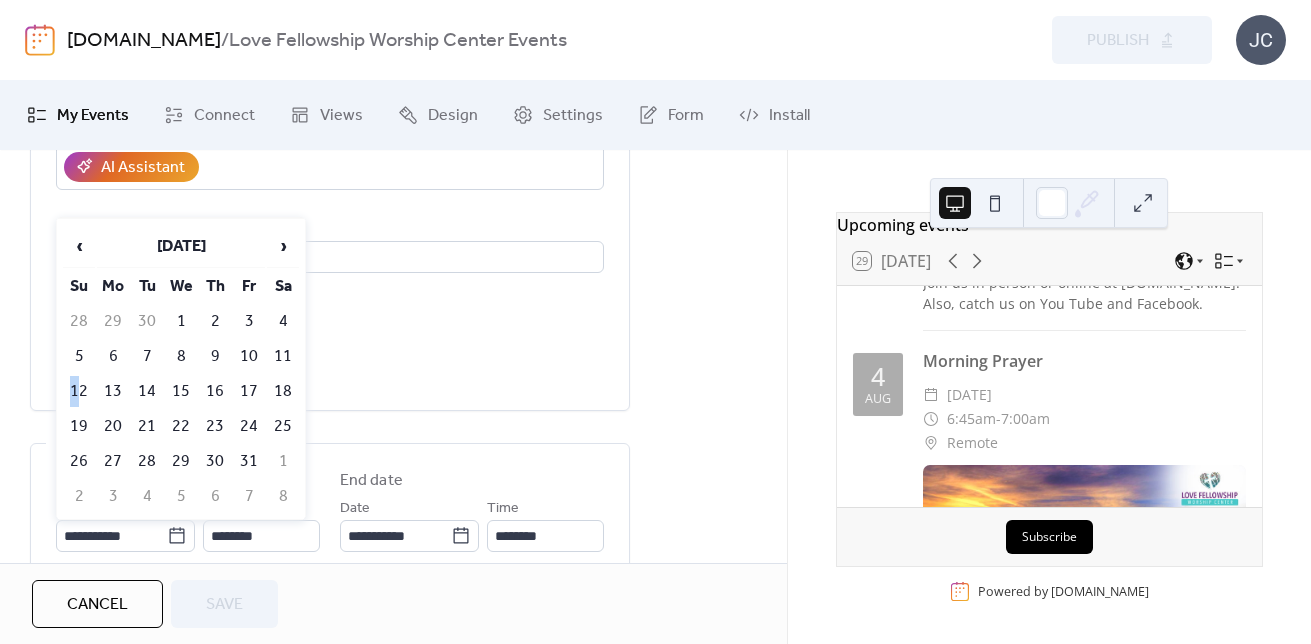 click on "12" at bounding box center [79, 391] 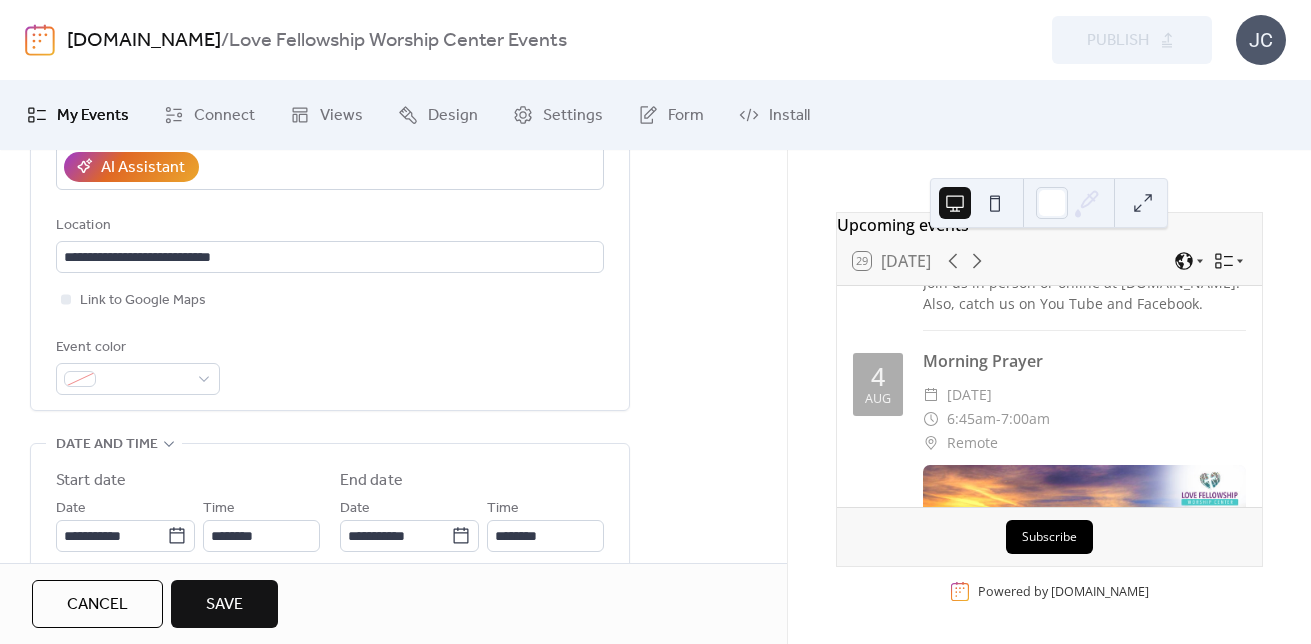 click on "Save" at bounding box center (224, 605) 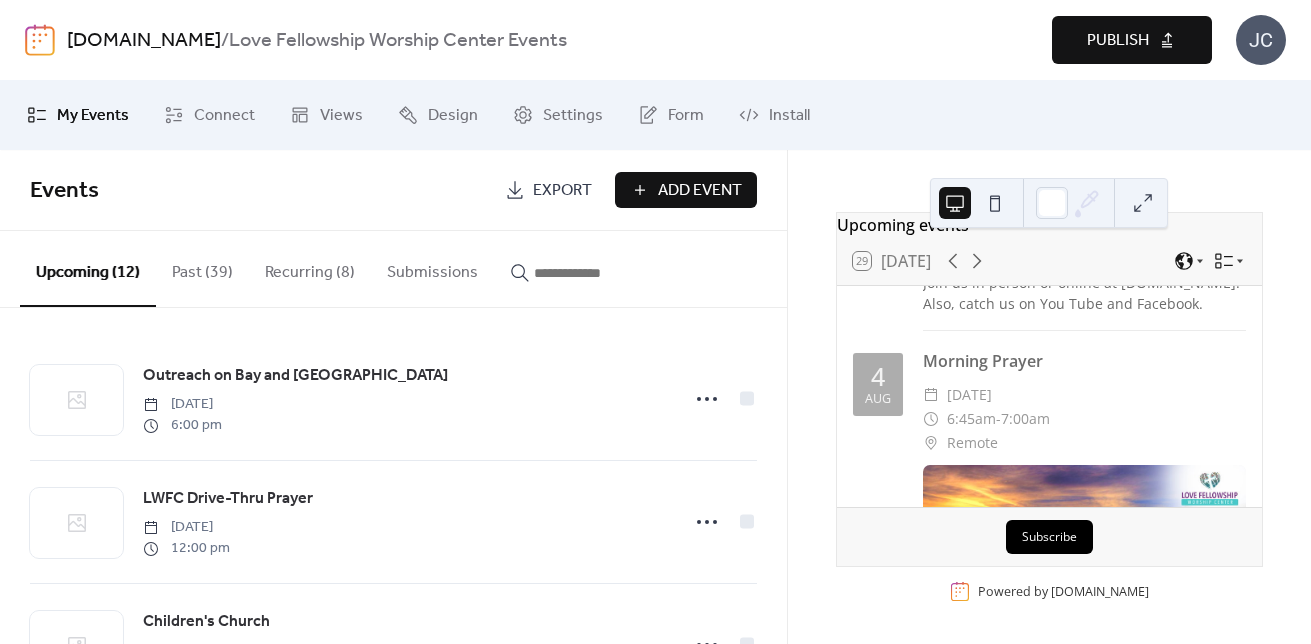click on "Publish" at bounding box center [1132, 40] 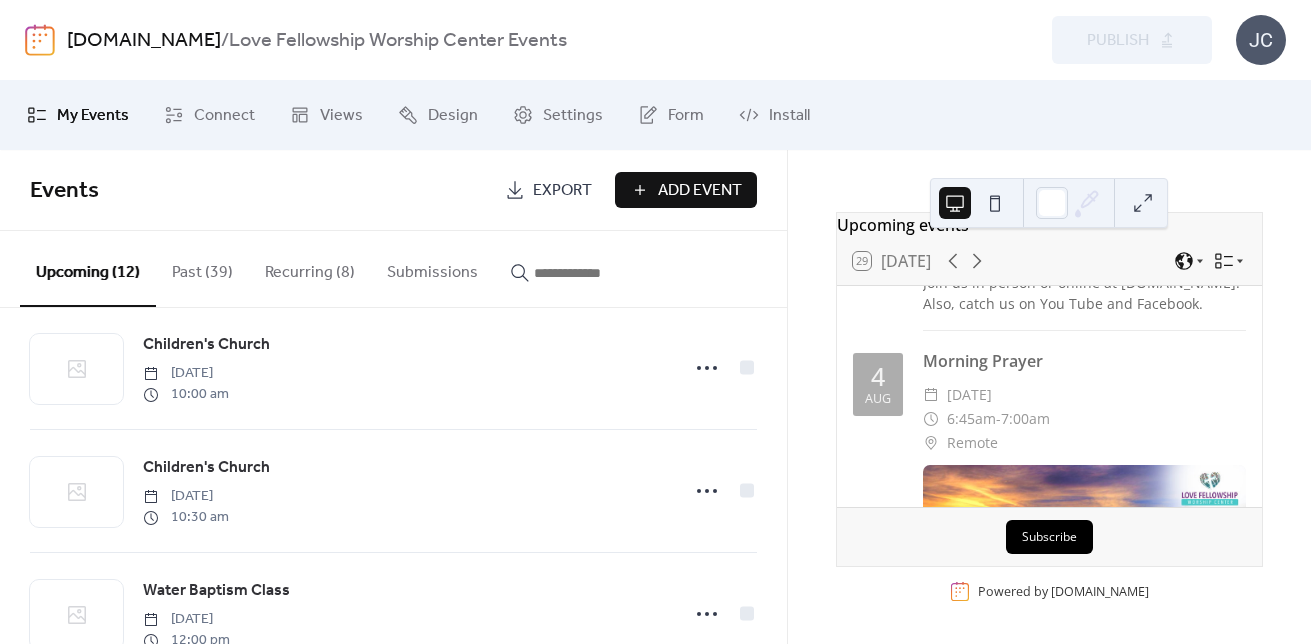 scroll, scrollTop: 900, scrollLeft: 0, axis: vertical 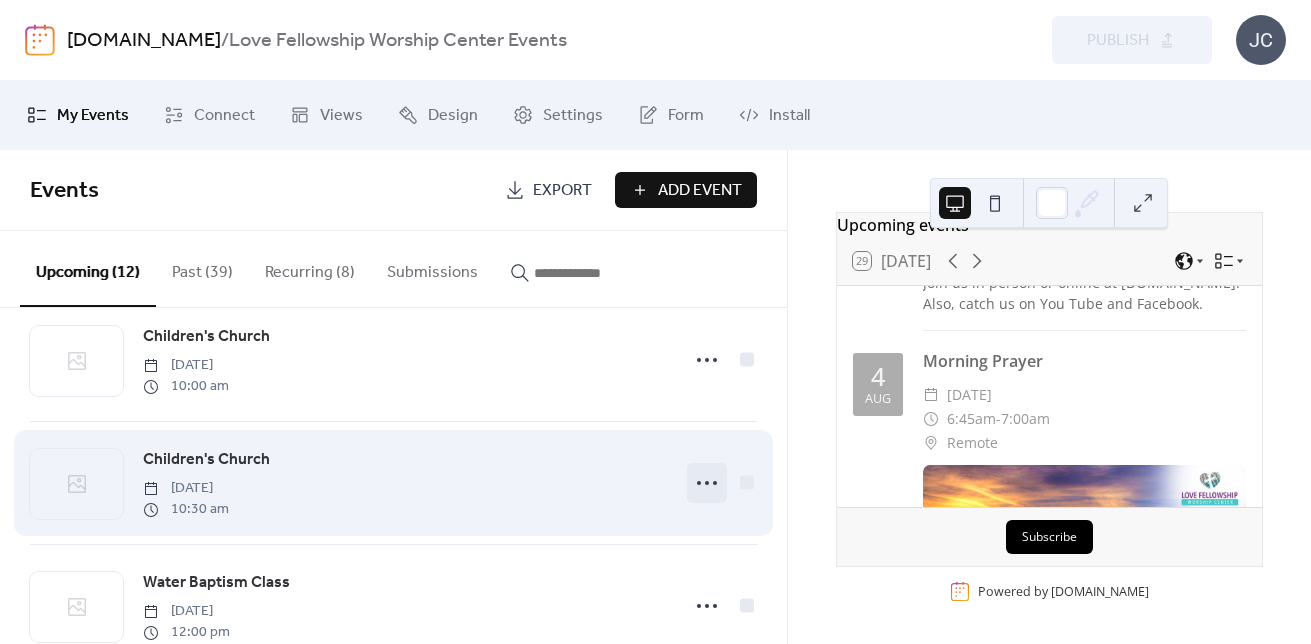 click 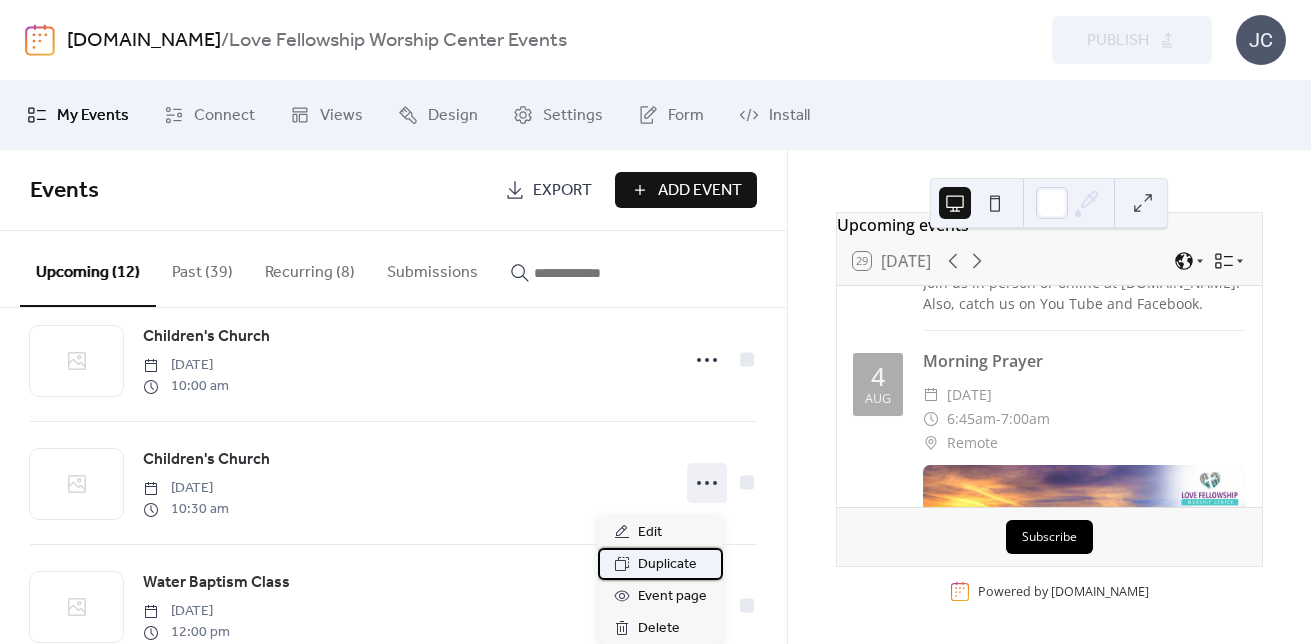 click on "Duplicate" at bounding box center [667, 565] 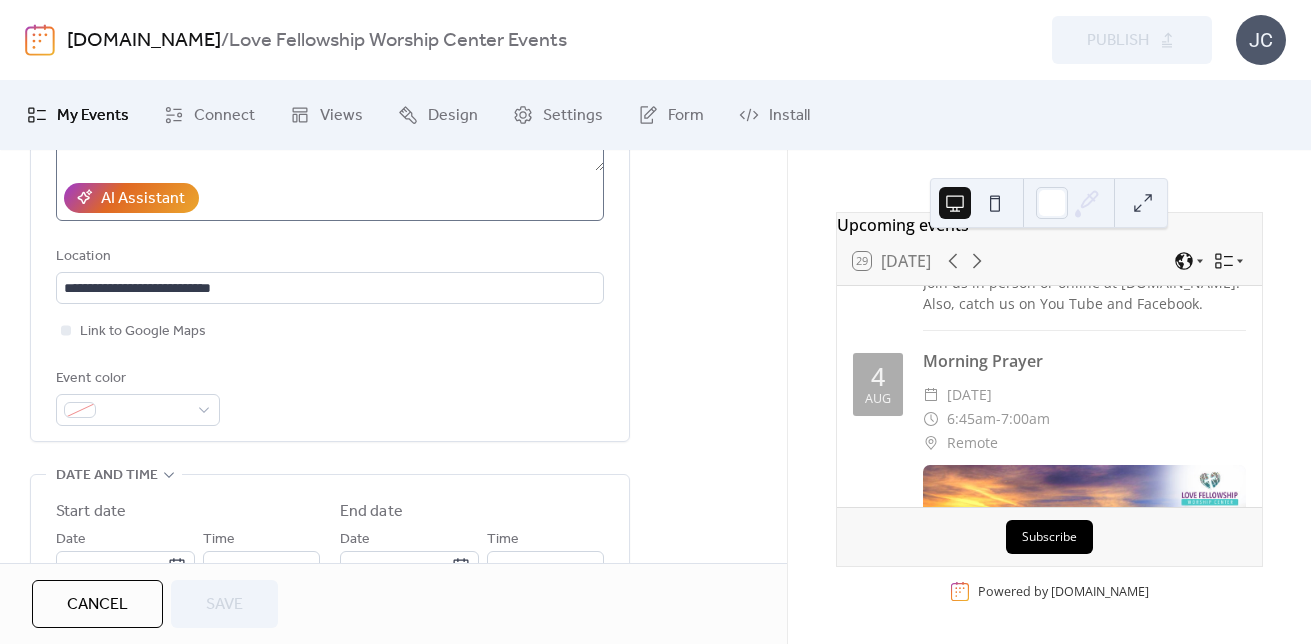scroll, scrollTop: 400, scrollLeft: 0, axis: vertical 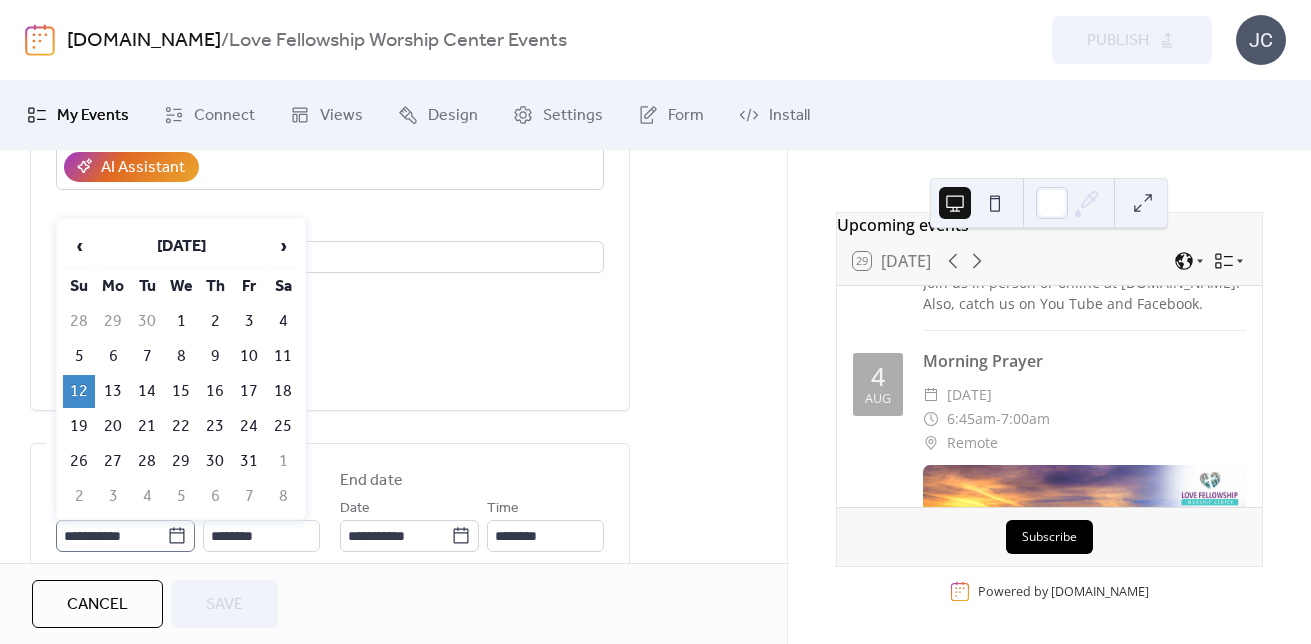 click 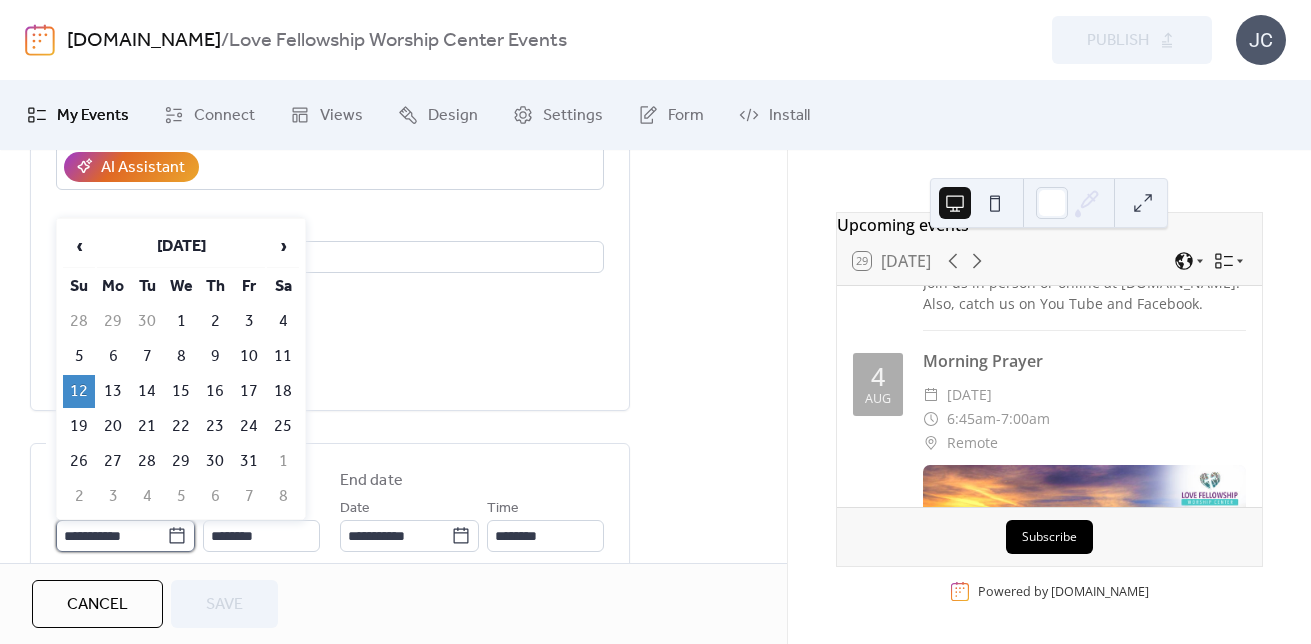 click on "**********" at bounding box center [111, 536] 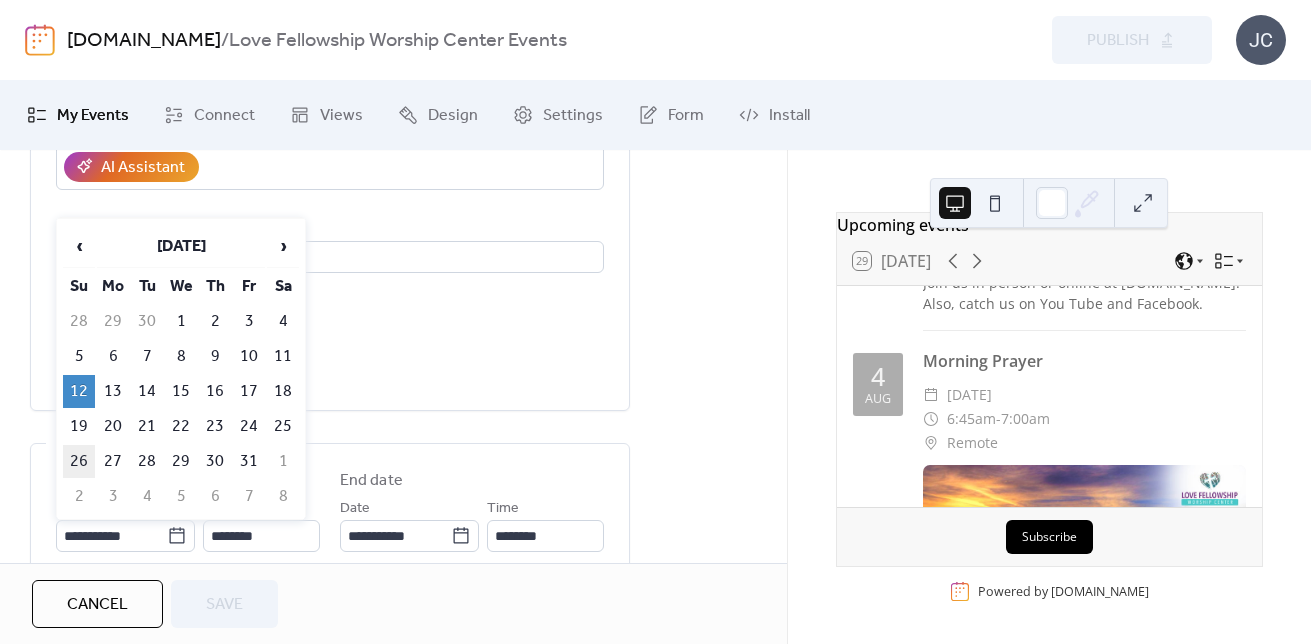 click on "26" at bounding box center [79, 461] 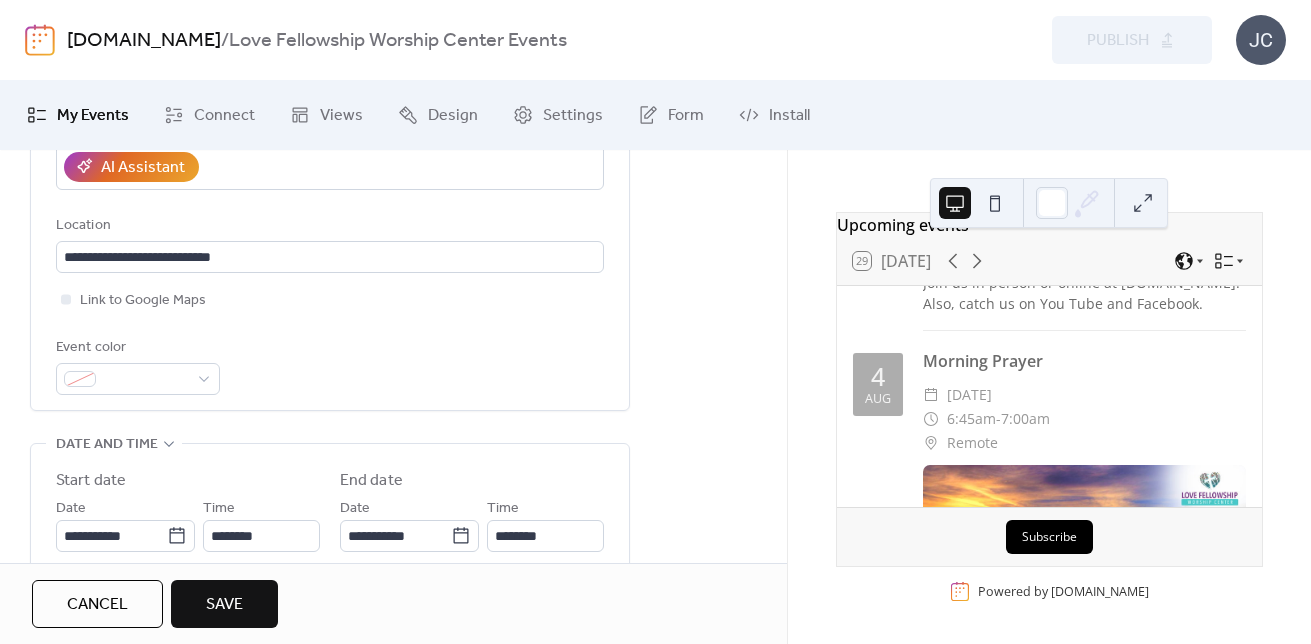 click on "Save" at bounding box center (224, 604) 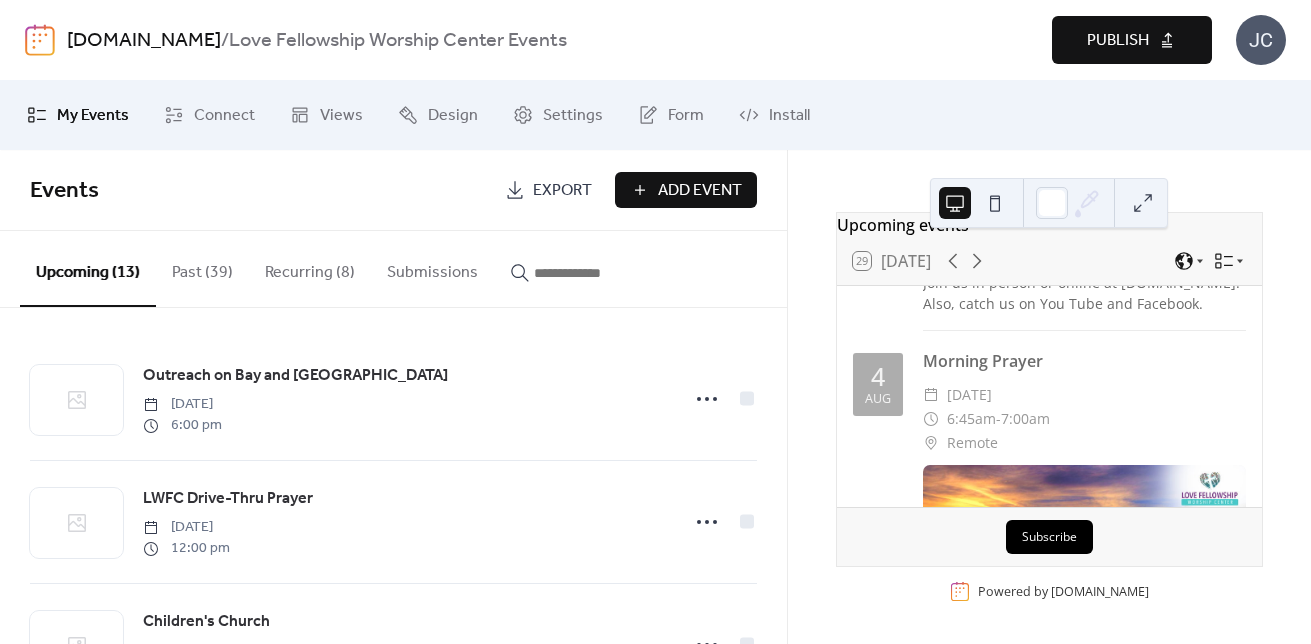 click on "Add Event" at bounding box center [700, 191] 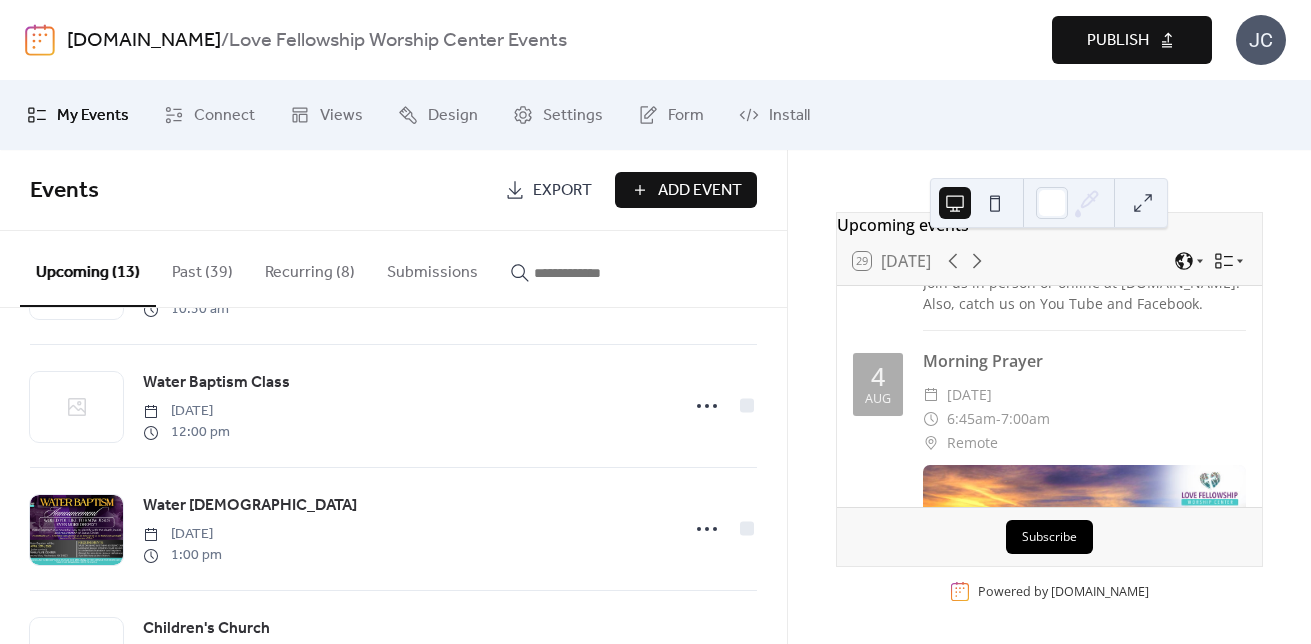 scroll, scrollTop: 1200, scrollLeft: 0, axis: vertical 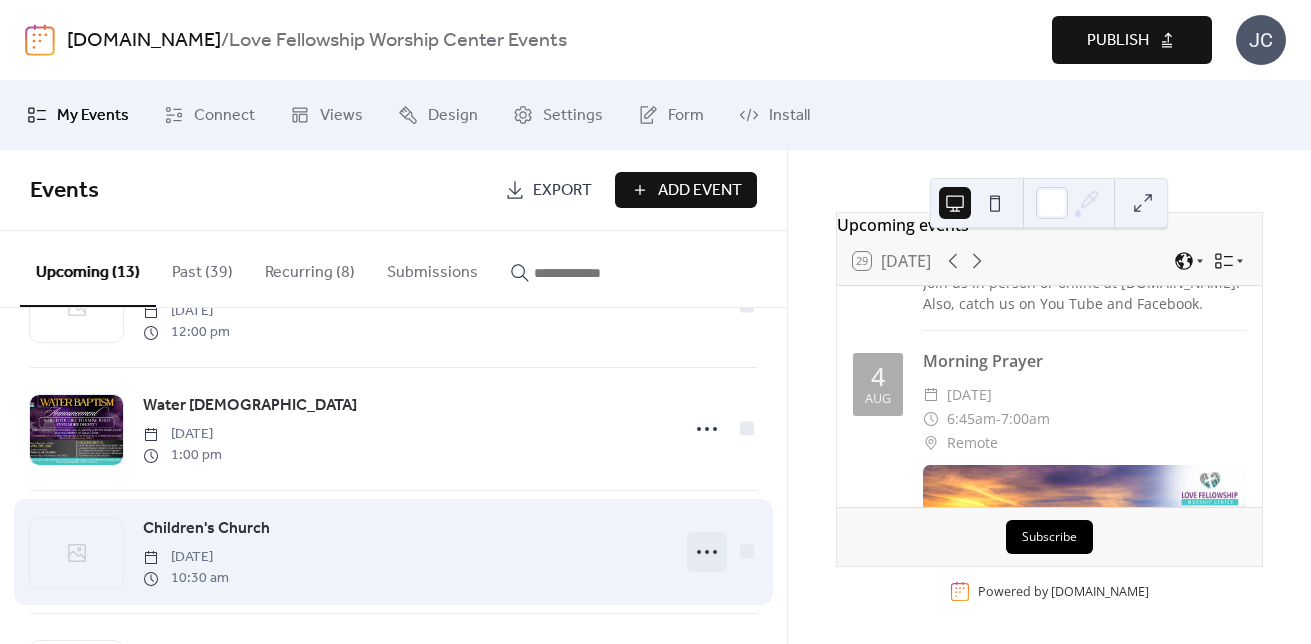 click 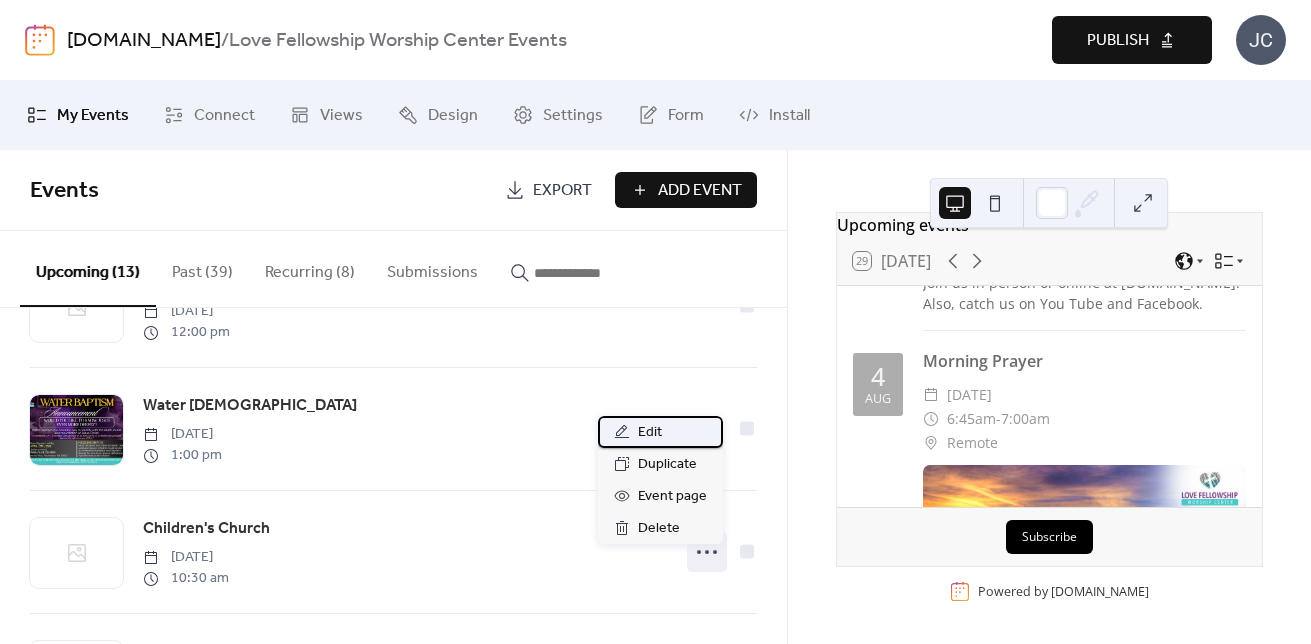 click on "Edit" at bounding box center [650, 433] 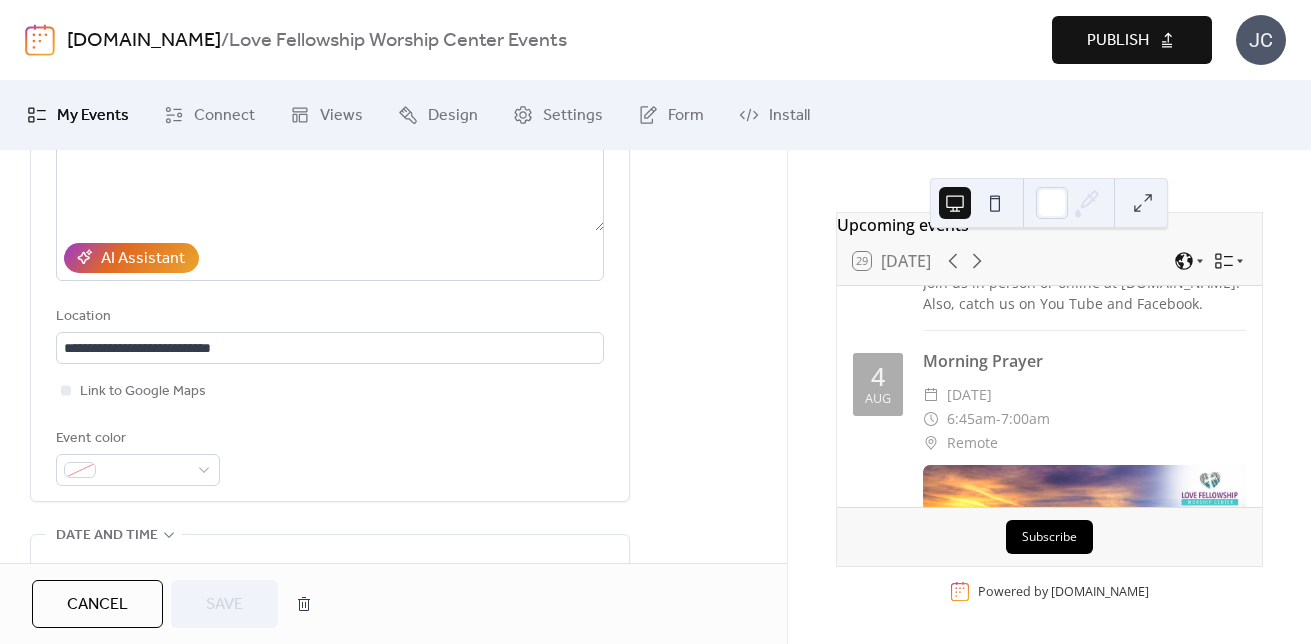 scroll, scrollTop: 85, scrollLeft: 0, axis: vertical 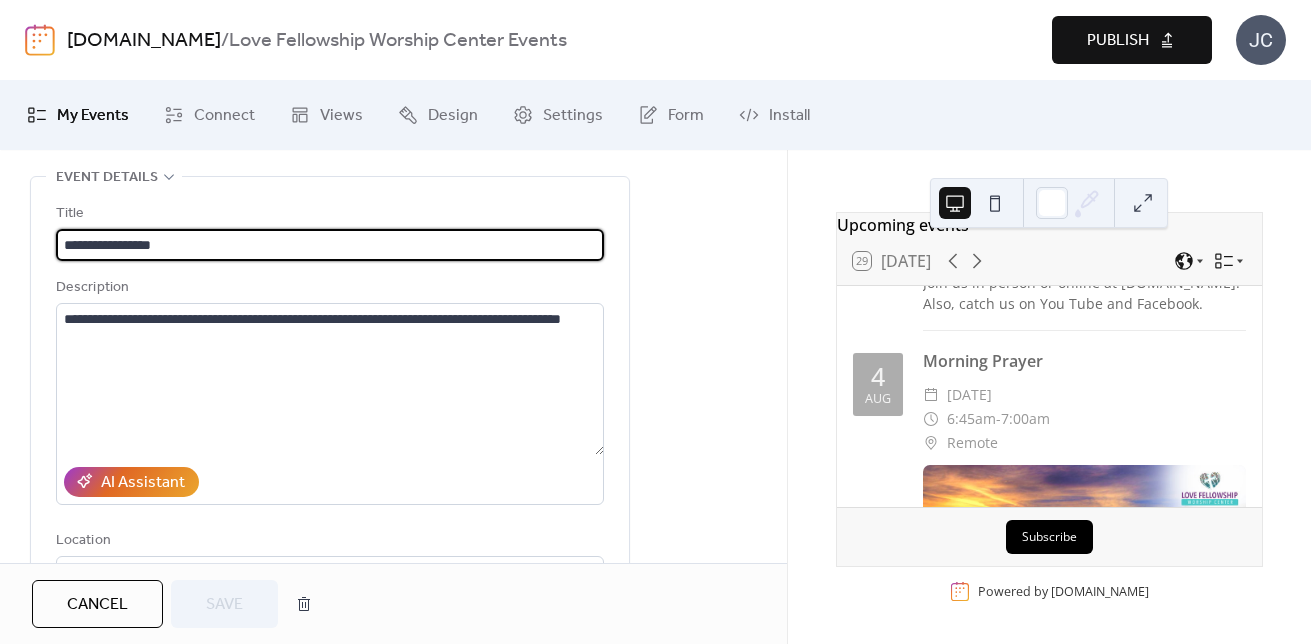 click on "Publish" at bounding box center [1118, 41] 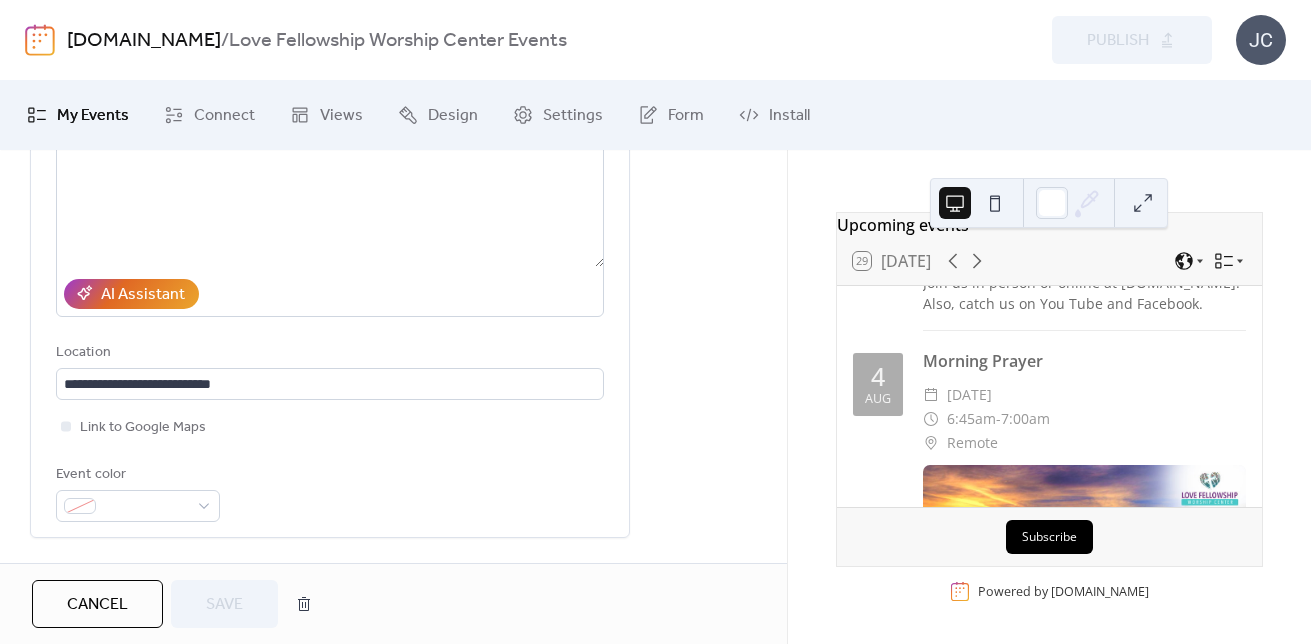scroll, scrollTop: 385, scrollLeft: 0, axis: vertical 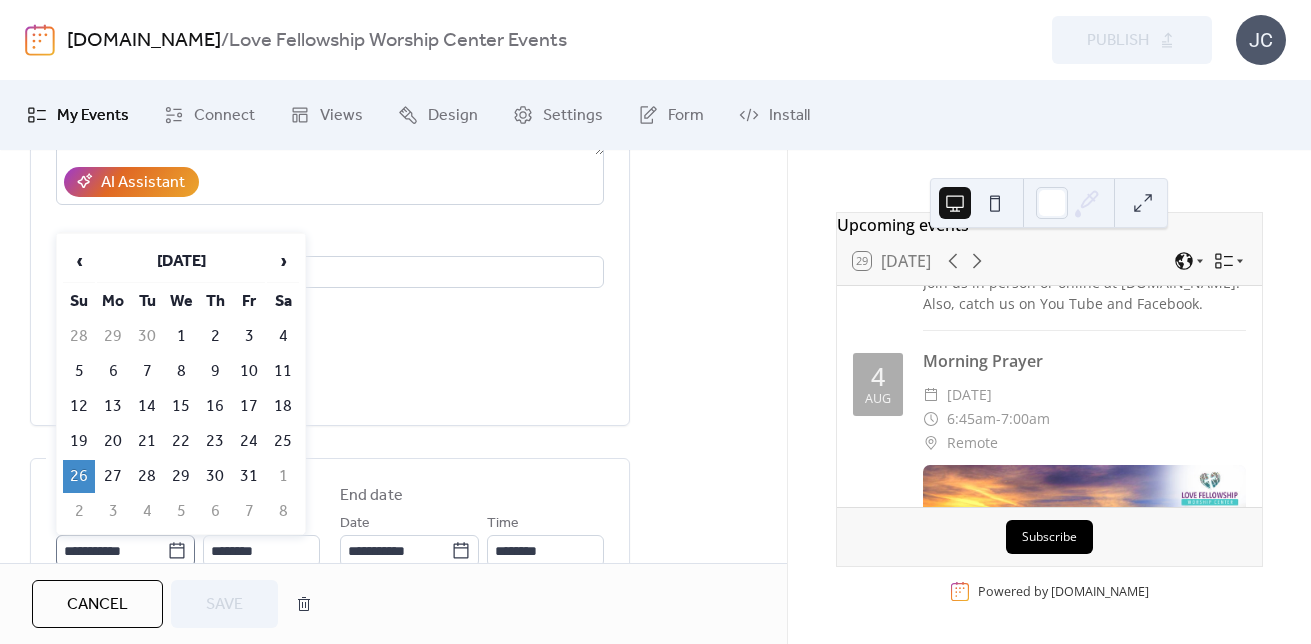 click 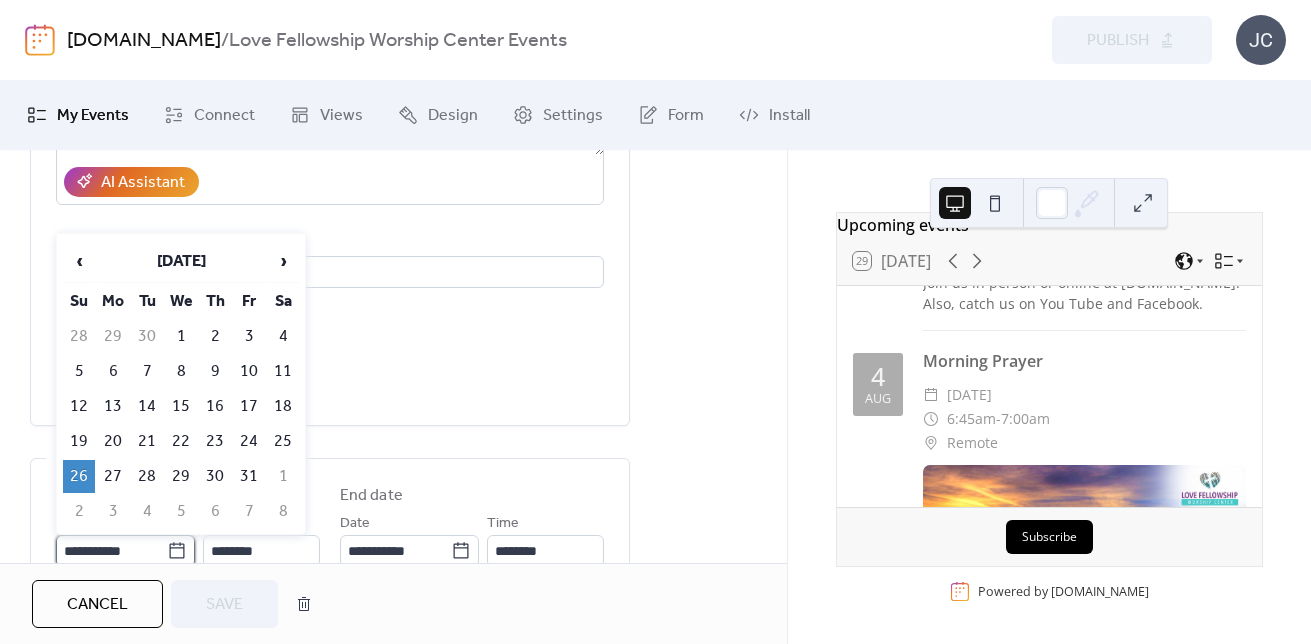 click on "**********" at bounding box center (111, 551) 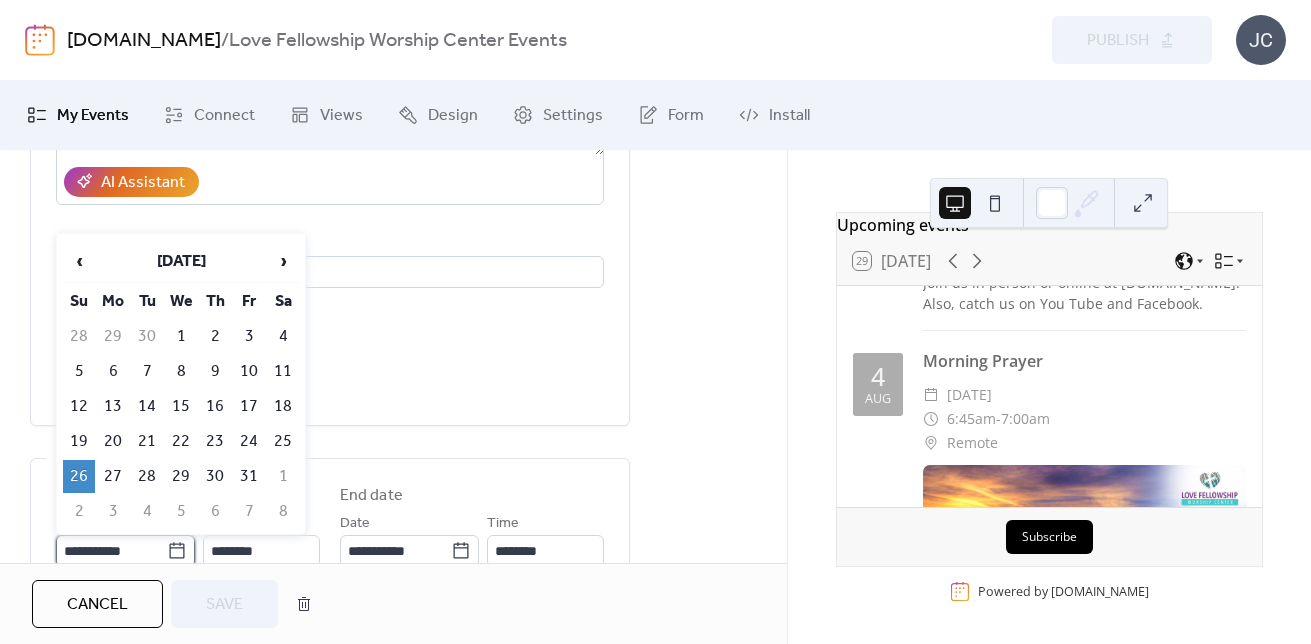 scroll, scrollTop: 389, scrollLeft: 0, axis: vertical 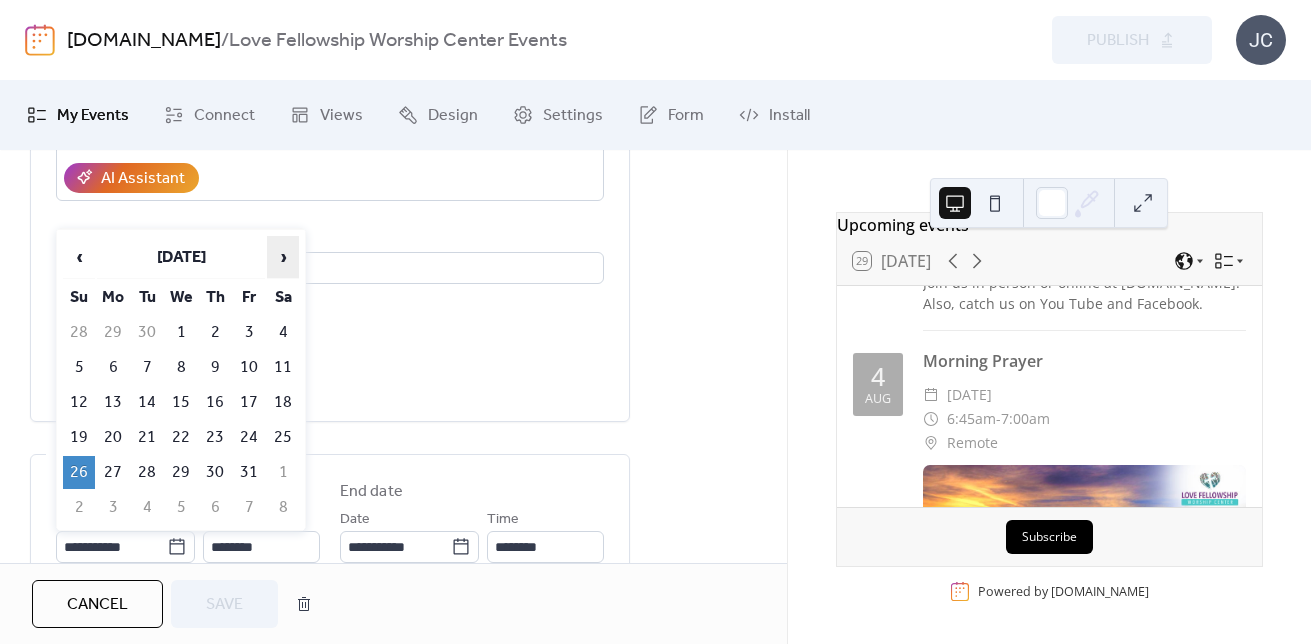 click on "›" at bounding box center [283, 257] 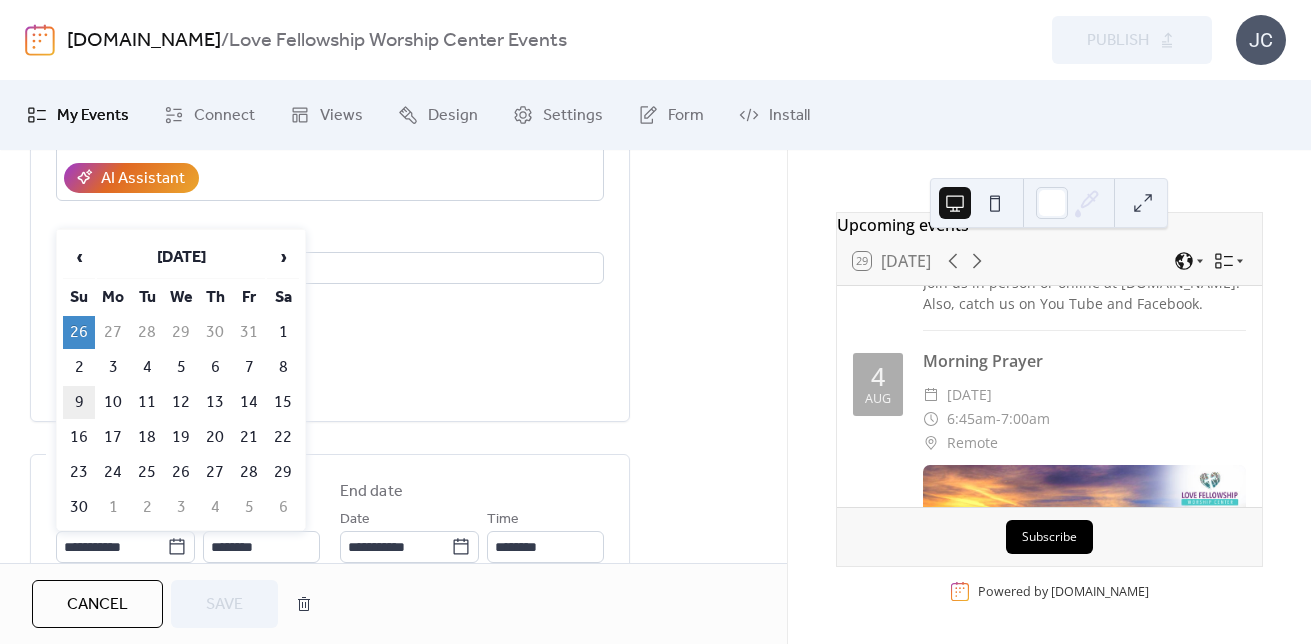 click on "9" at bounding box center [79, 402] 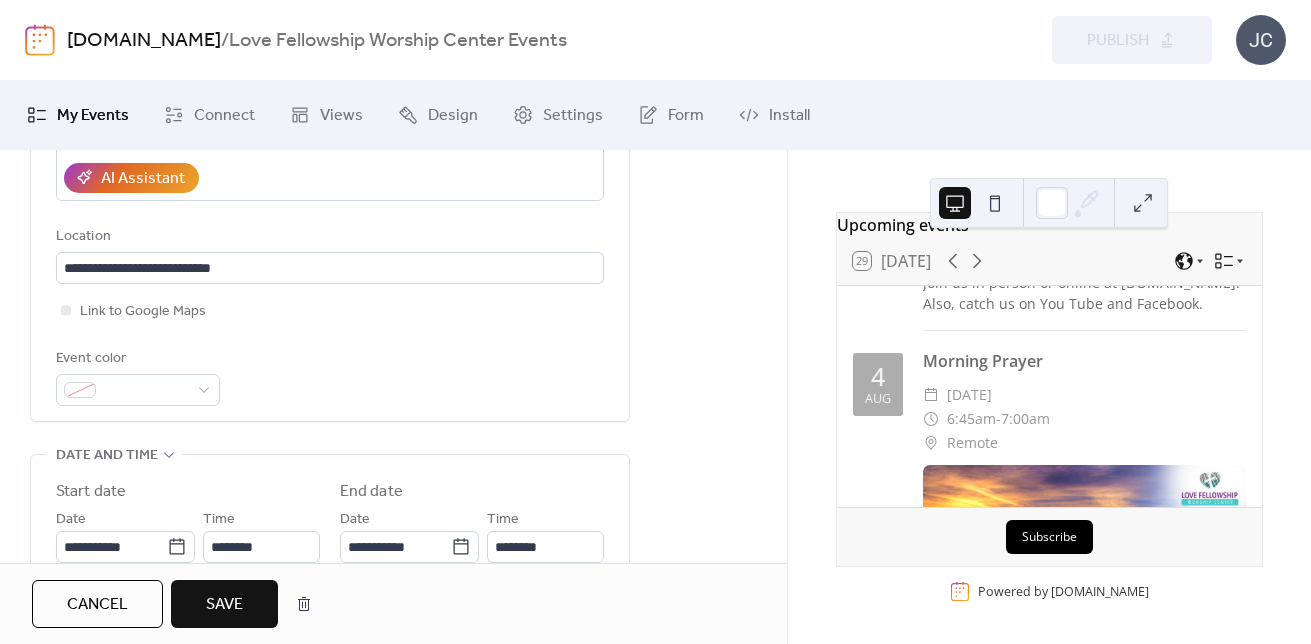 click on "Save" at bounding box center [224, 605] 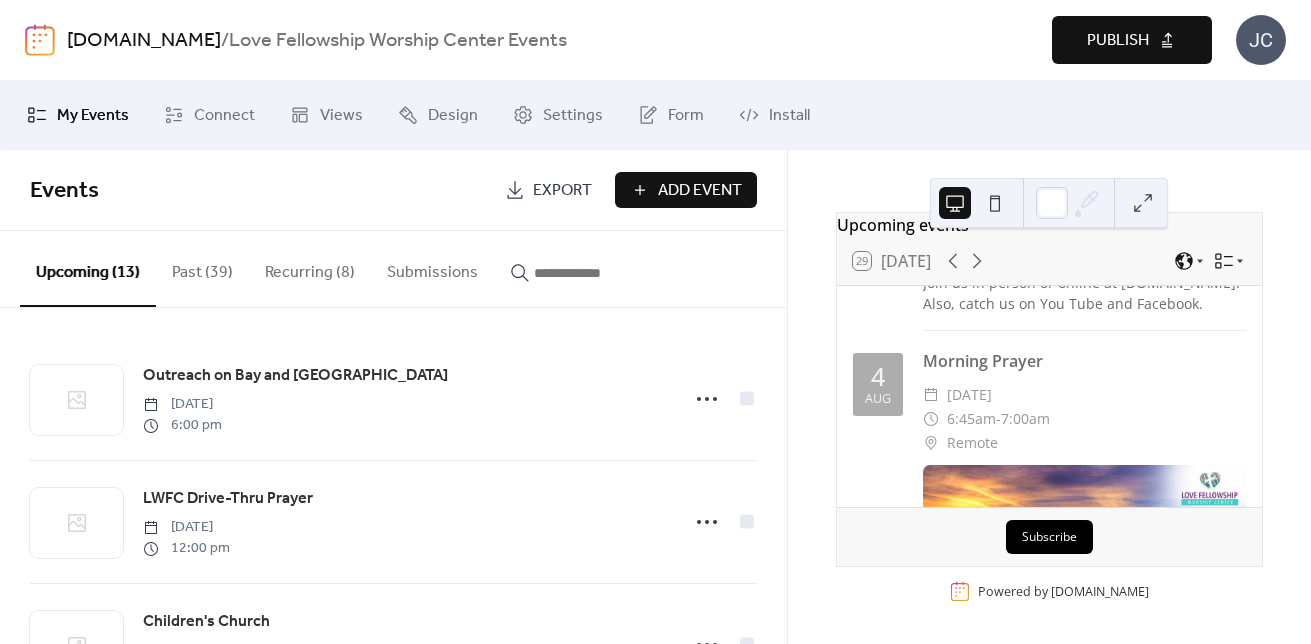 click on "Publish" at bounding box center [1118, 41] 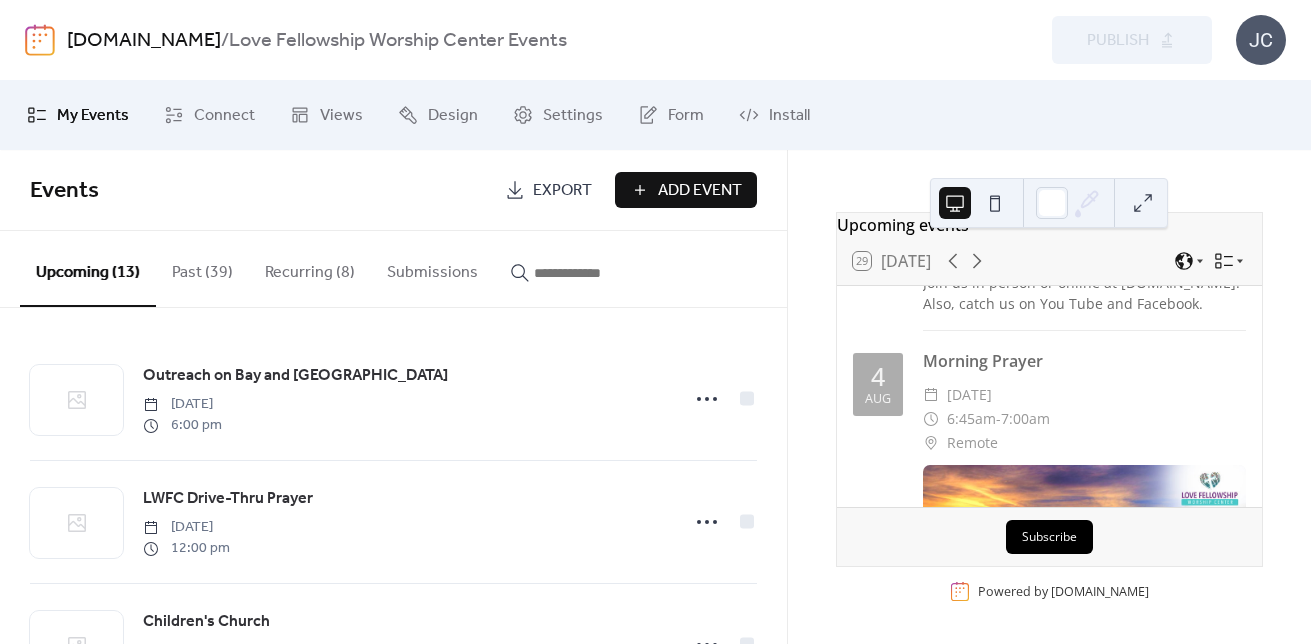 click on "Add Event" at bounding box center [700, 191] 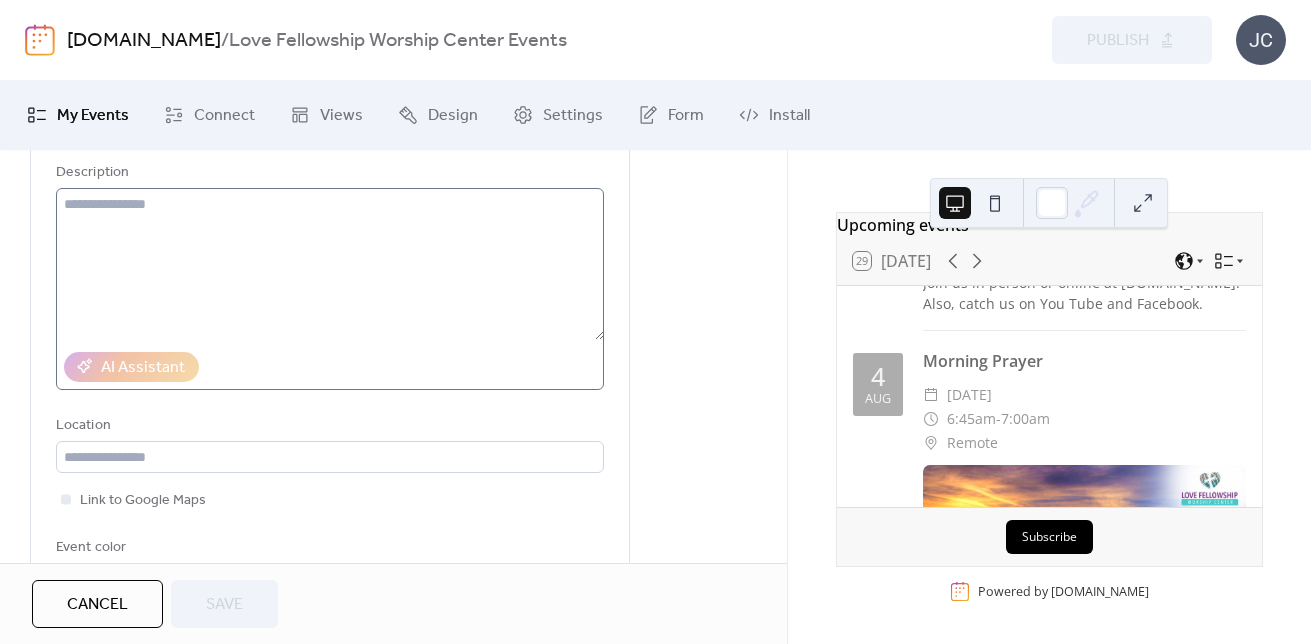 scroll, scrollTop: 0, scrollLeft: 0, axis: both 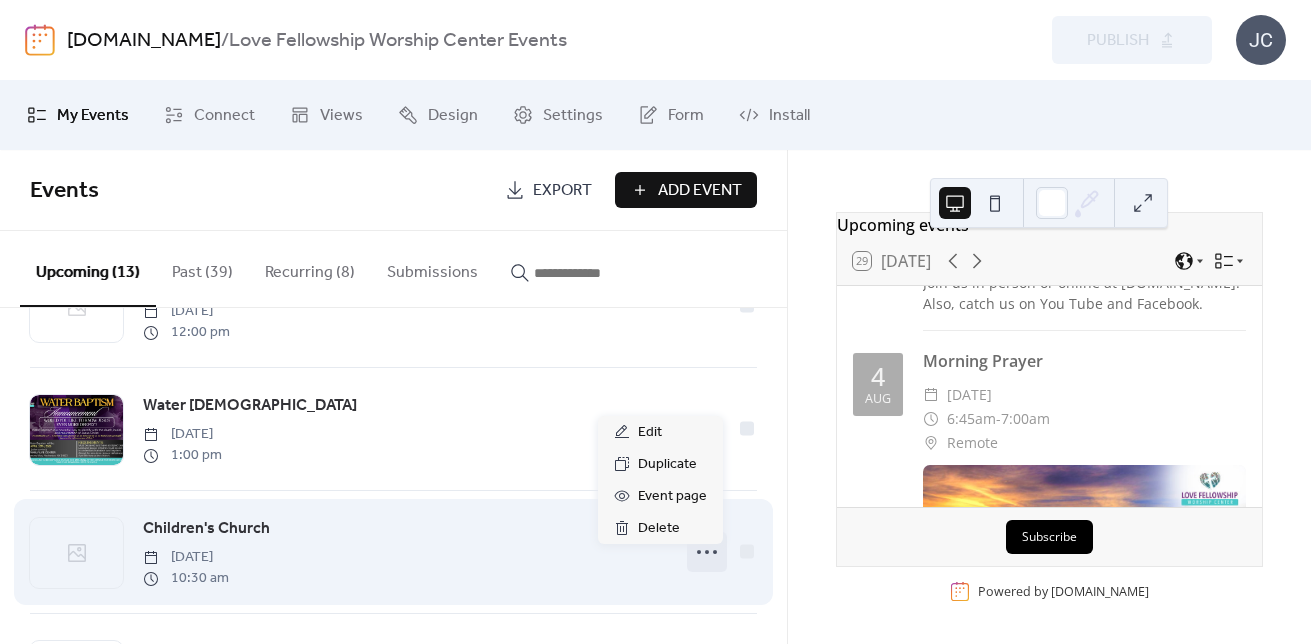click 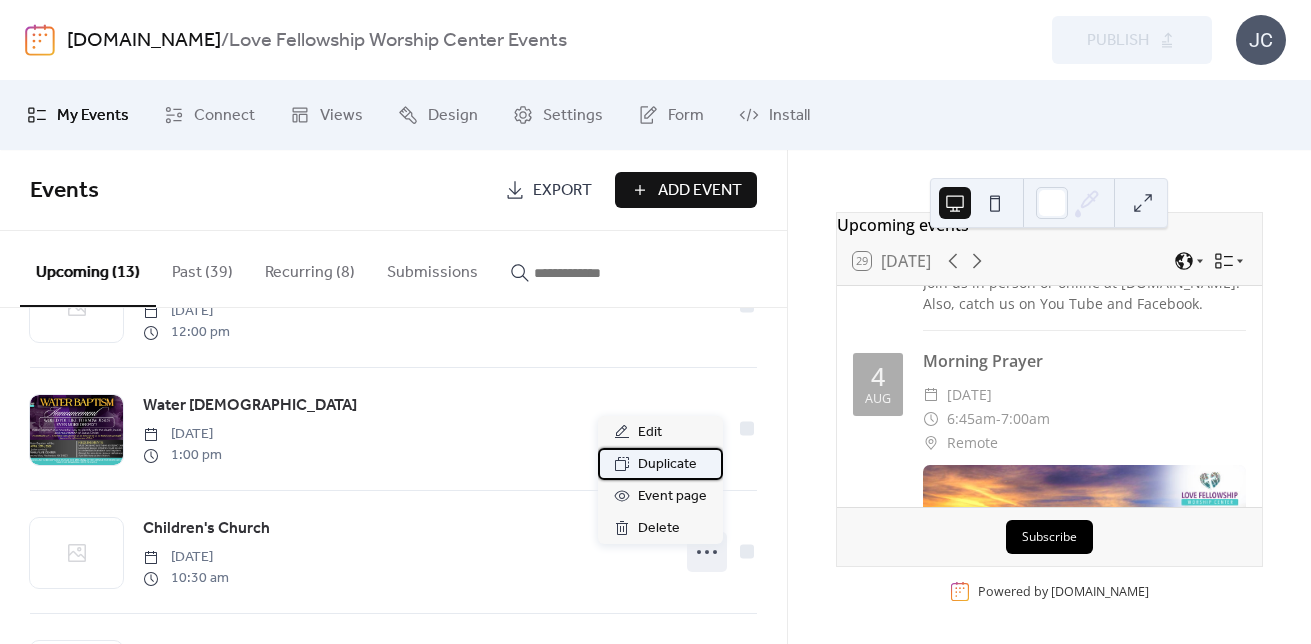 click on "Duplicate" at bounding box center [667, 465] 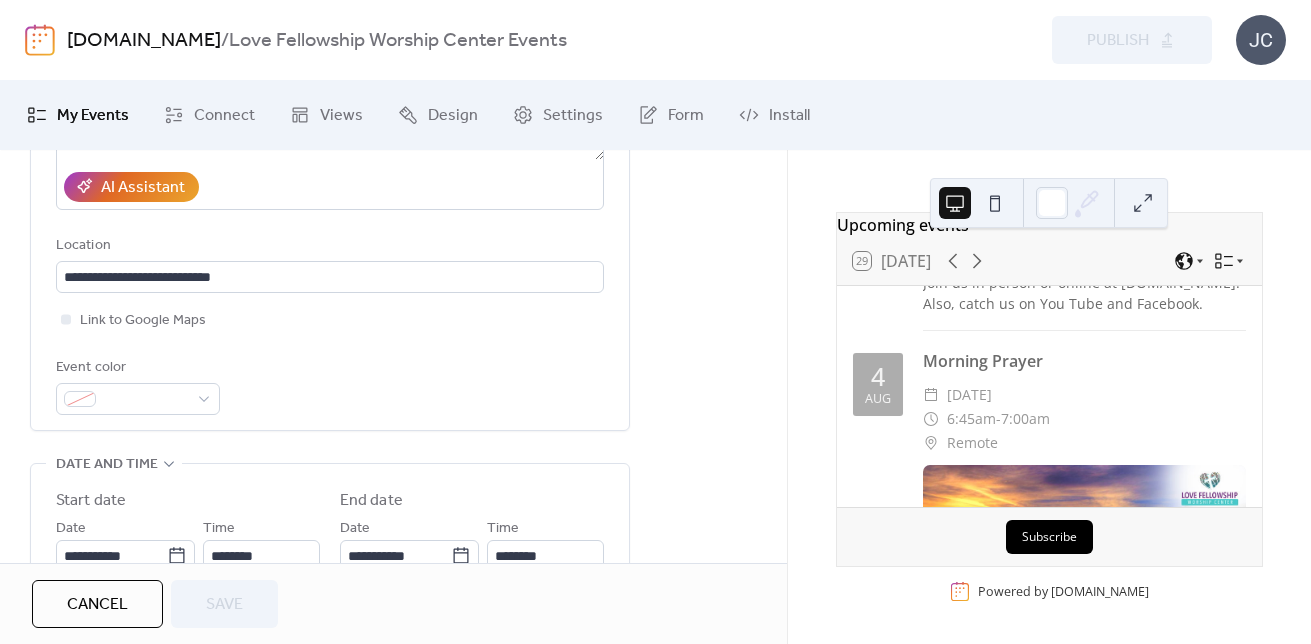 scroll, scrollTop: 400, scrollLeft: 0, axis: vertical 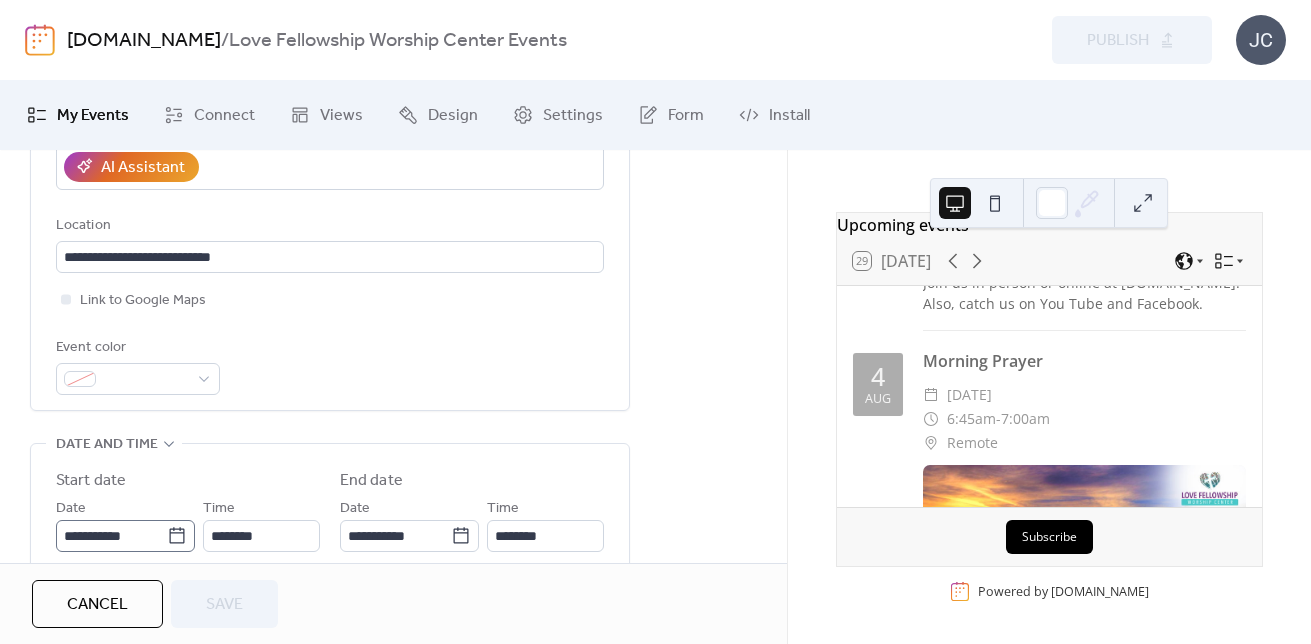 click 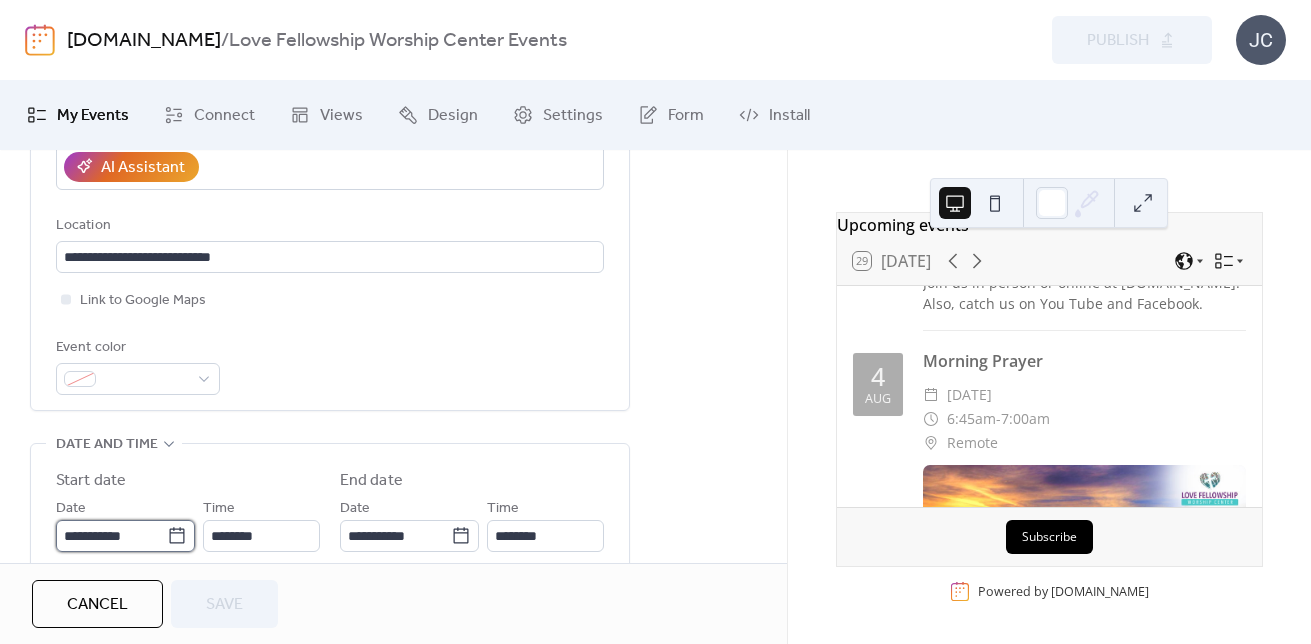click on "**********" at bounding box center [111, 536] 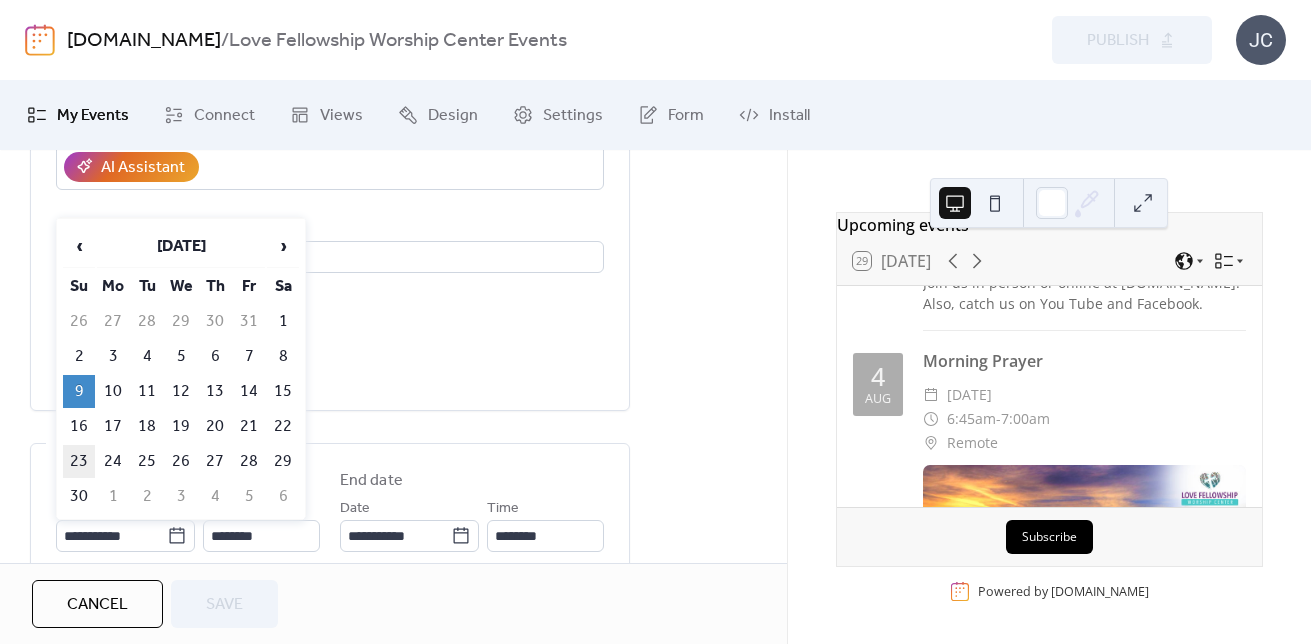click on "23" at bounding box center [79, 461] 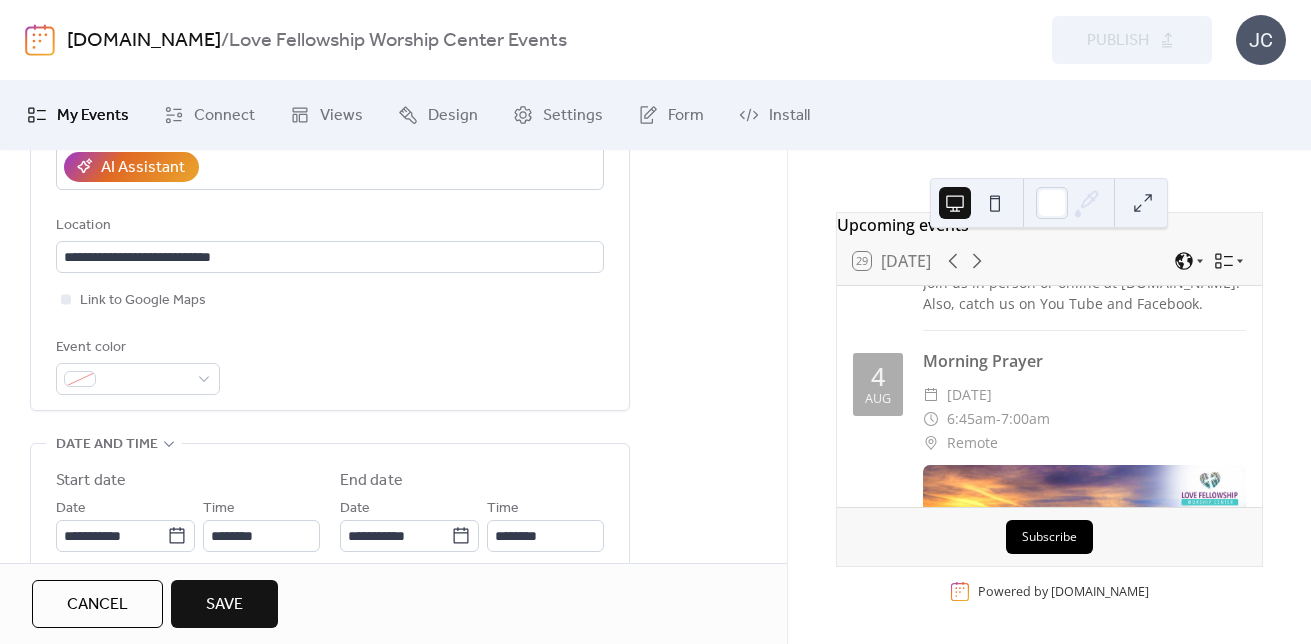 click on "Save" at bounding box center [224, 605] 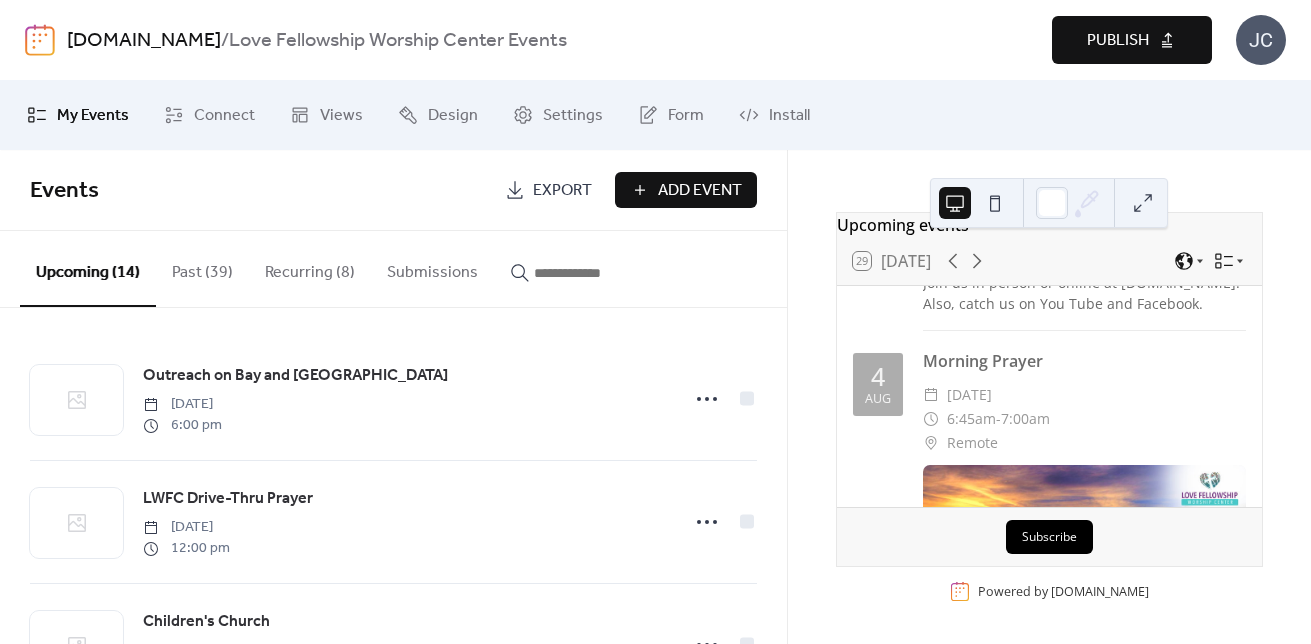 click on "Publish" at bounding box center (1132, 40) 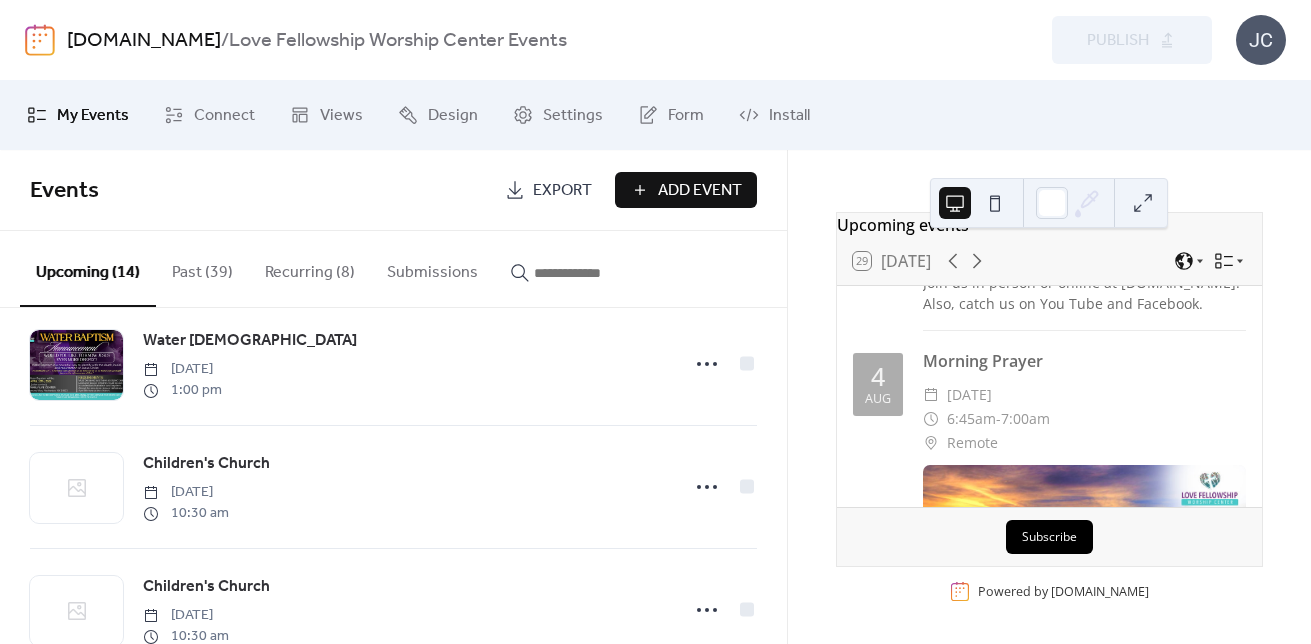 scroll, scrollTop: 1300, scrollLeft: 0, axis: vertical 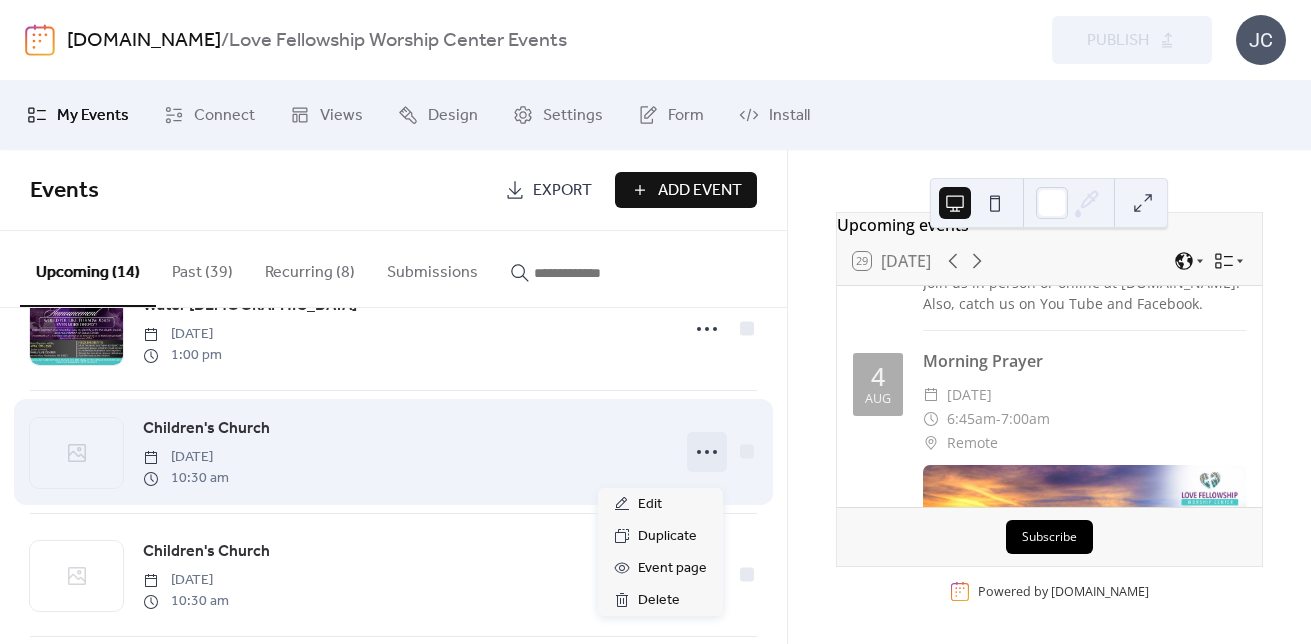 click 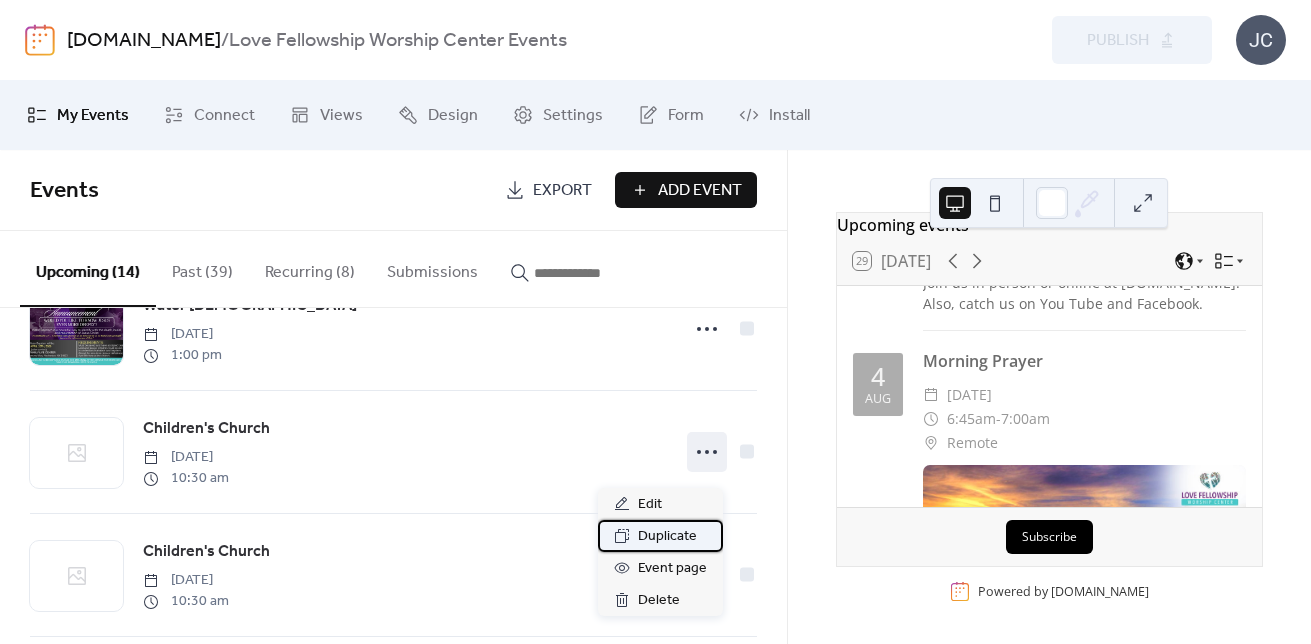 click on "Duplicate" at bounding box center [667, 537] 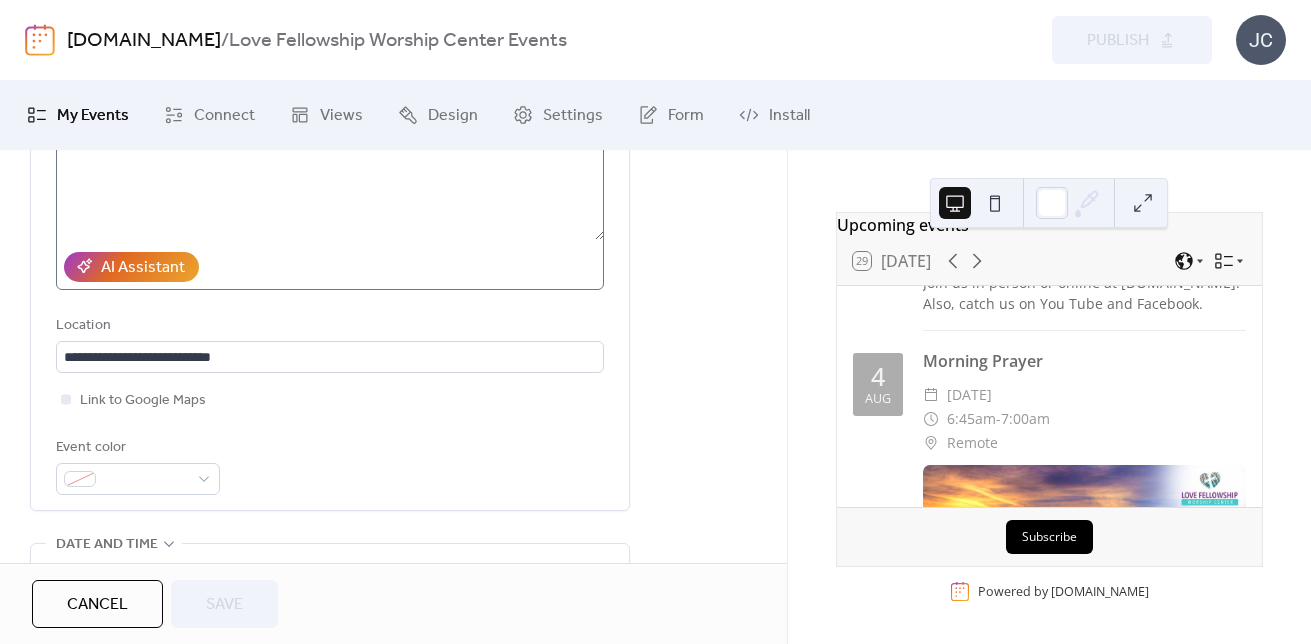 scroll, scrollTop: 400, scrollLeft: 0, axis: vertical 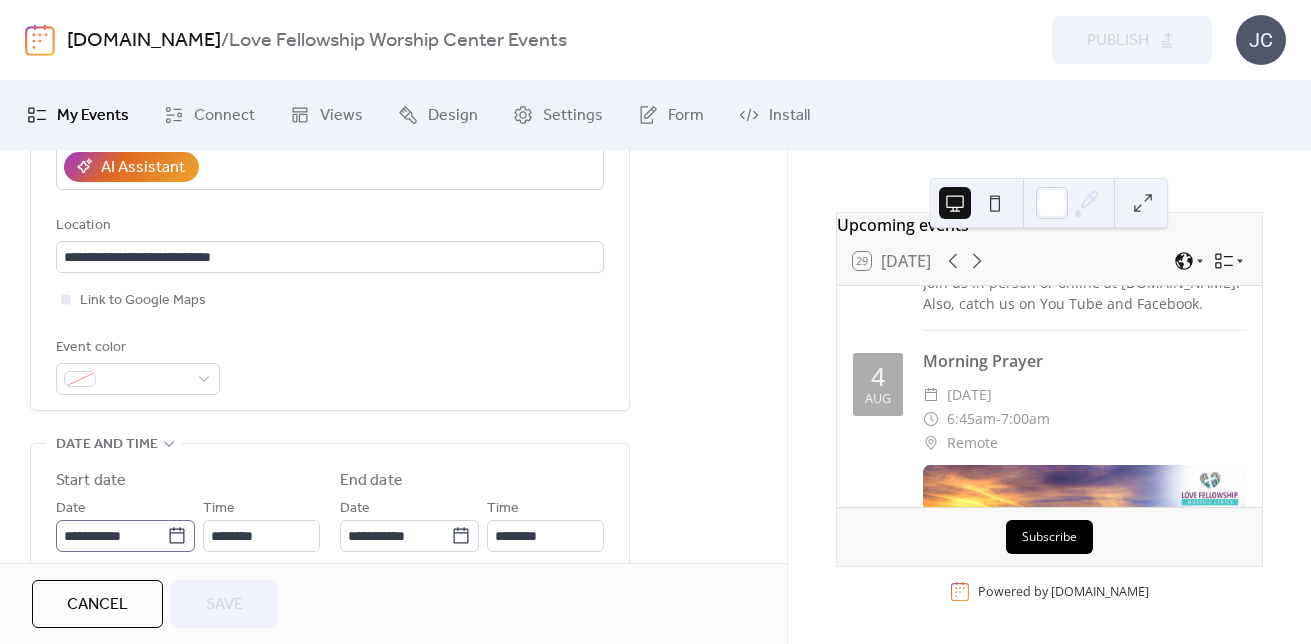 click 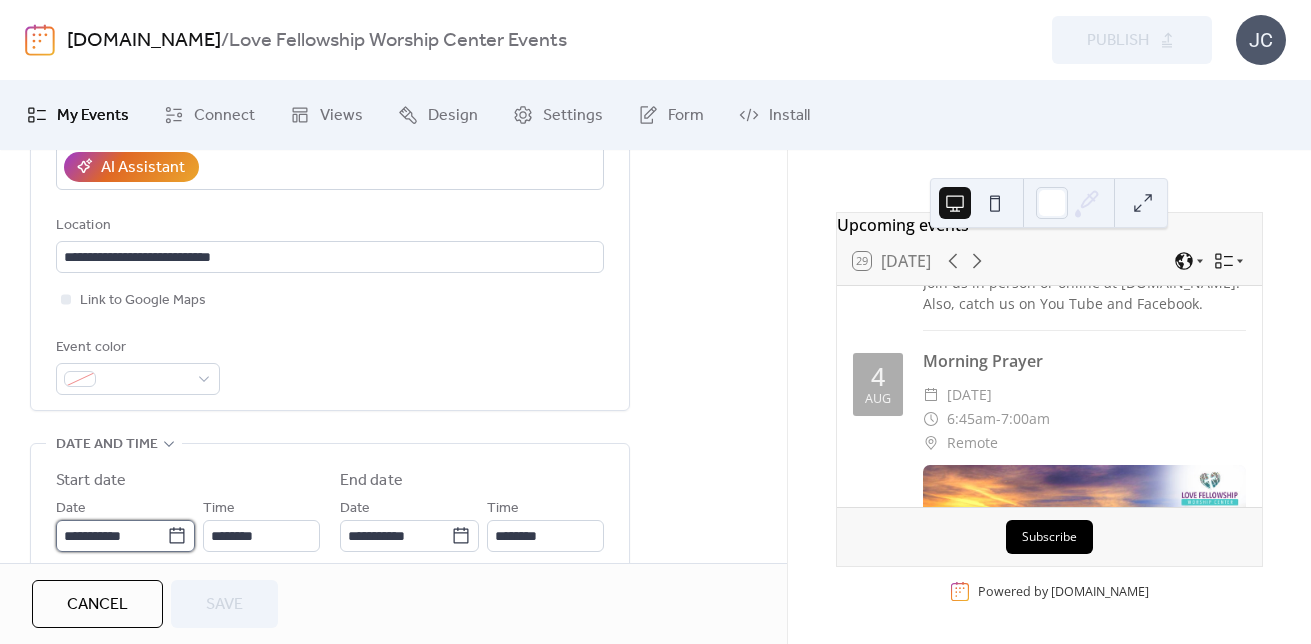 click on "**********" at bounding box center (111, 536) 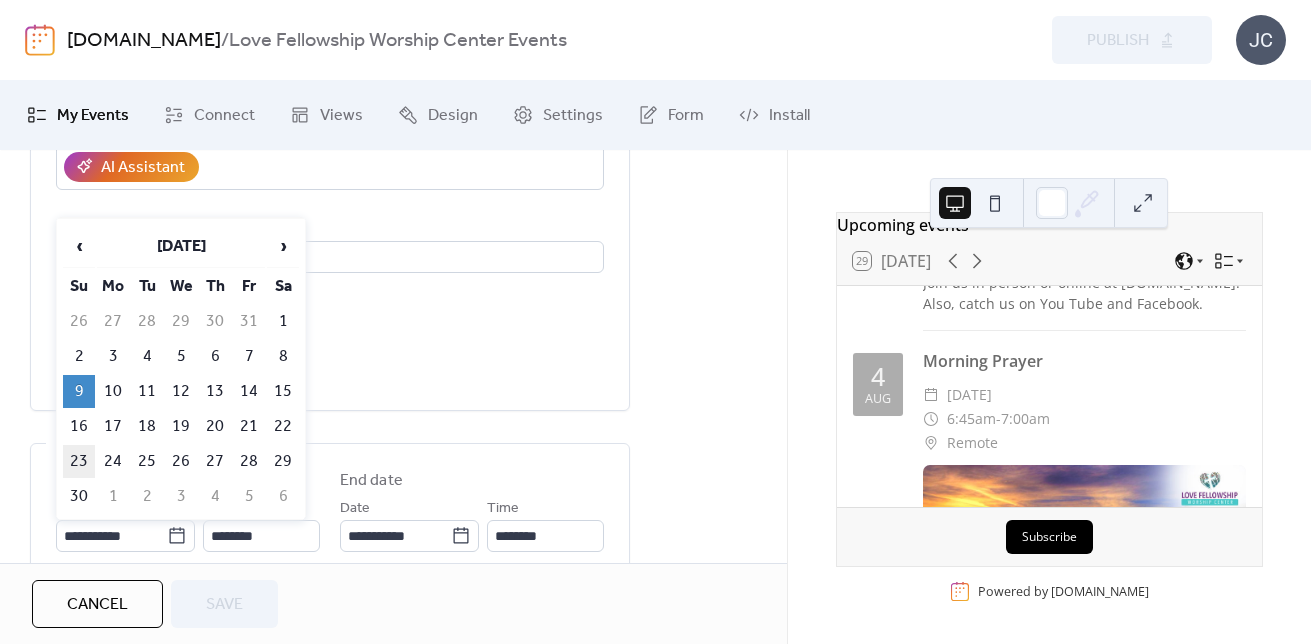 click on "23" at bounding box center [79, 461] 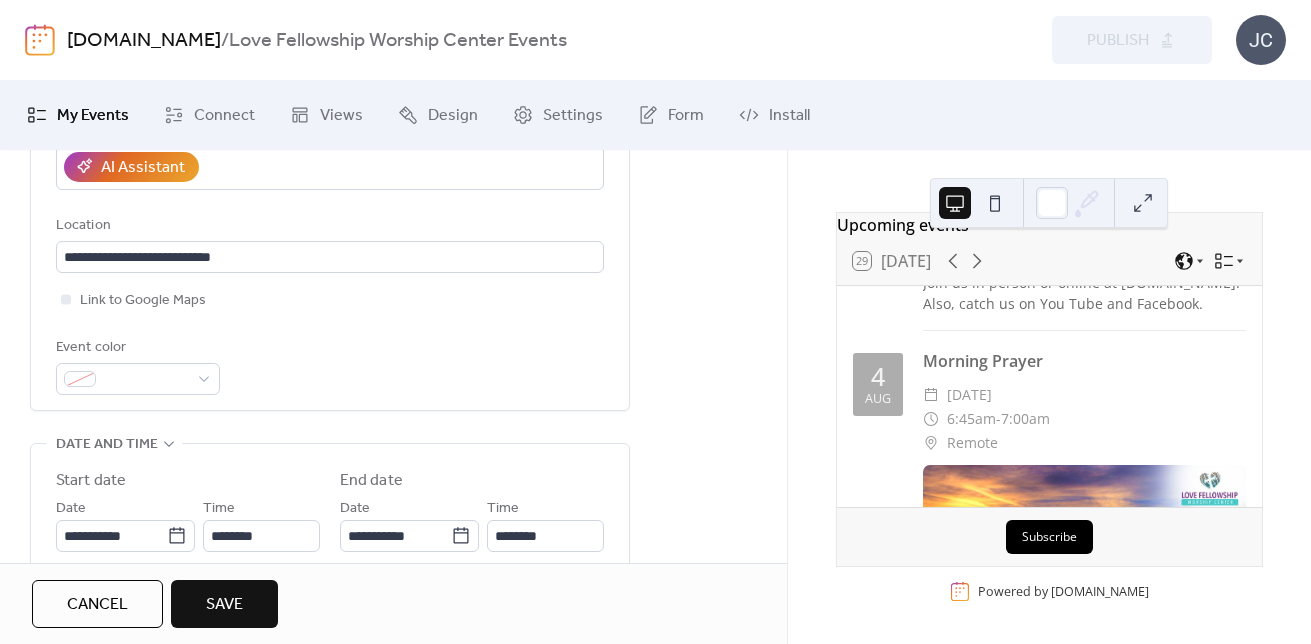 drag, startPoint x: 225, startPoint y: 598, endPoint x: 226, endPoint y: 584, distance: 14.035668 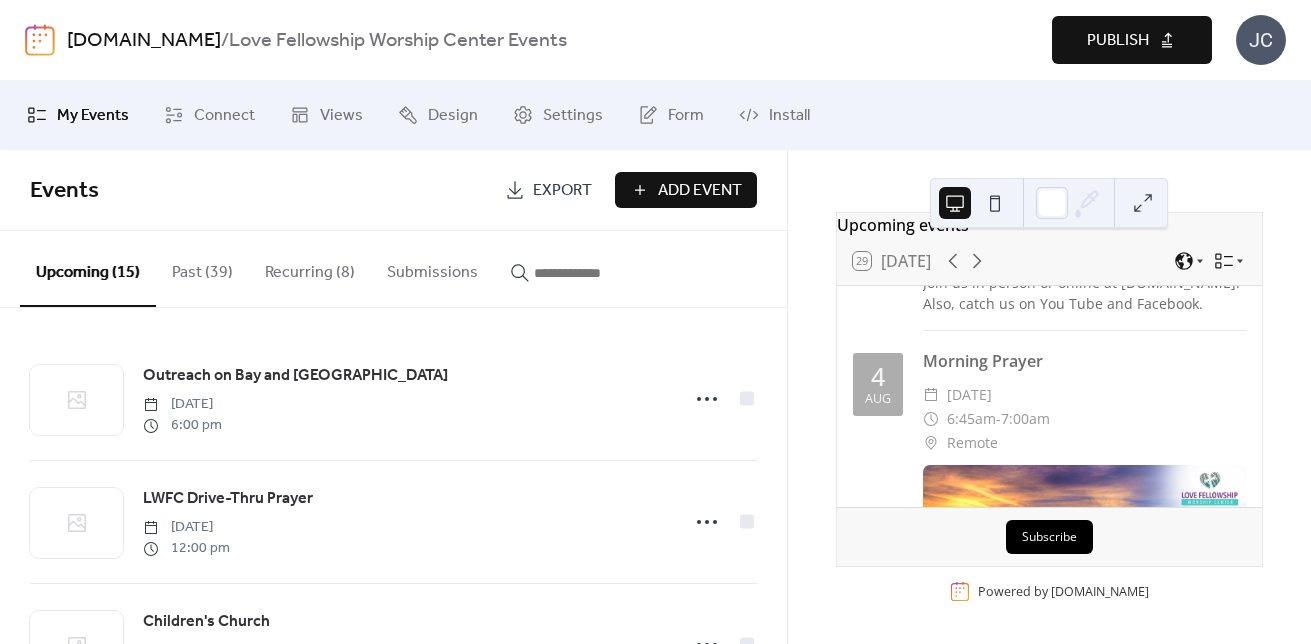 click on "Publish" at bounding box center [1118, 41] 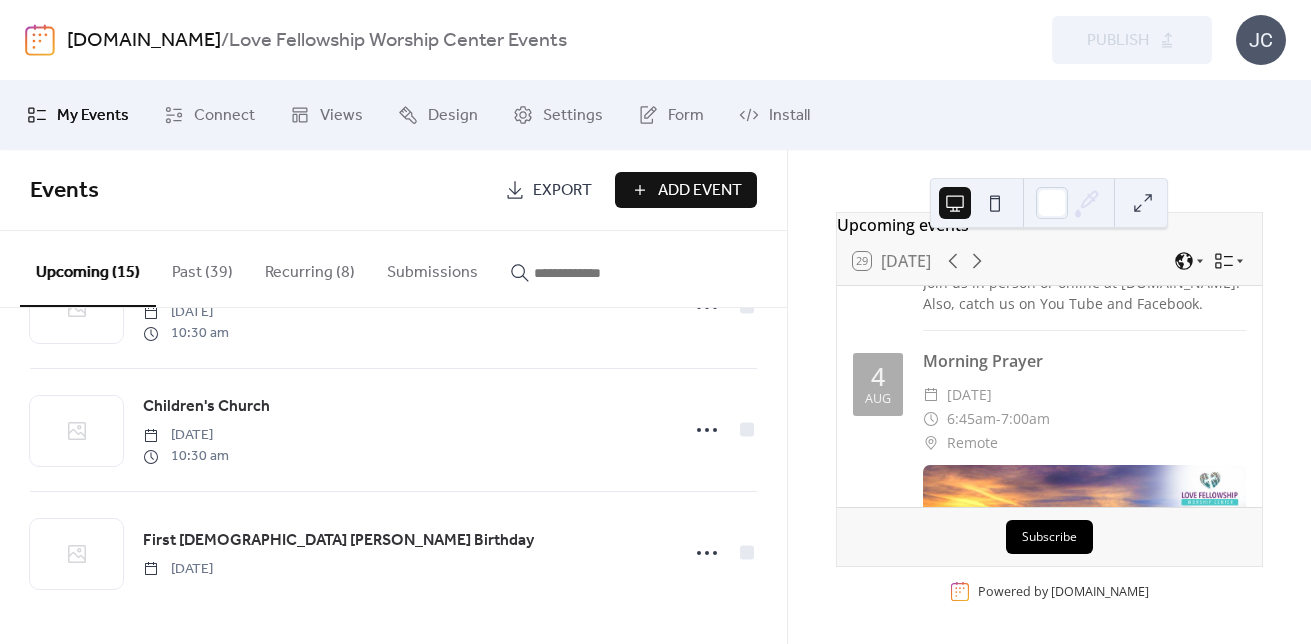 scroll, scrollTop: 1582, scrollLeft: 0, axis: vertical 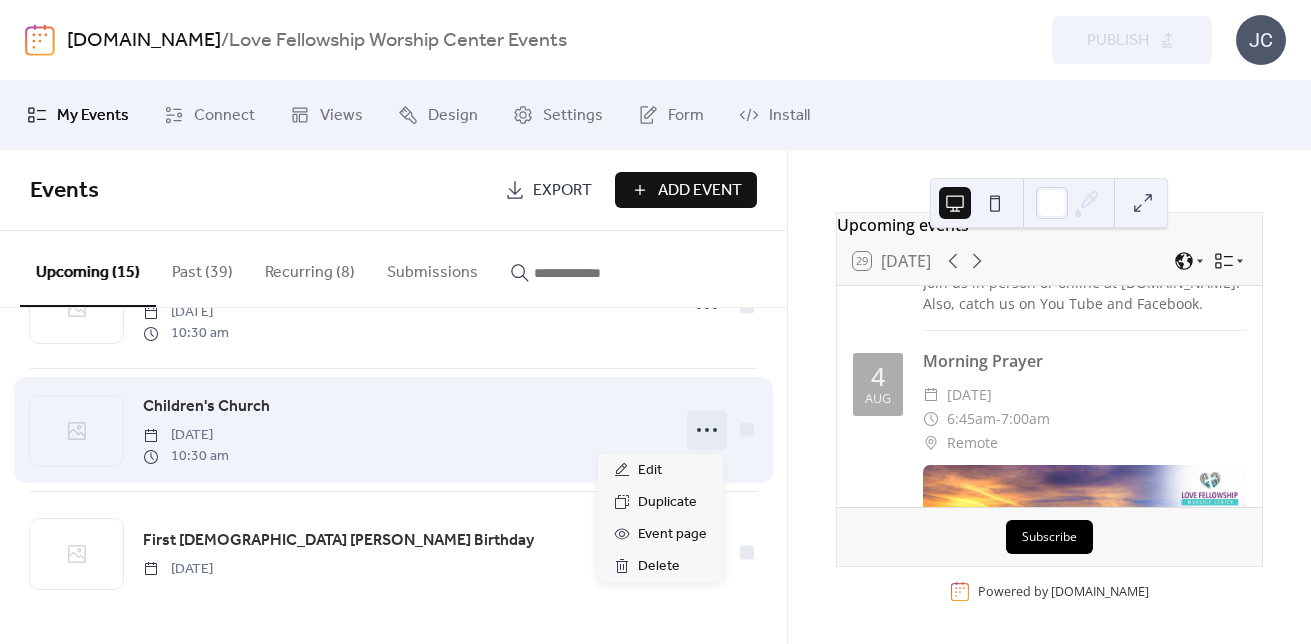 click 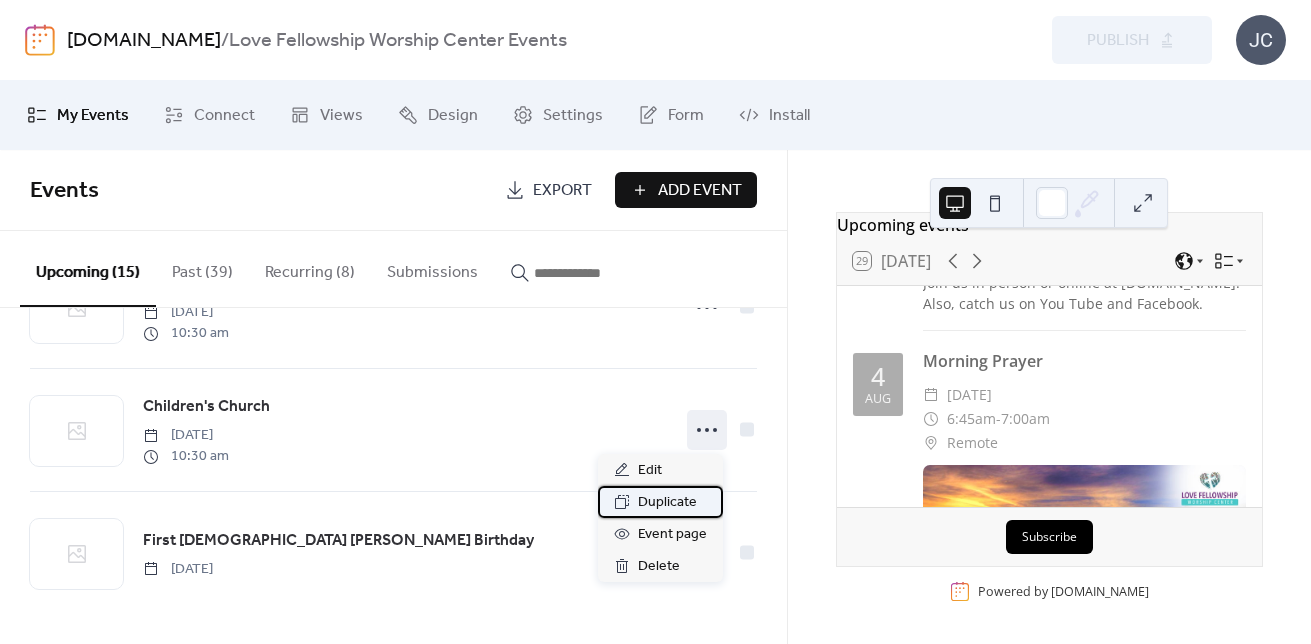 click on "Duplicate" at bounding box center [667, 503] 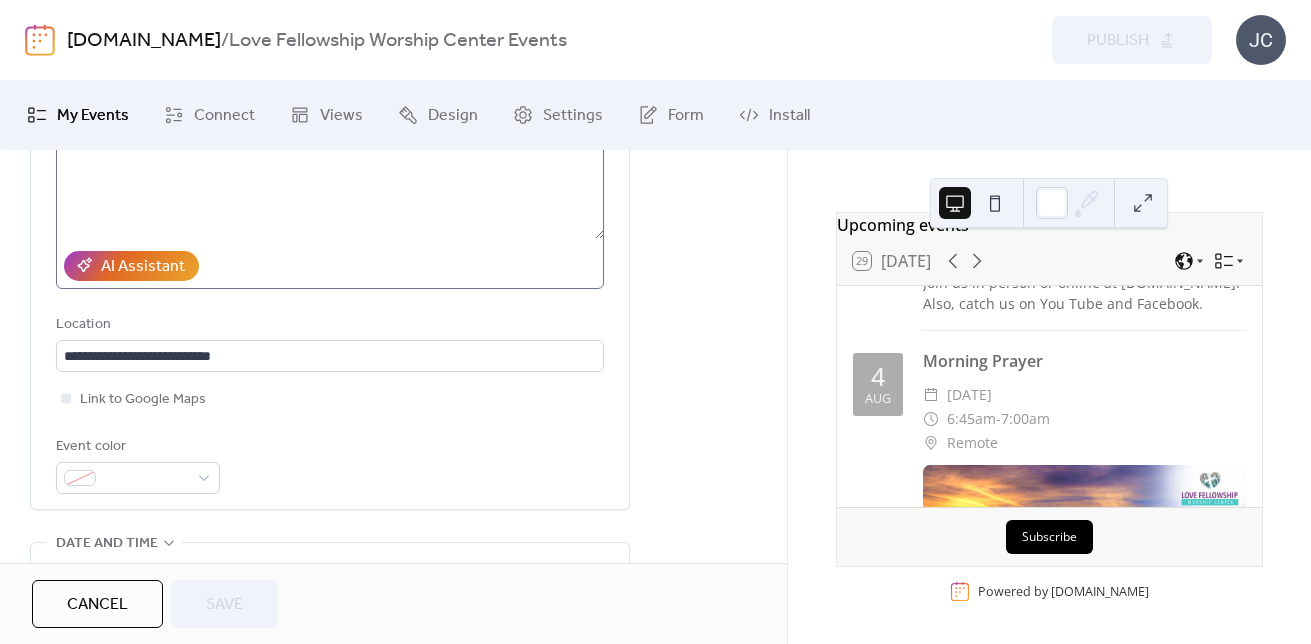 scroll, scrollTop: 400, scrollLeft: 0, axis: vertical 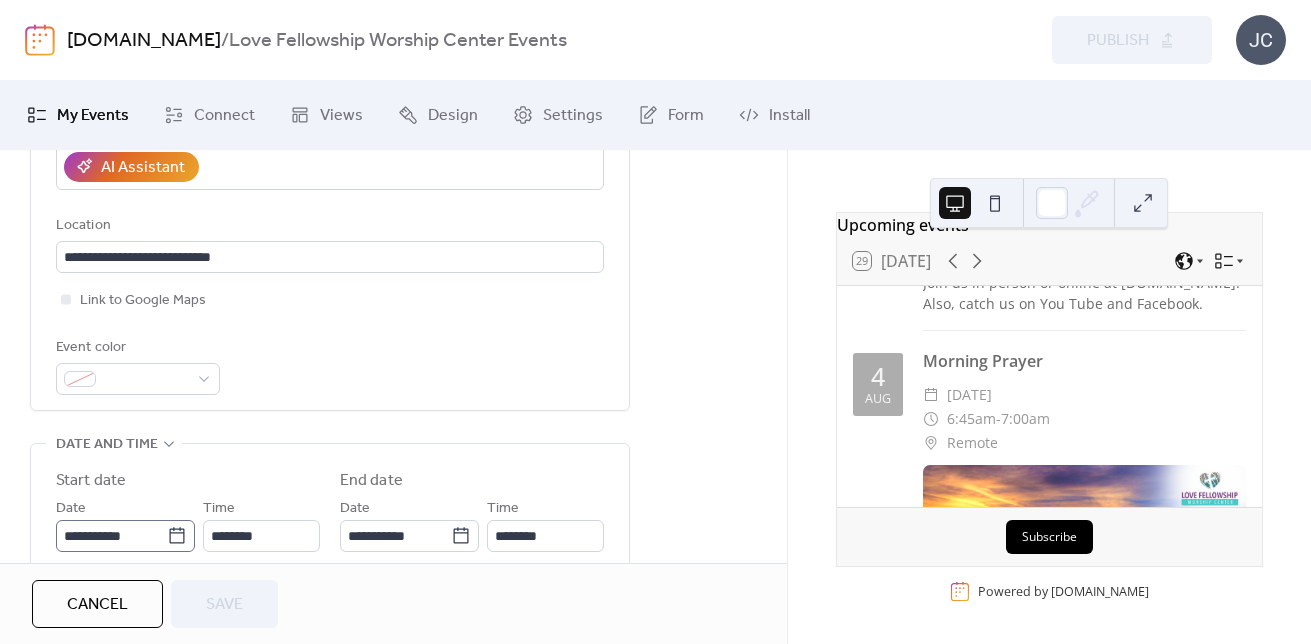 click 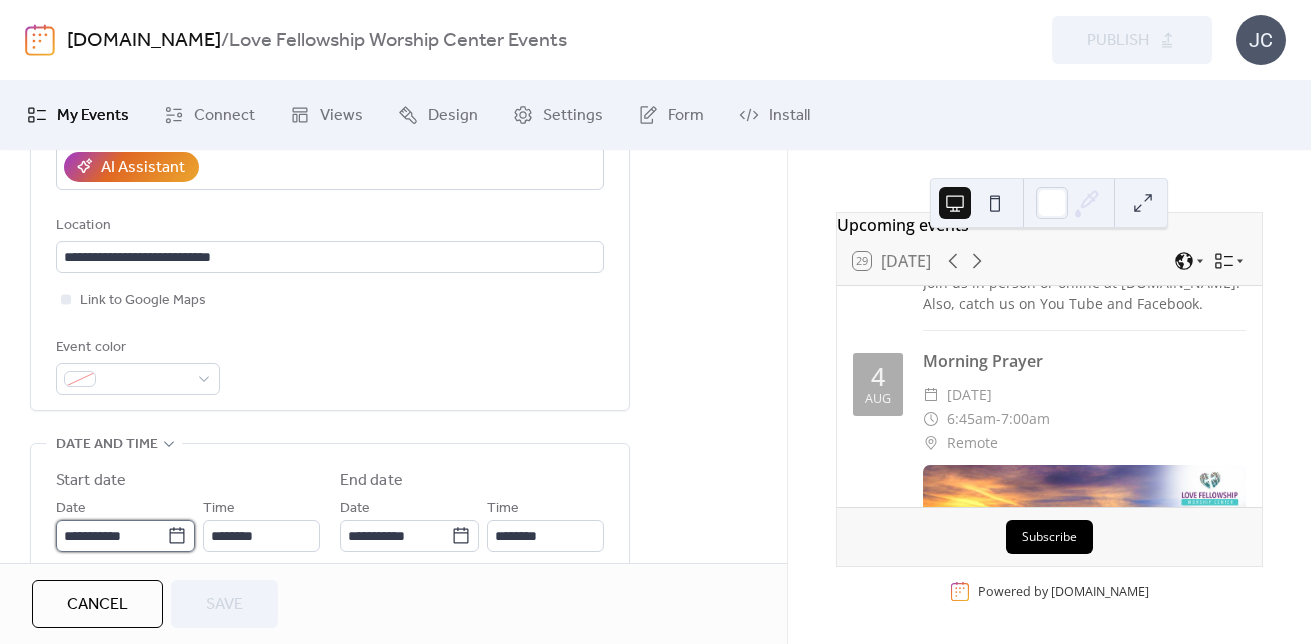 click on "**********" at bounding box center [111, 536] 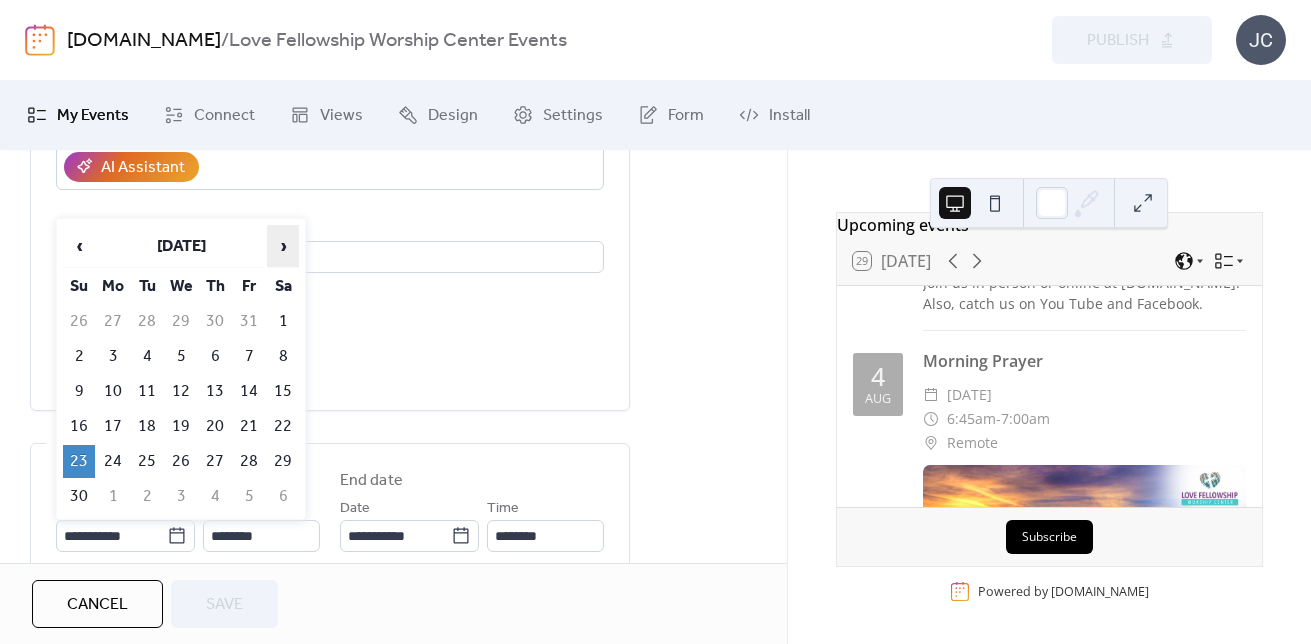 click on "›" at bounding box center (283, 246) 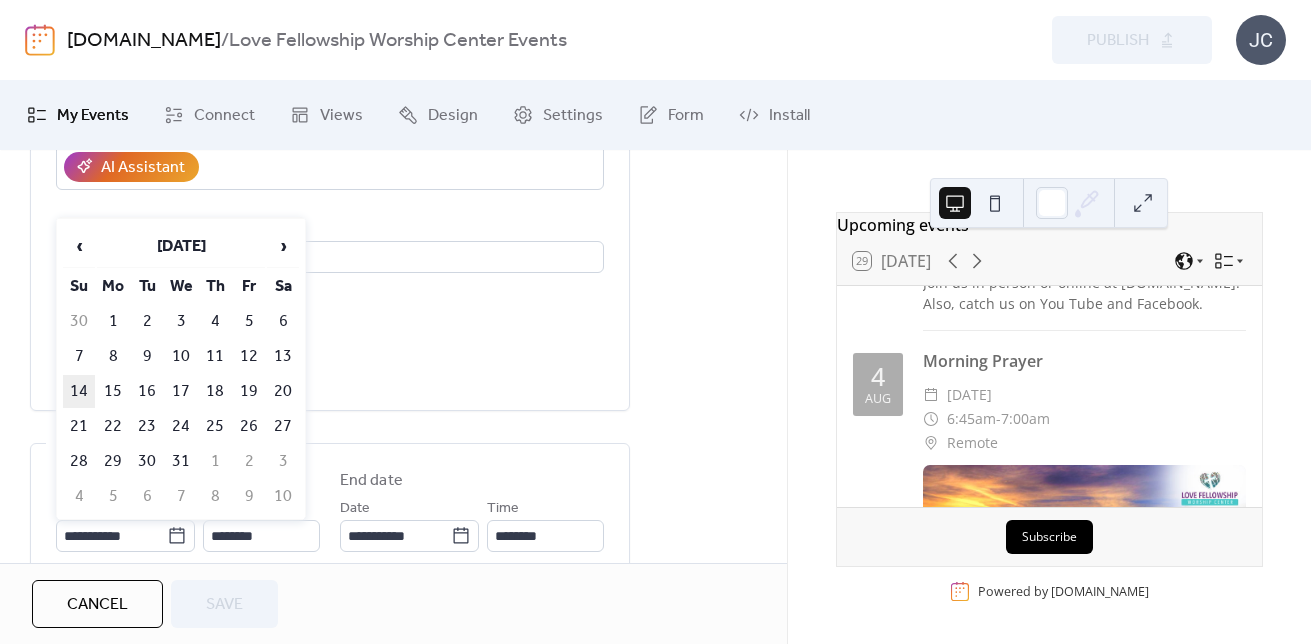 click on "14" at bounding box center [79, 391] 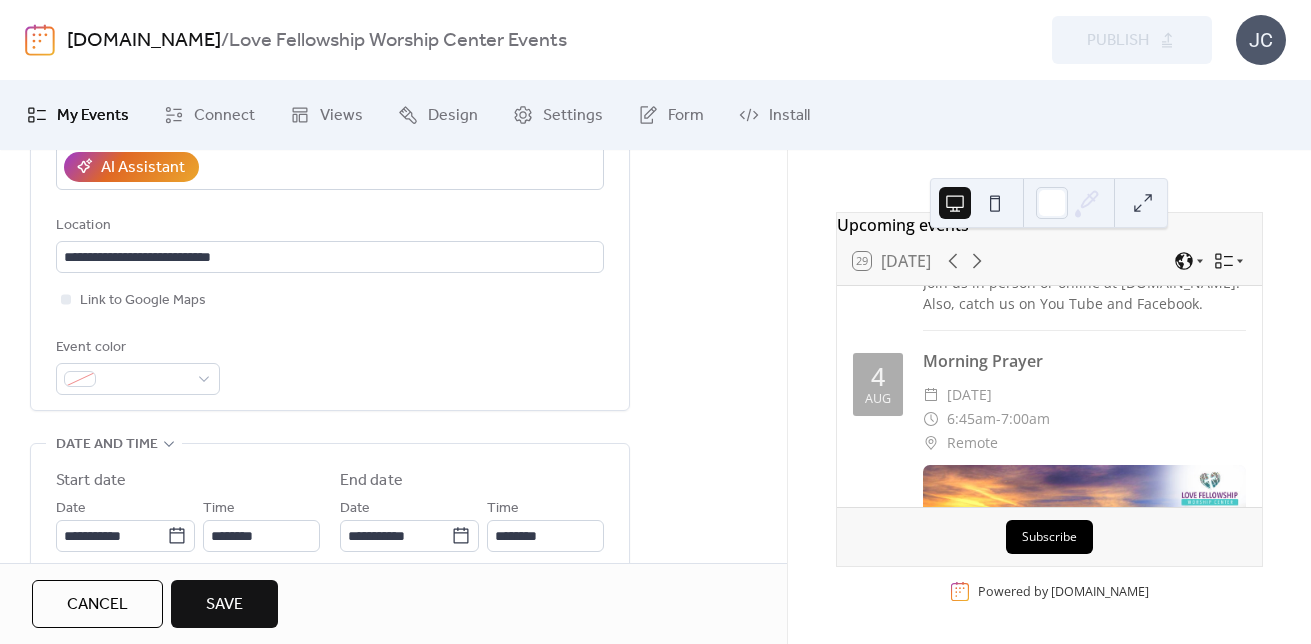 click on "Save" at bounding box center [224, 605] 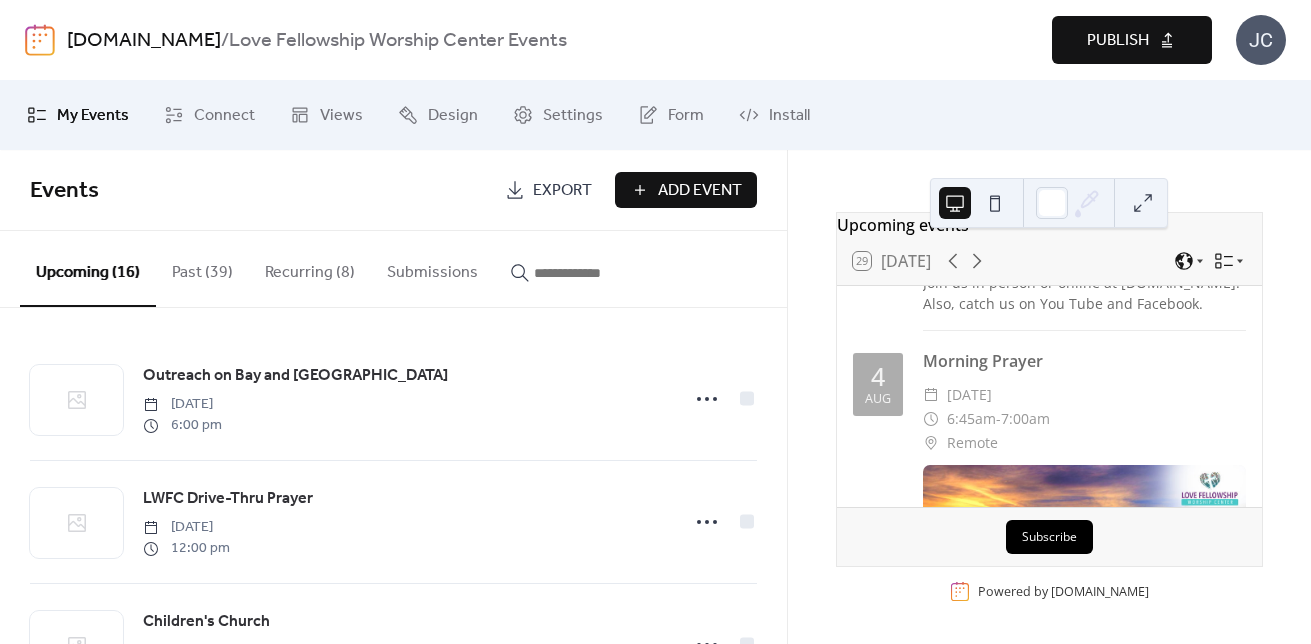 click on "Publish" at bounding box center [1118, 41] 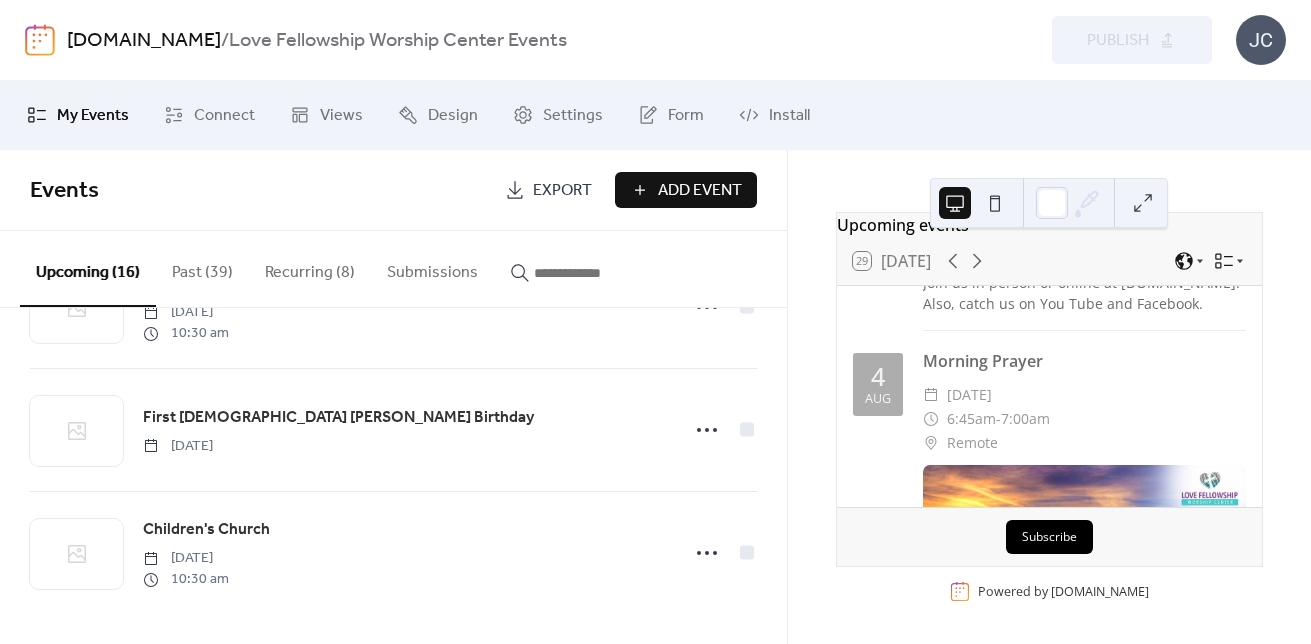 scroll, scrollTop: 1706, scrollLeft: 0, axis: vertical 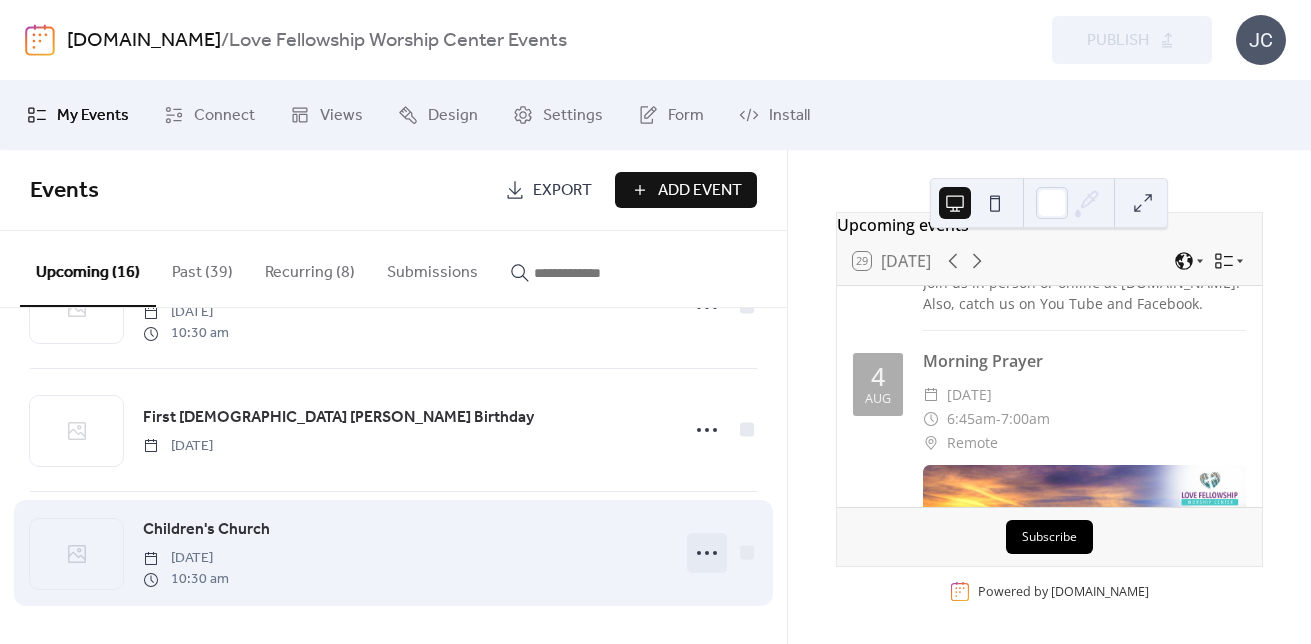 click 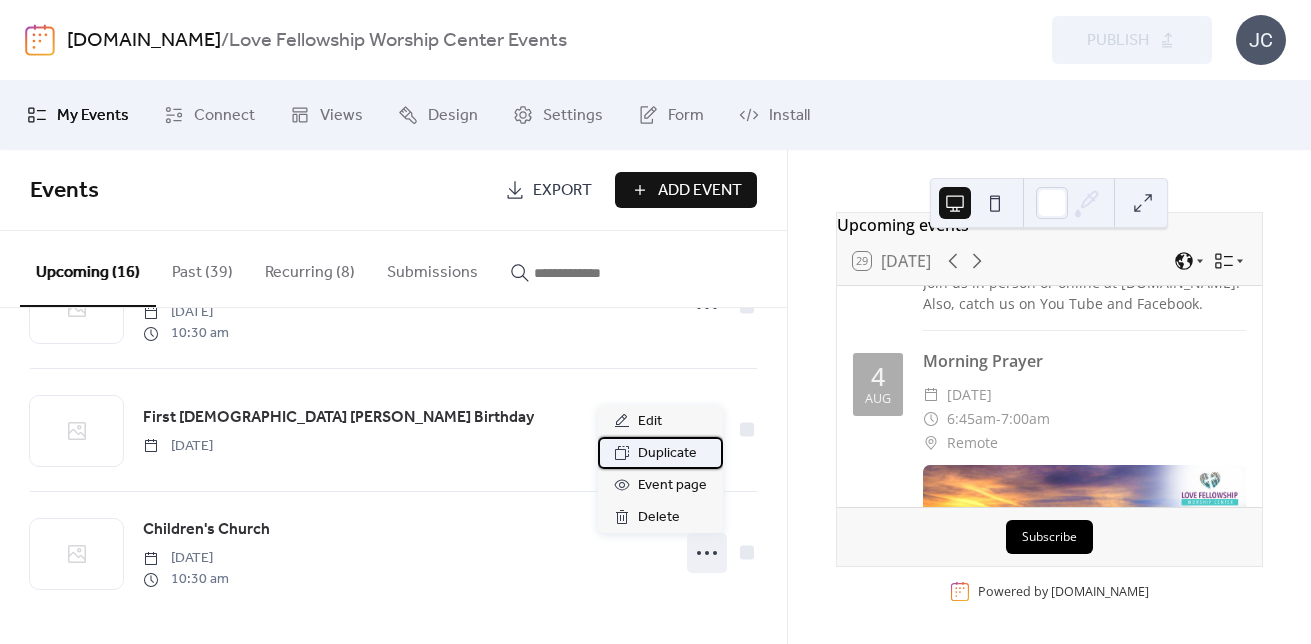 click on "Duplicate" at bounding box center [667, 454] 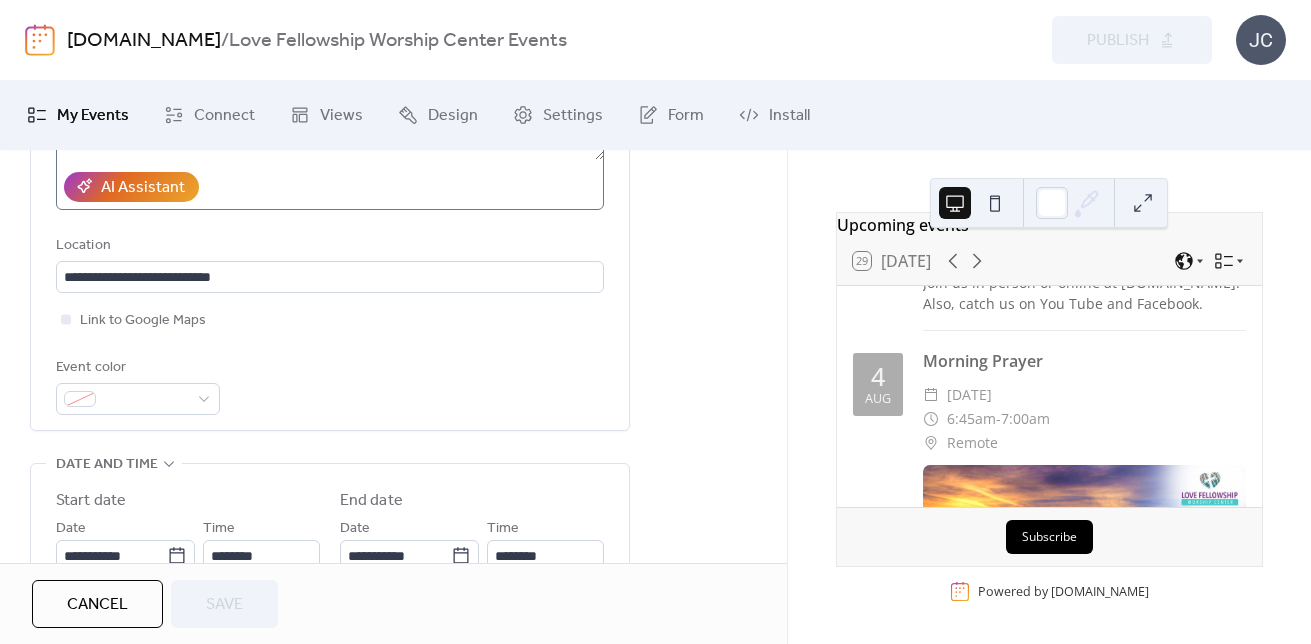 scroll, scrollTop: 400, scrollLeft: 0, axis: vertical 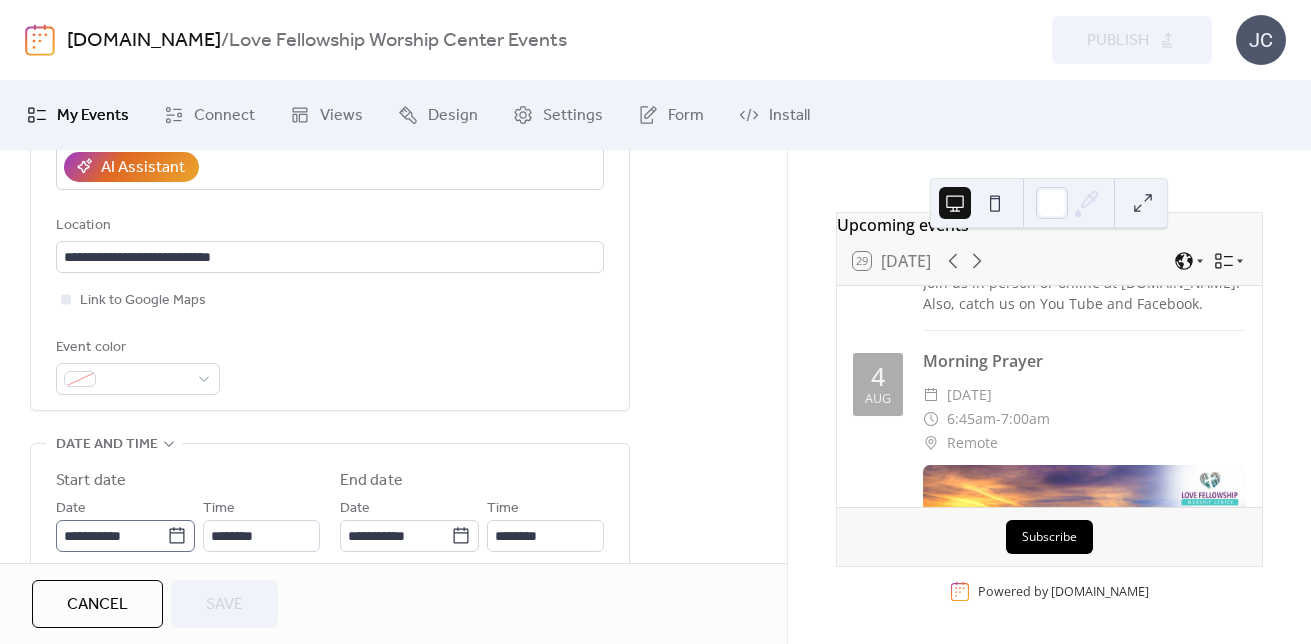 click 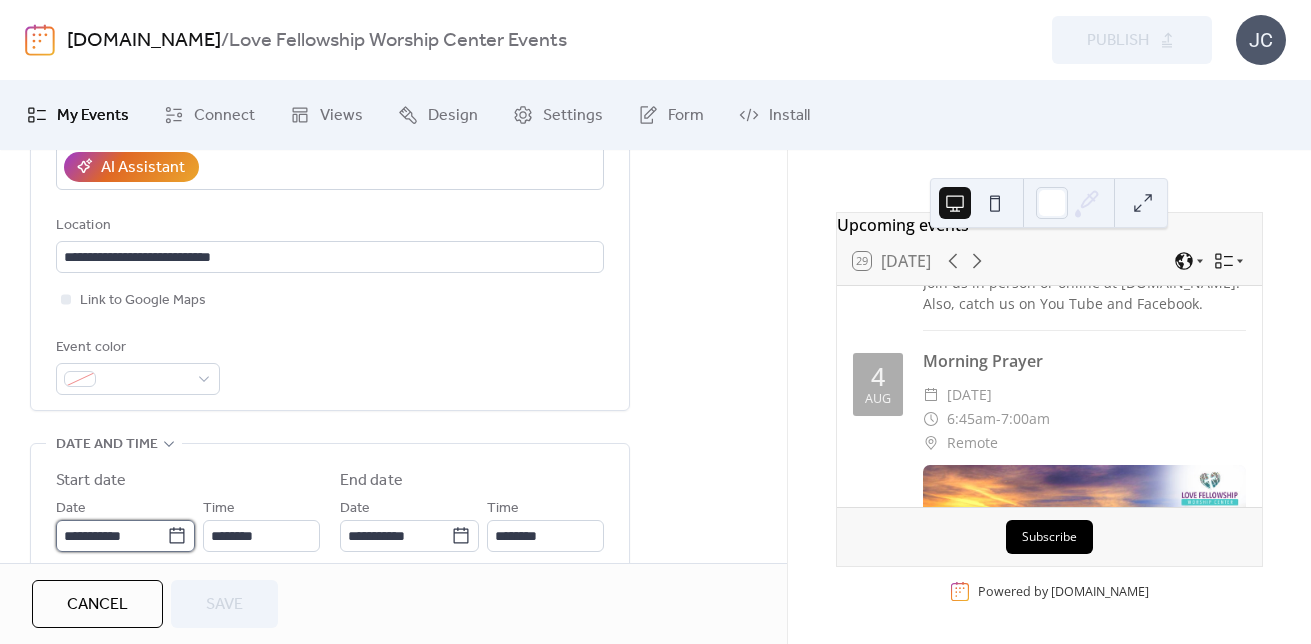 click on "**********" at bounding box center [111, 536] 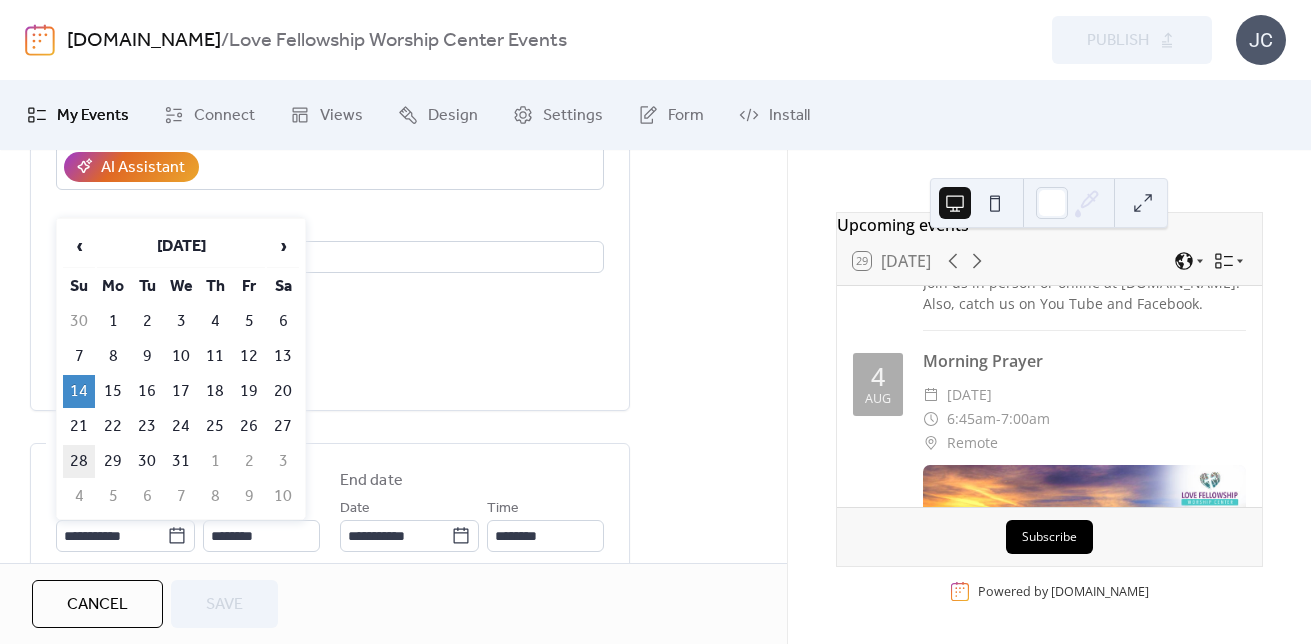 click on "28" at bounding box center [79, 461] 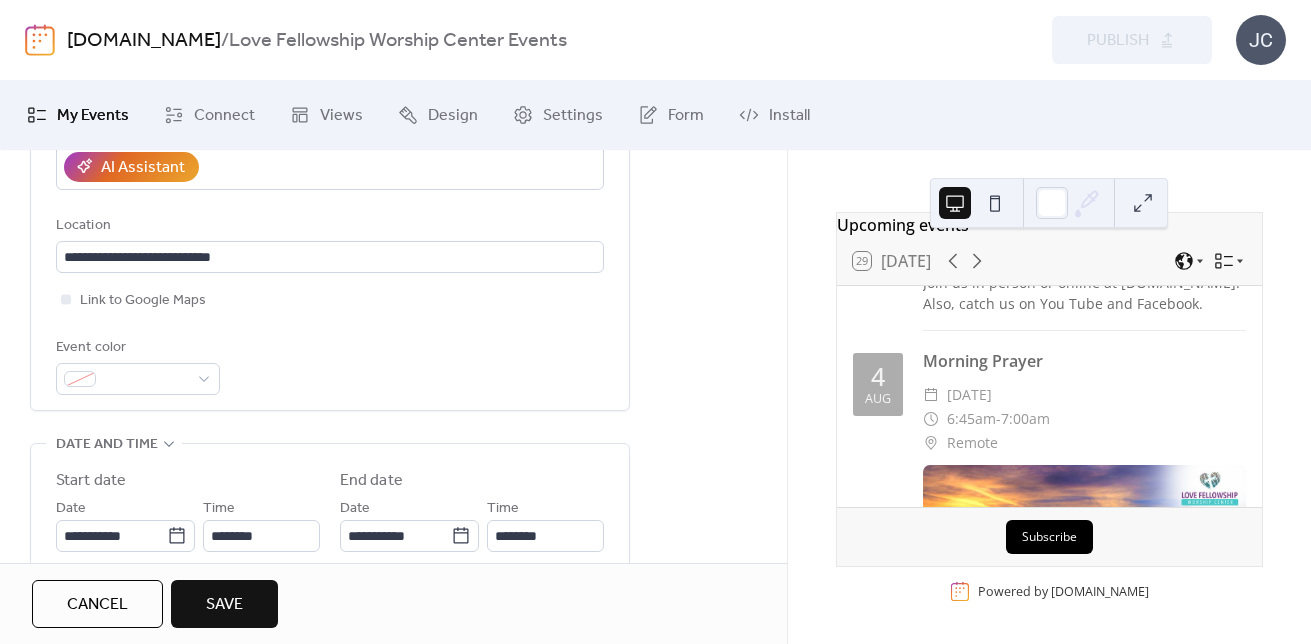 click on "Save" at bounding box center (224, 604) 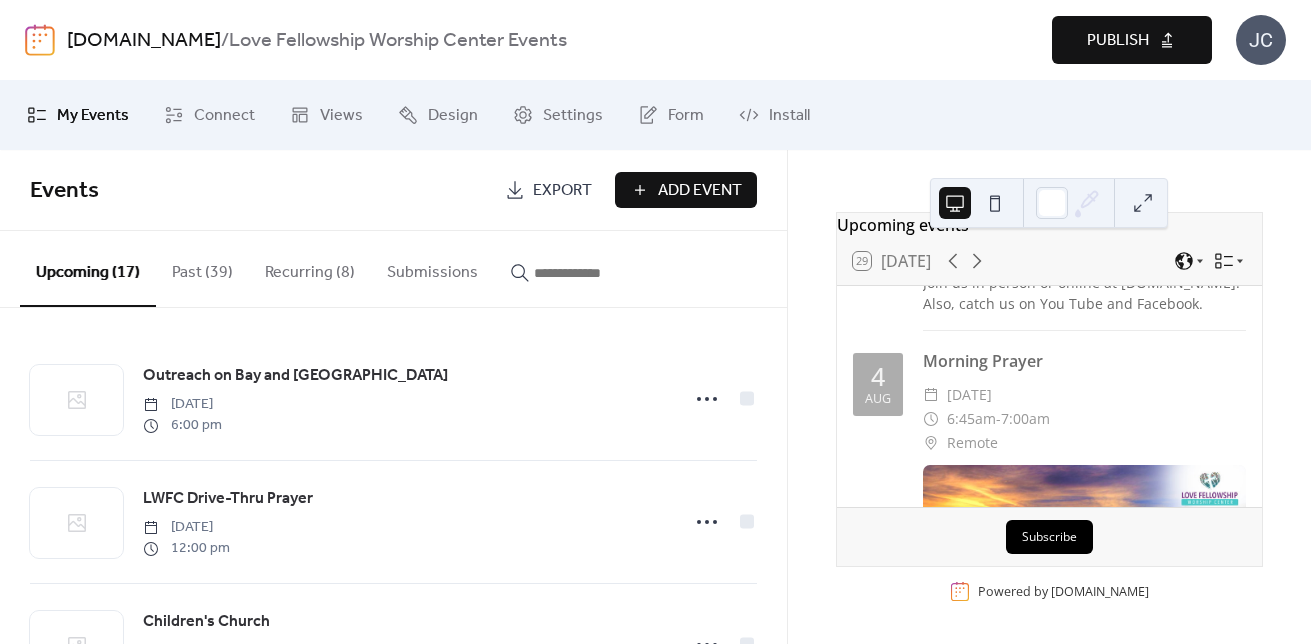 click on "Publish" at bounding box center [1118, 41] 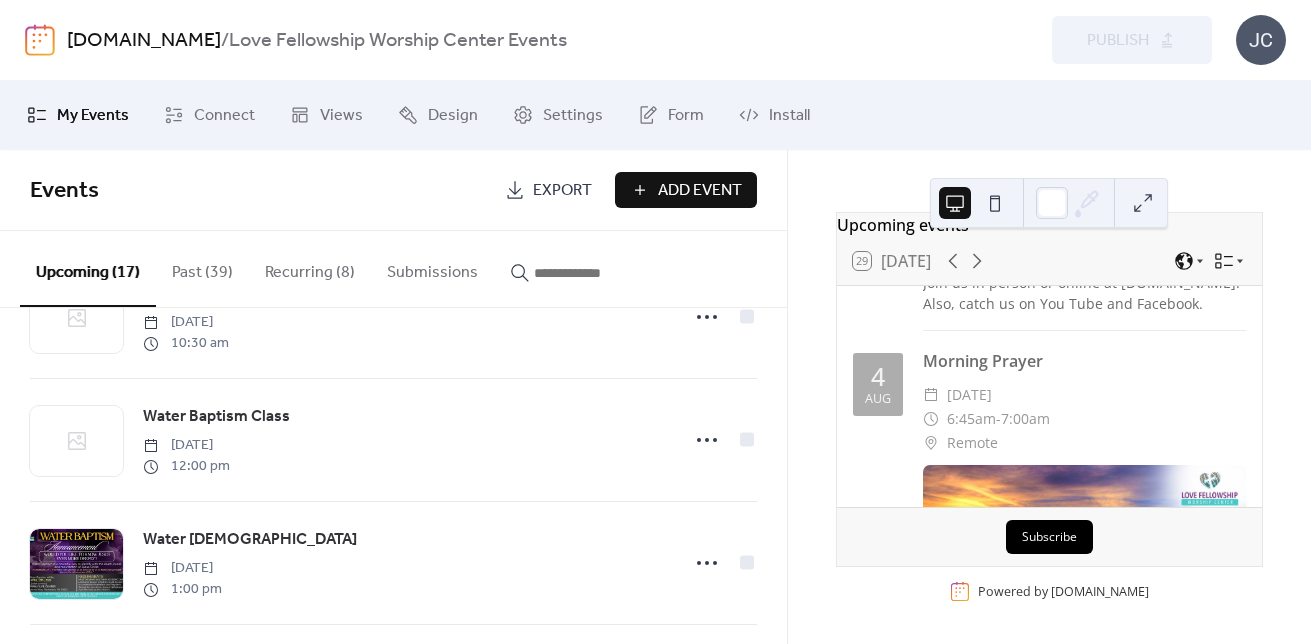 scroll, scrollTop: 1100, scrollLeft: 0, axis: vertical 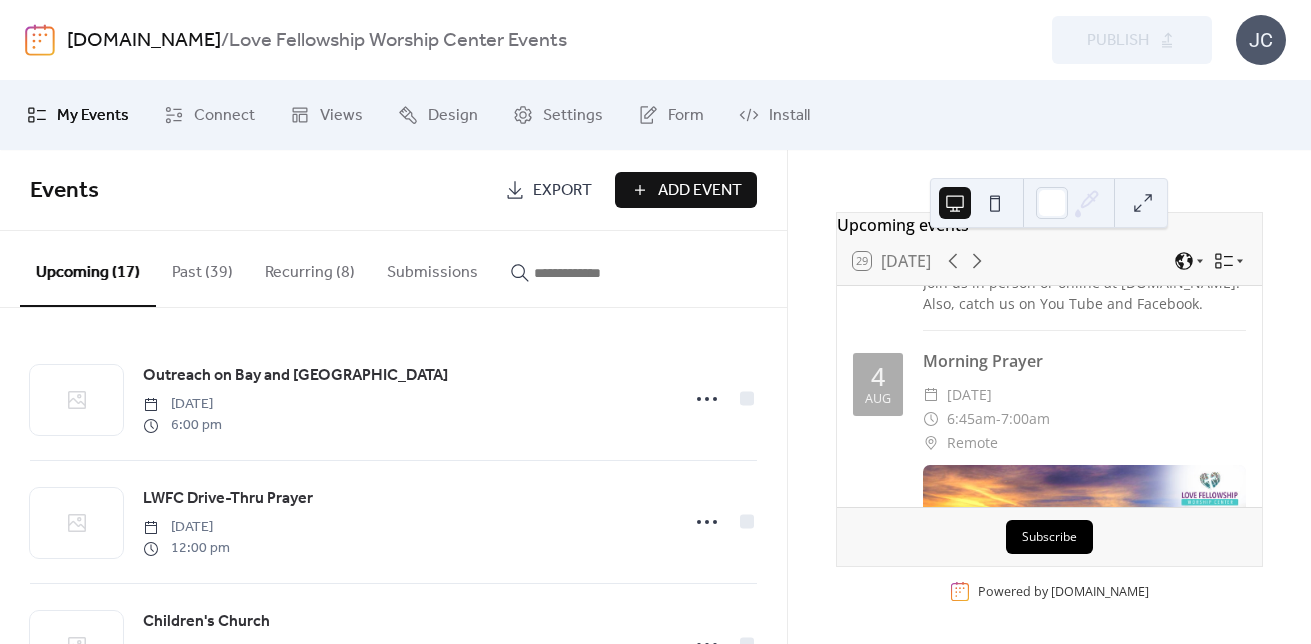 click on "JC" at bounding box center (1261, 40) 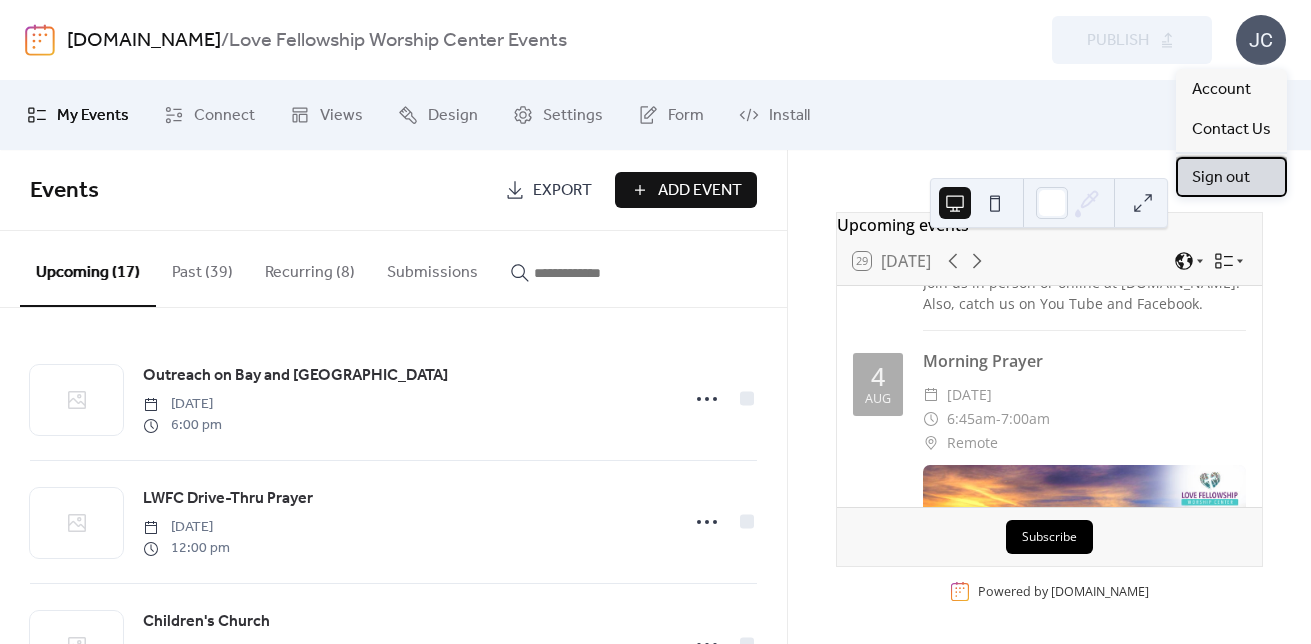 click on "Sign out" at bounding box center [1221, 178] 